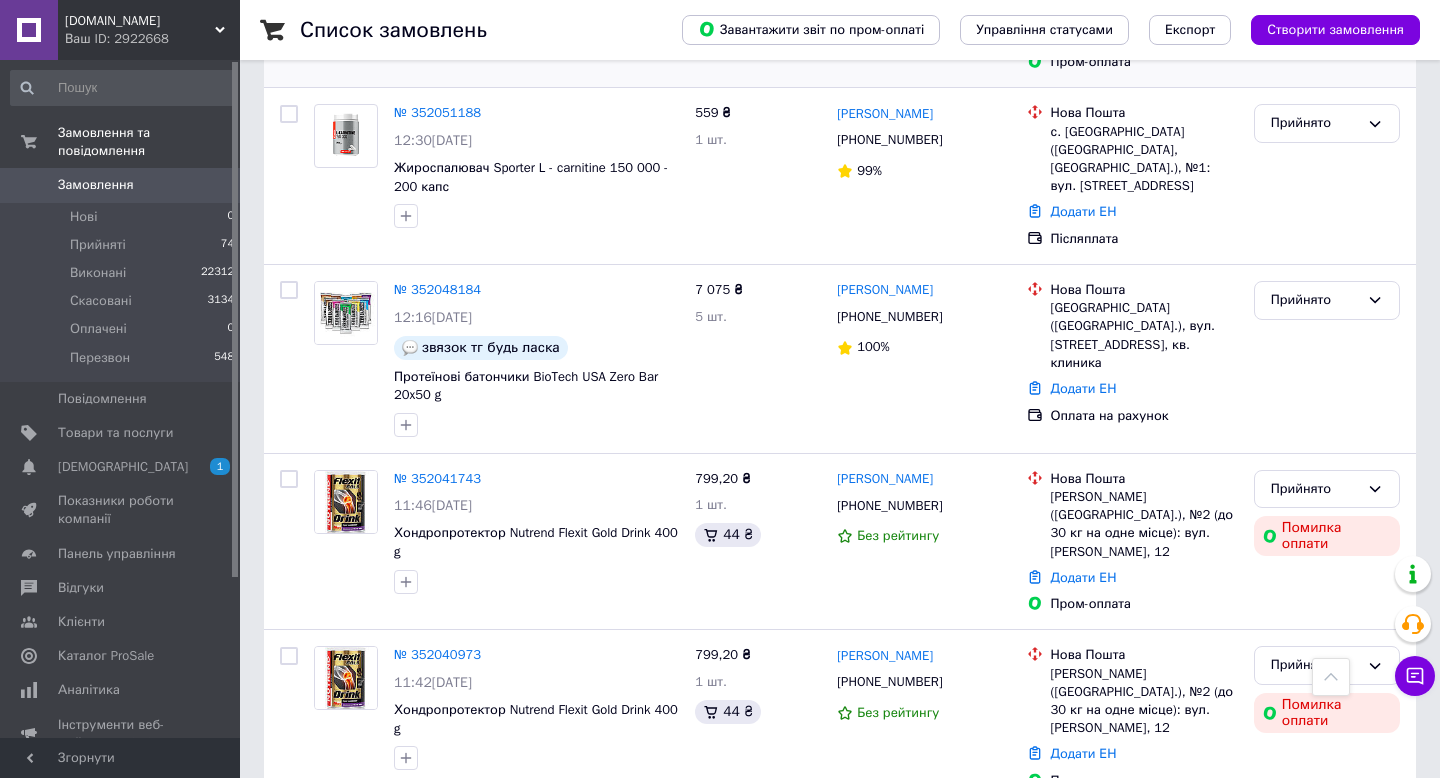 scroll, scrollTop: 657, scrollLeft: 0, axis: vertical 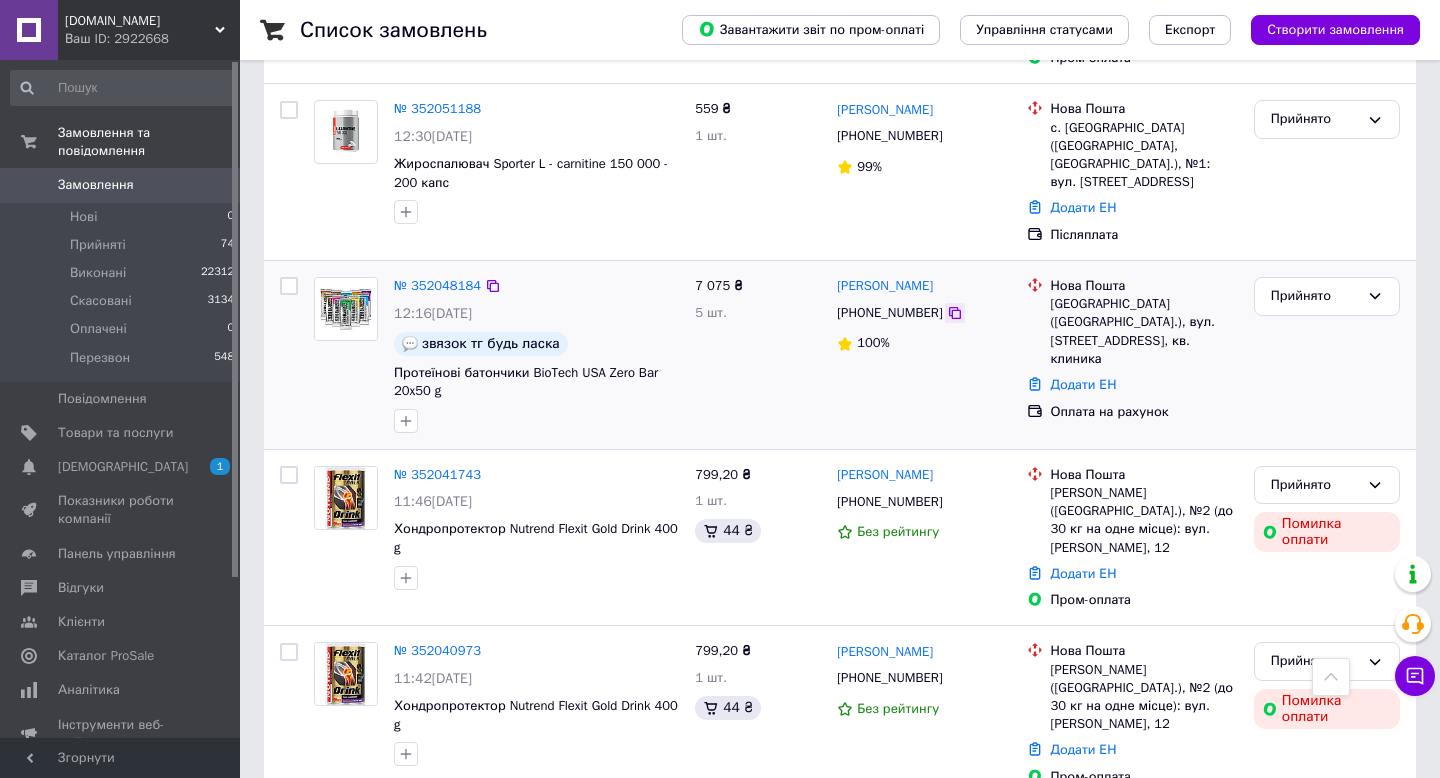 click 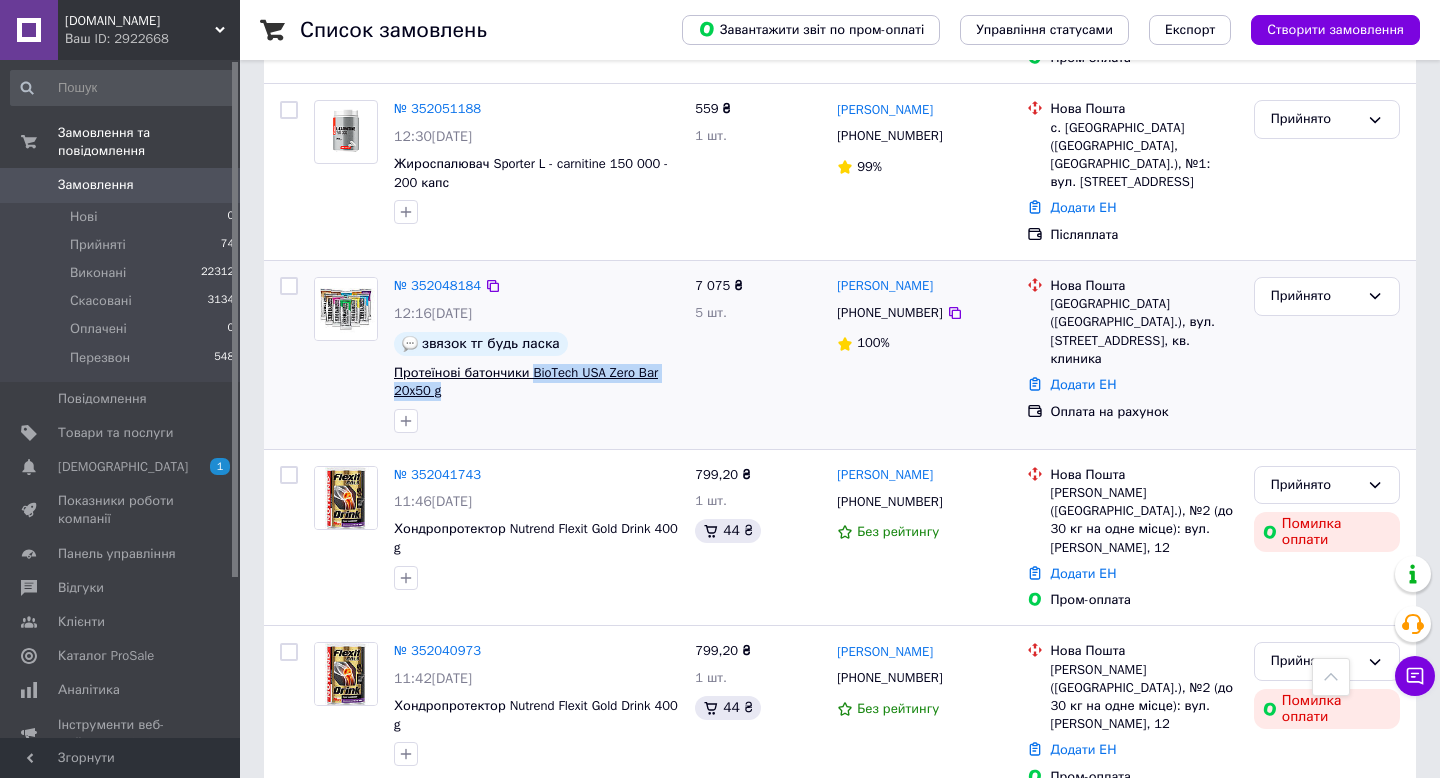 drag, startPoint x: 535, startPoint y: 373, endPoint x: 535, endPoint y: 358, distance: 15 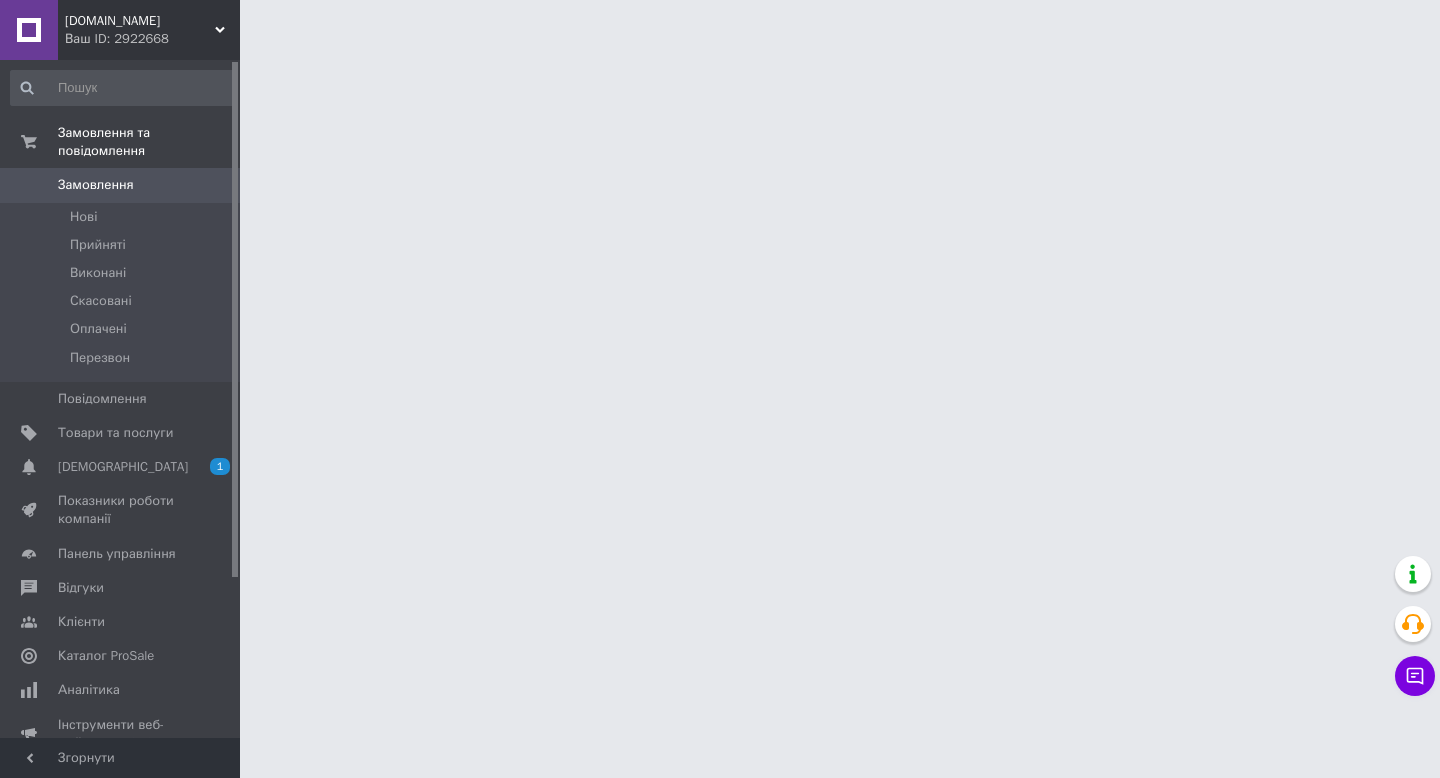 scroll, scrollTop: 0, scrollLeft: 0, axis: both 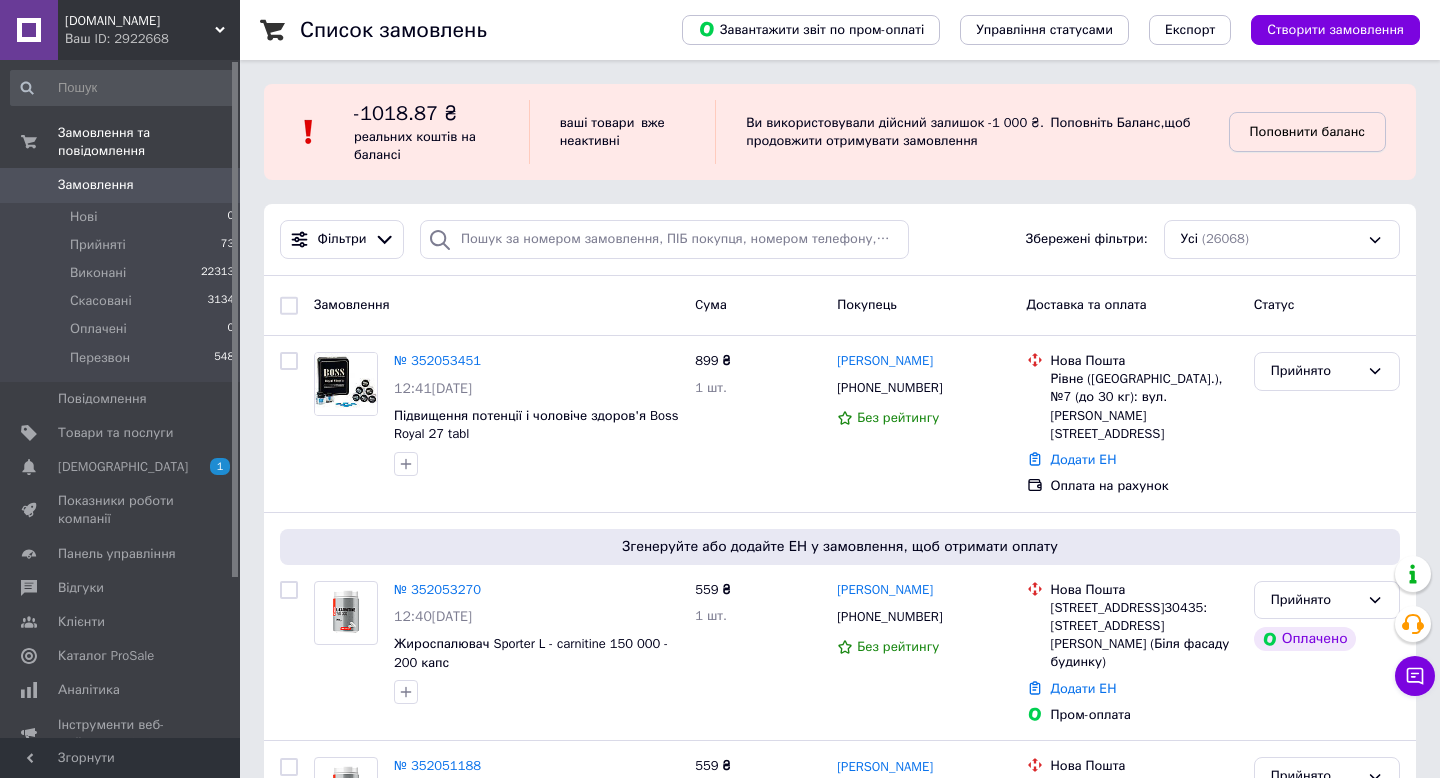 click on "Поповнити баланс" at bounding box center [1307, 131] 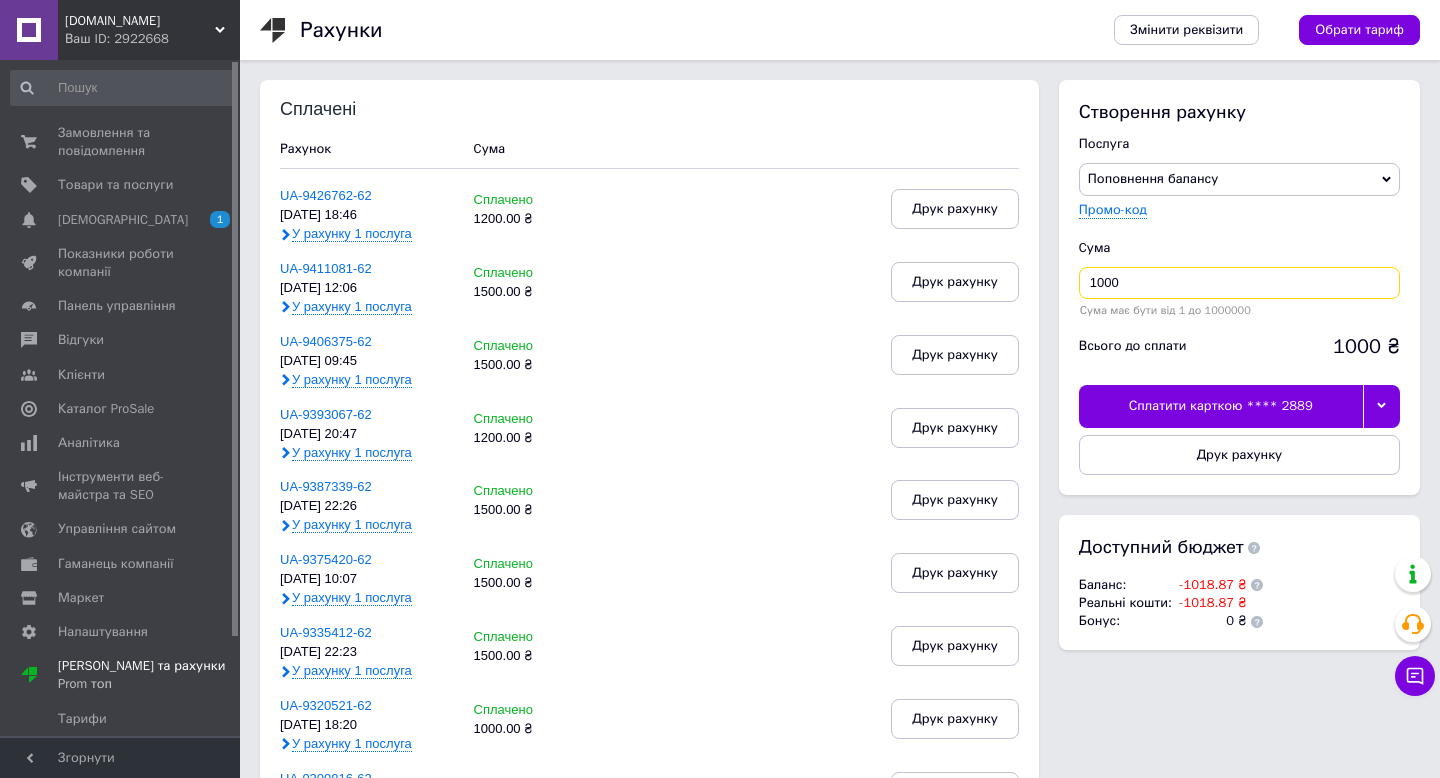 click on "1000" at bounding box center [1239, 283] 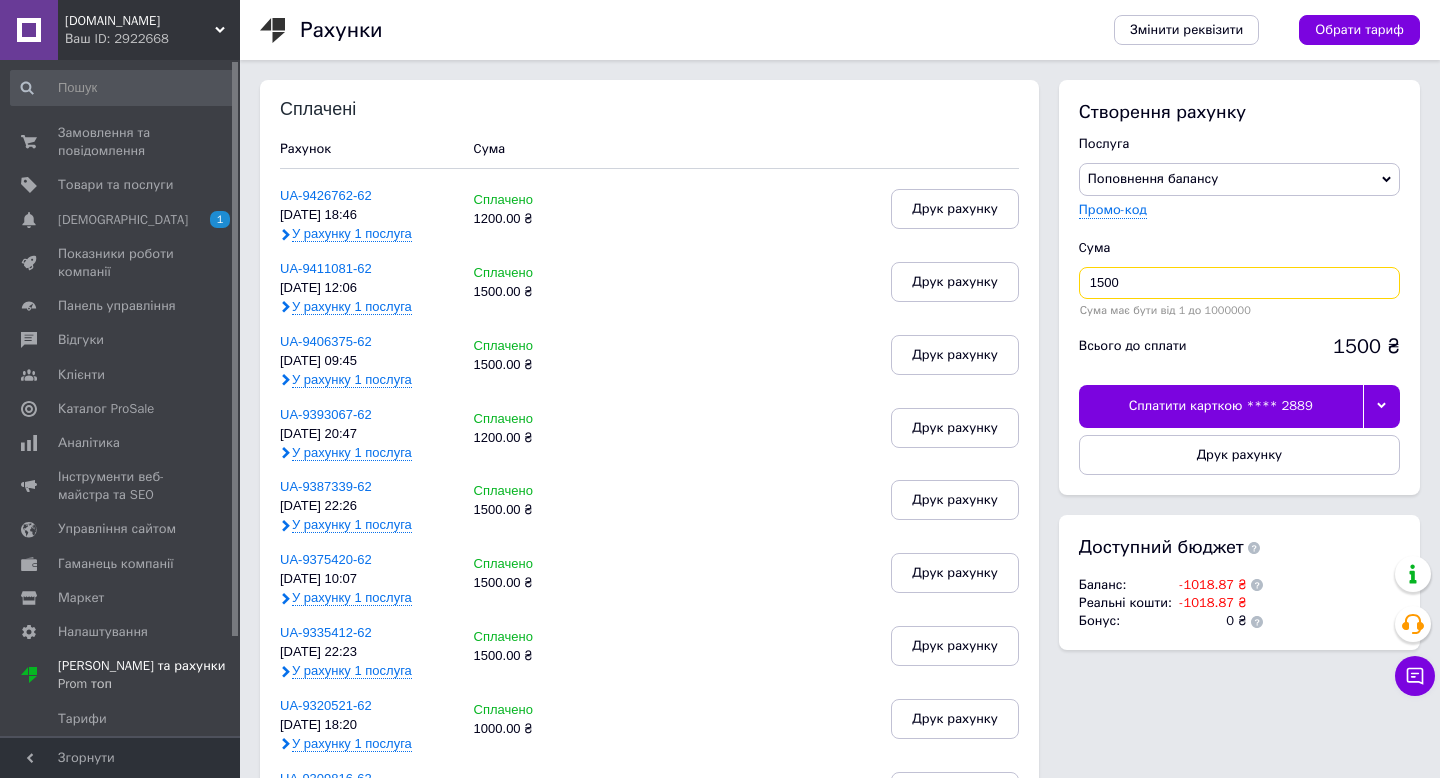 type on "1500" 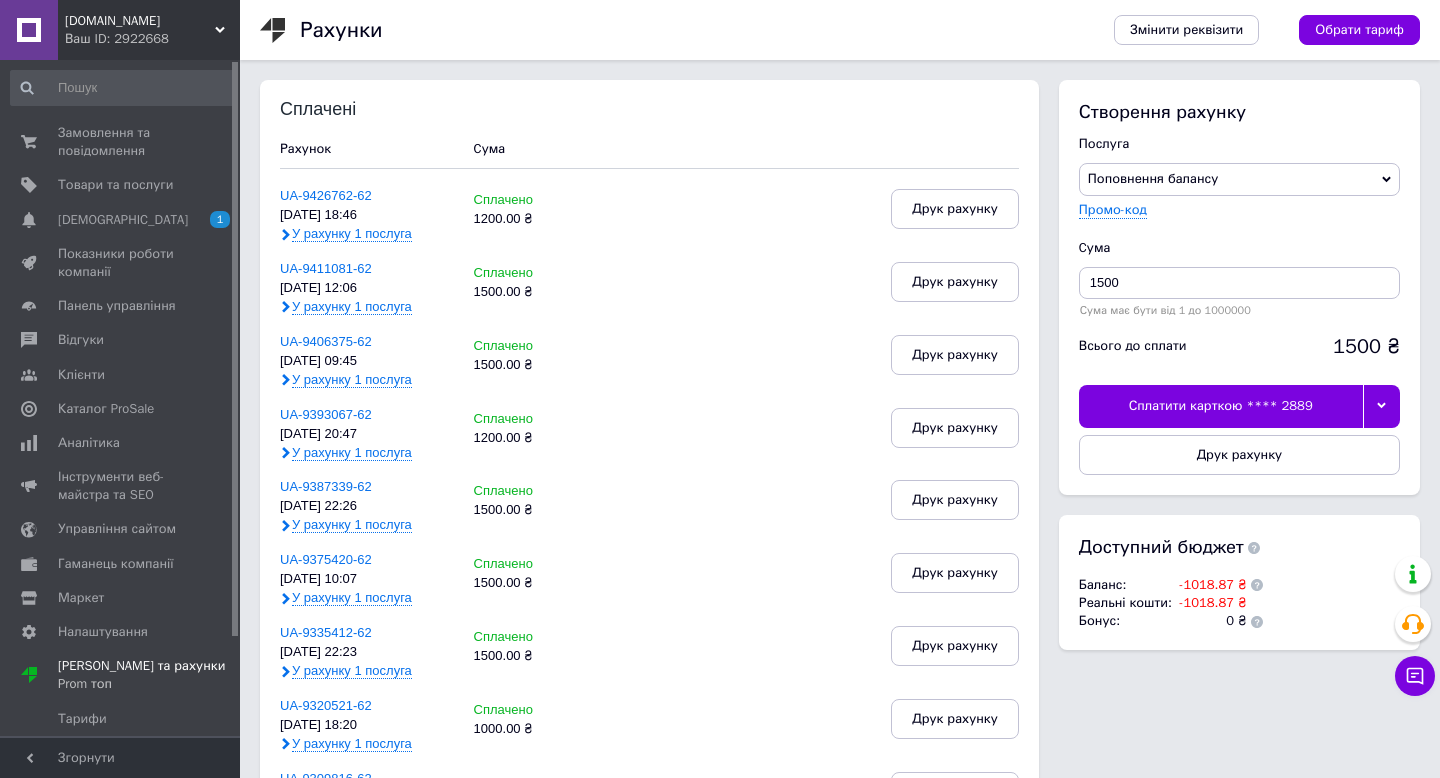 click on "Сплатити карткою  **** 2889" at bounding box center [1221, 406] 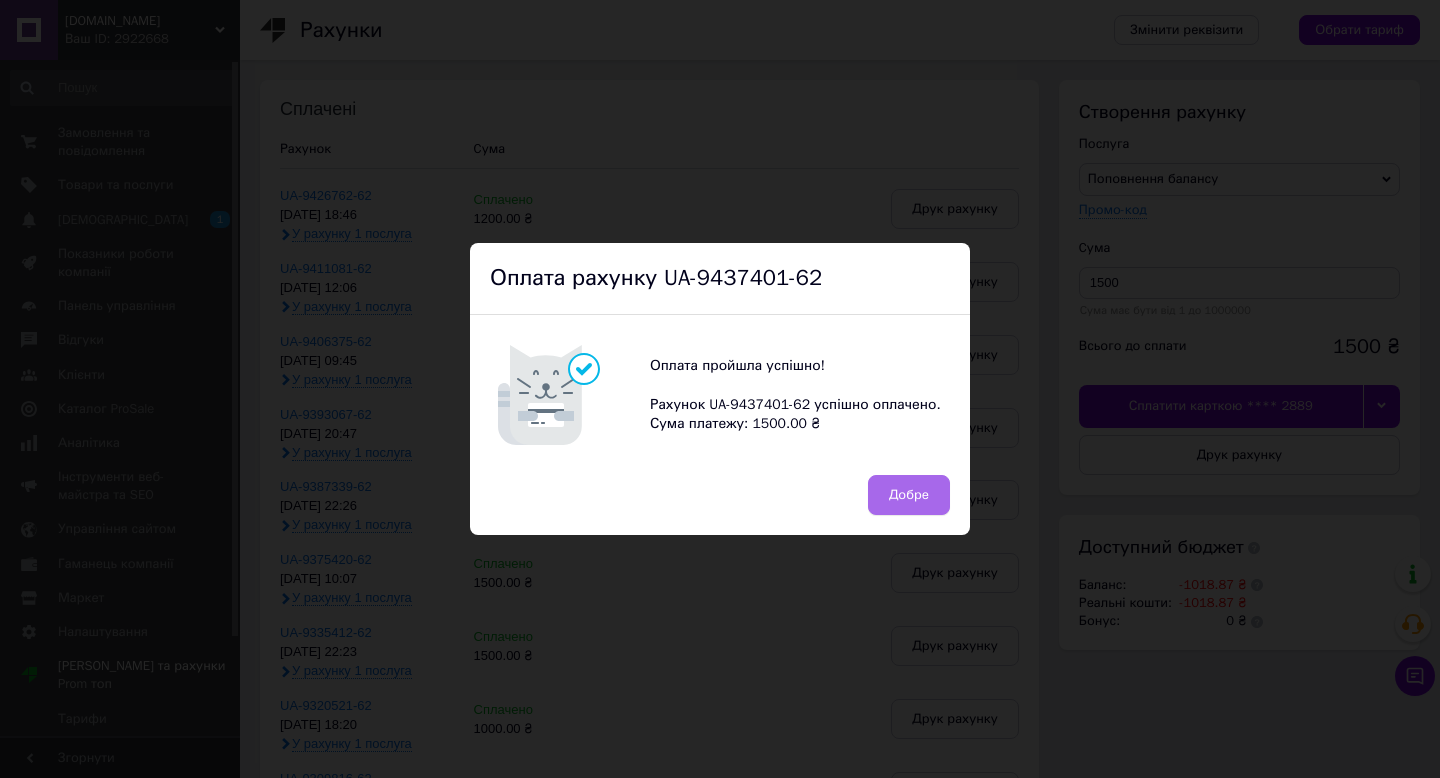 click on "Добре" at bounding box center [909, 495] 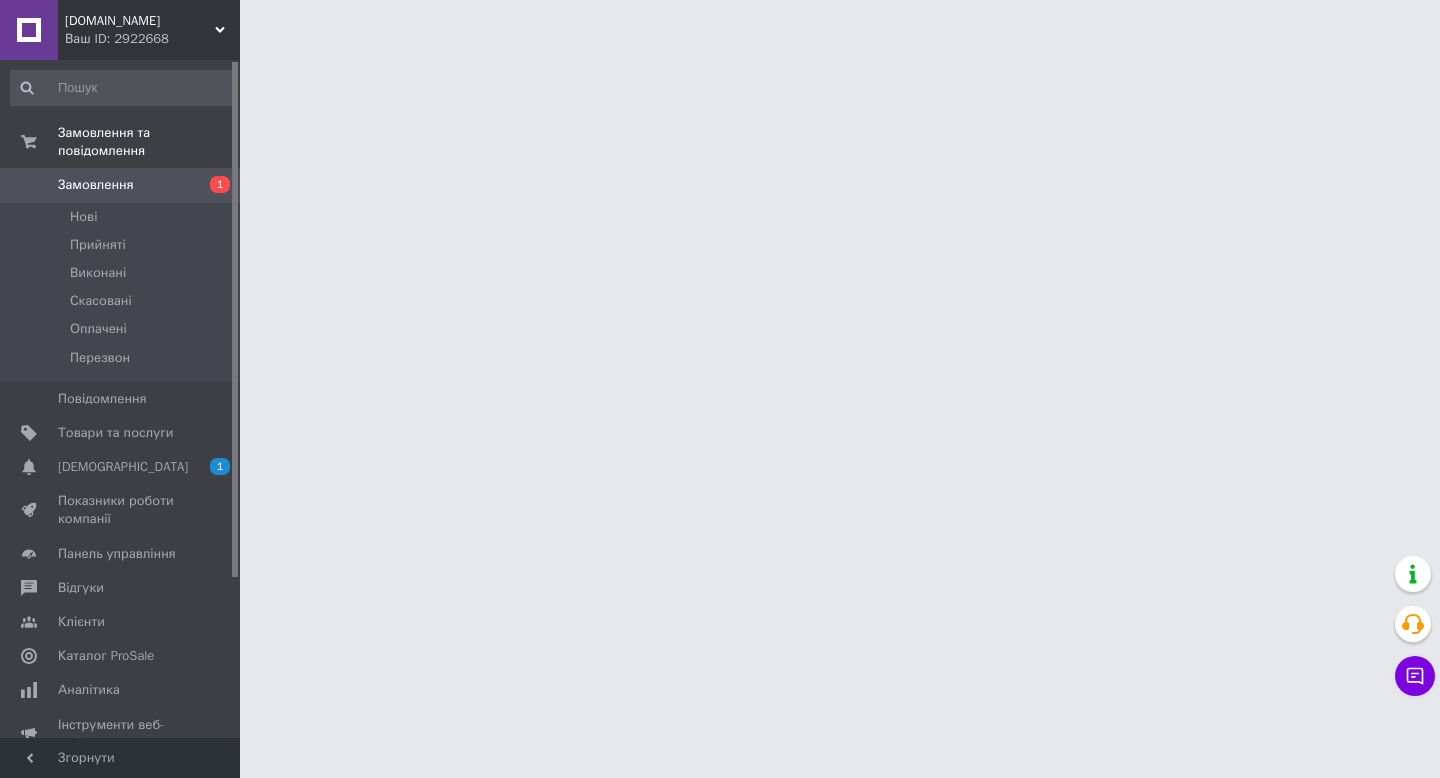scroll, scrollTop: 0, scrollLeft: 0, axis: both 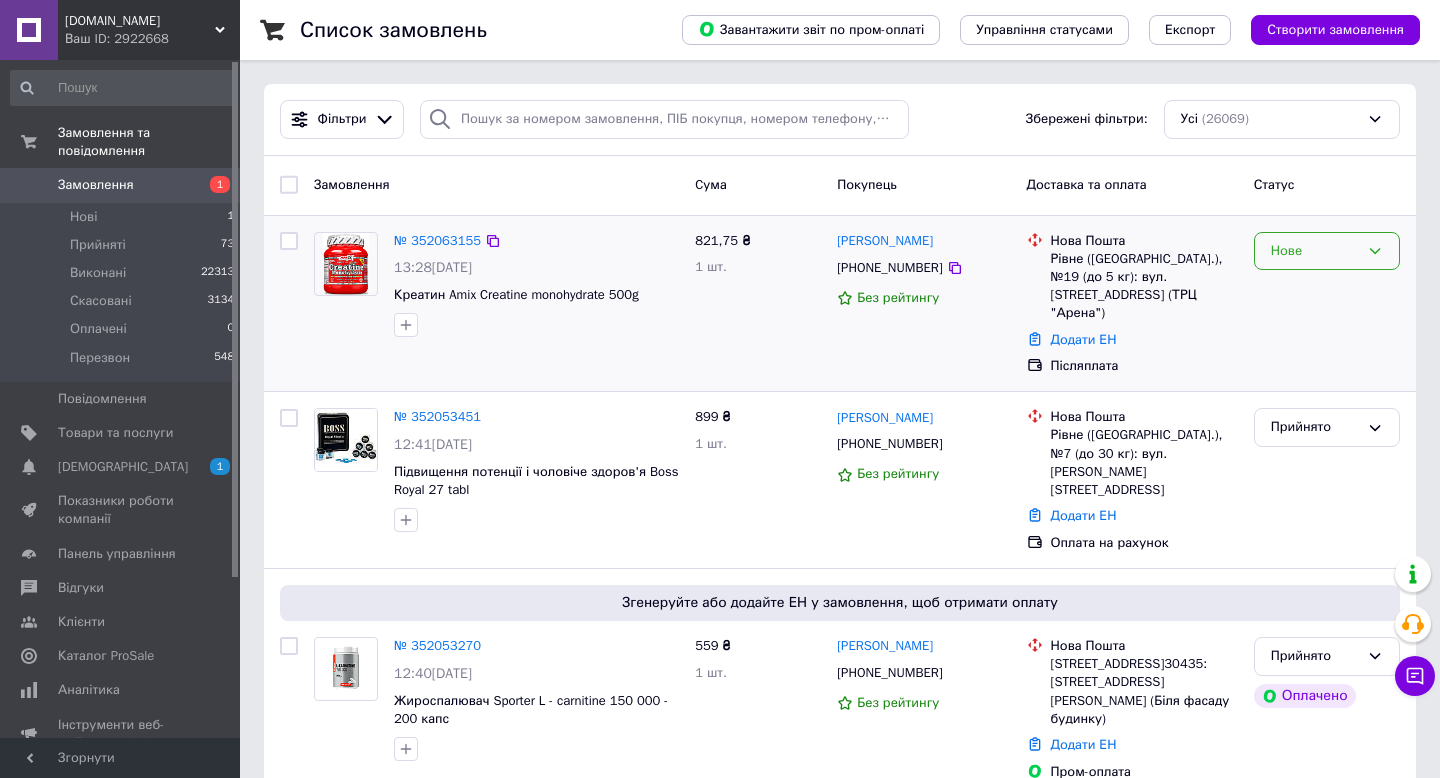 click on "Нове" at bounding box center (1315, 251) 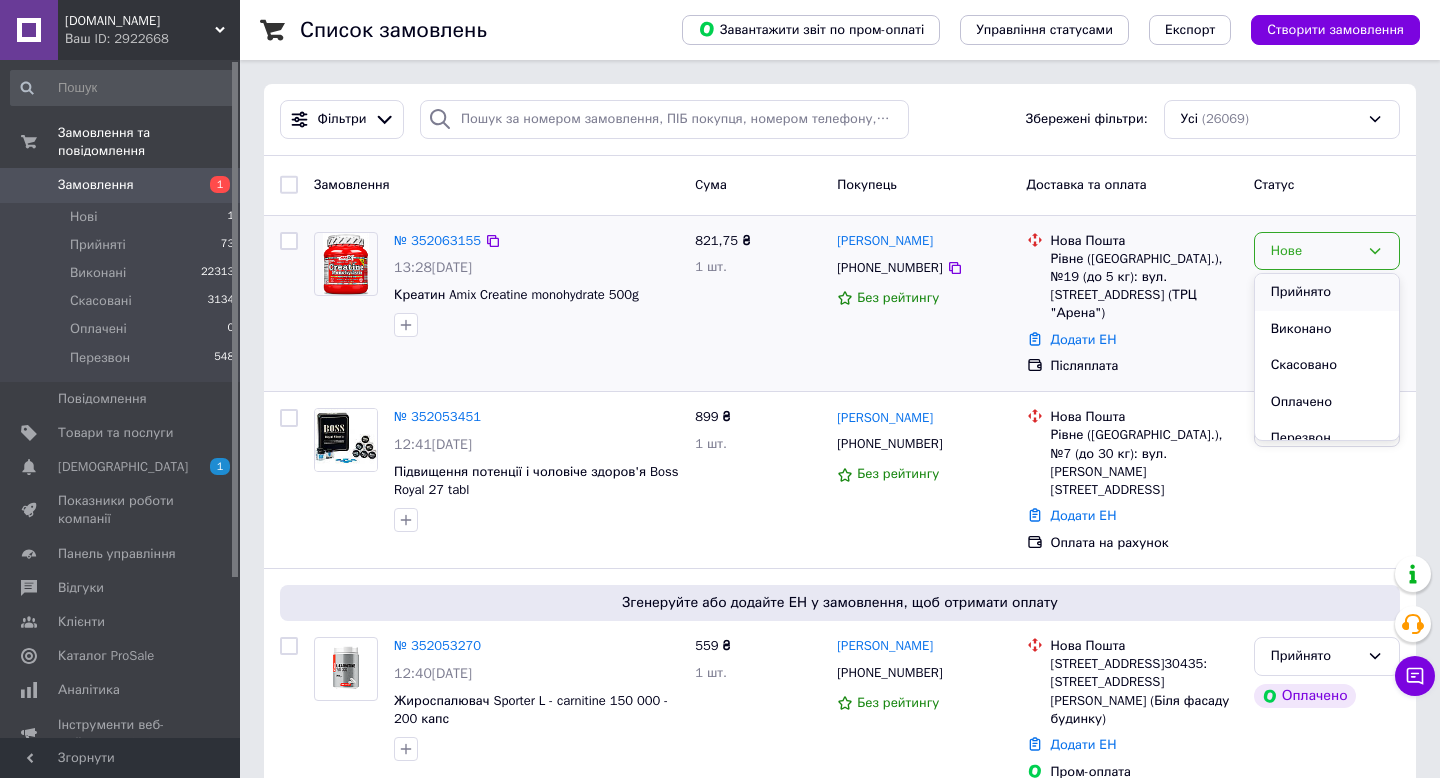 click on "Прийнято" at bounding box center (1327, 292) 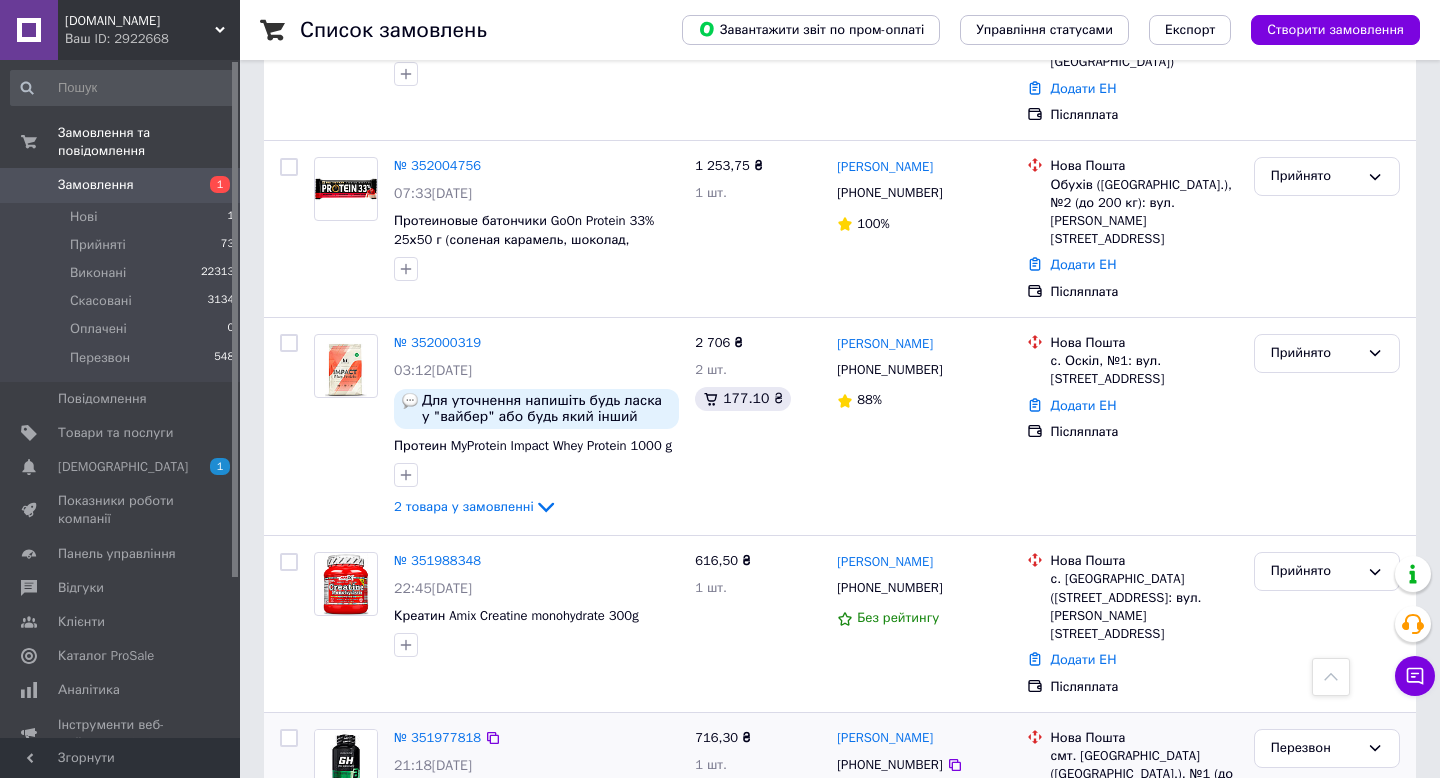 scroll, scrollTop: 1553, scrollLeft: 0, axis: vertical 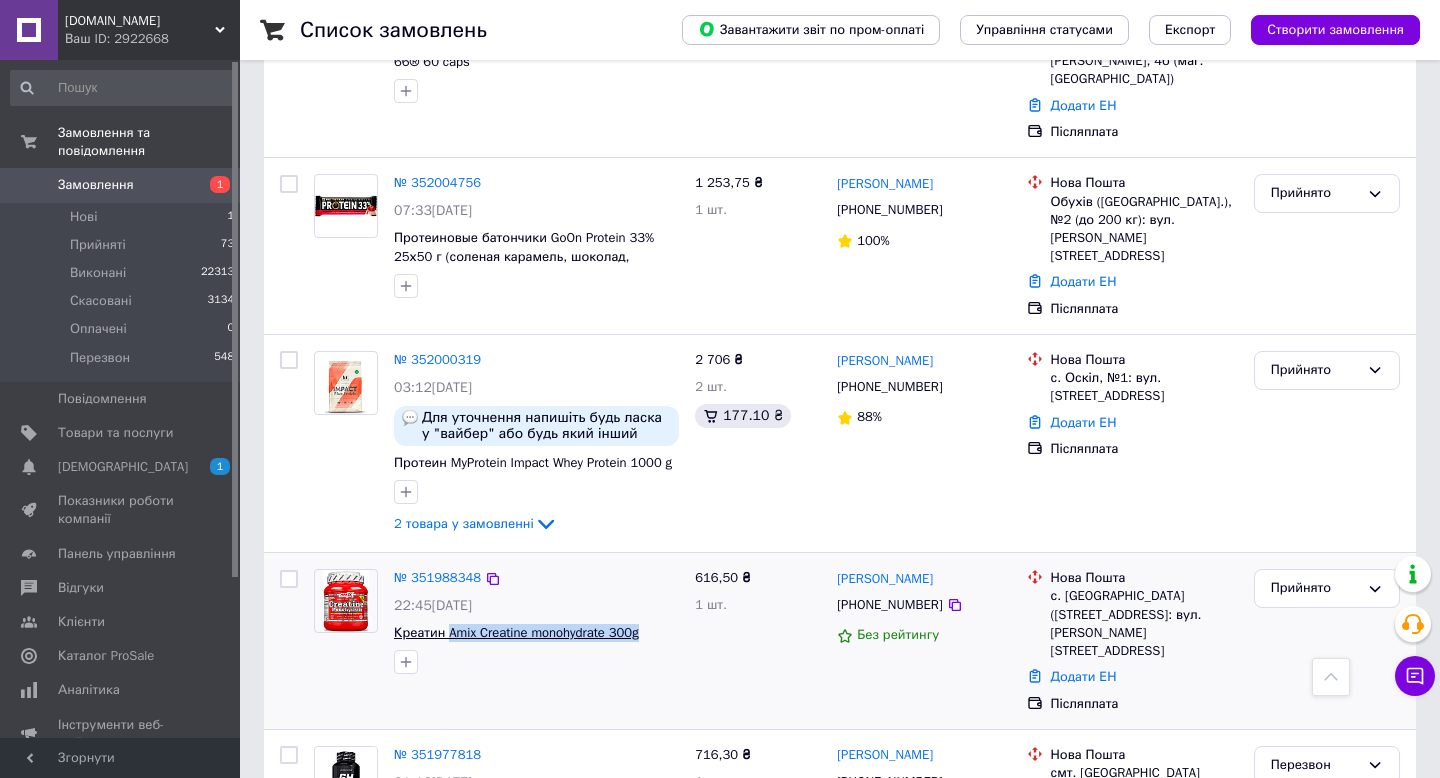 drag, startPoint x: 662, startPoint y: 546, endPoint x: 453, endPoint y: 542, distance: 209.03827 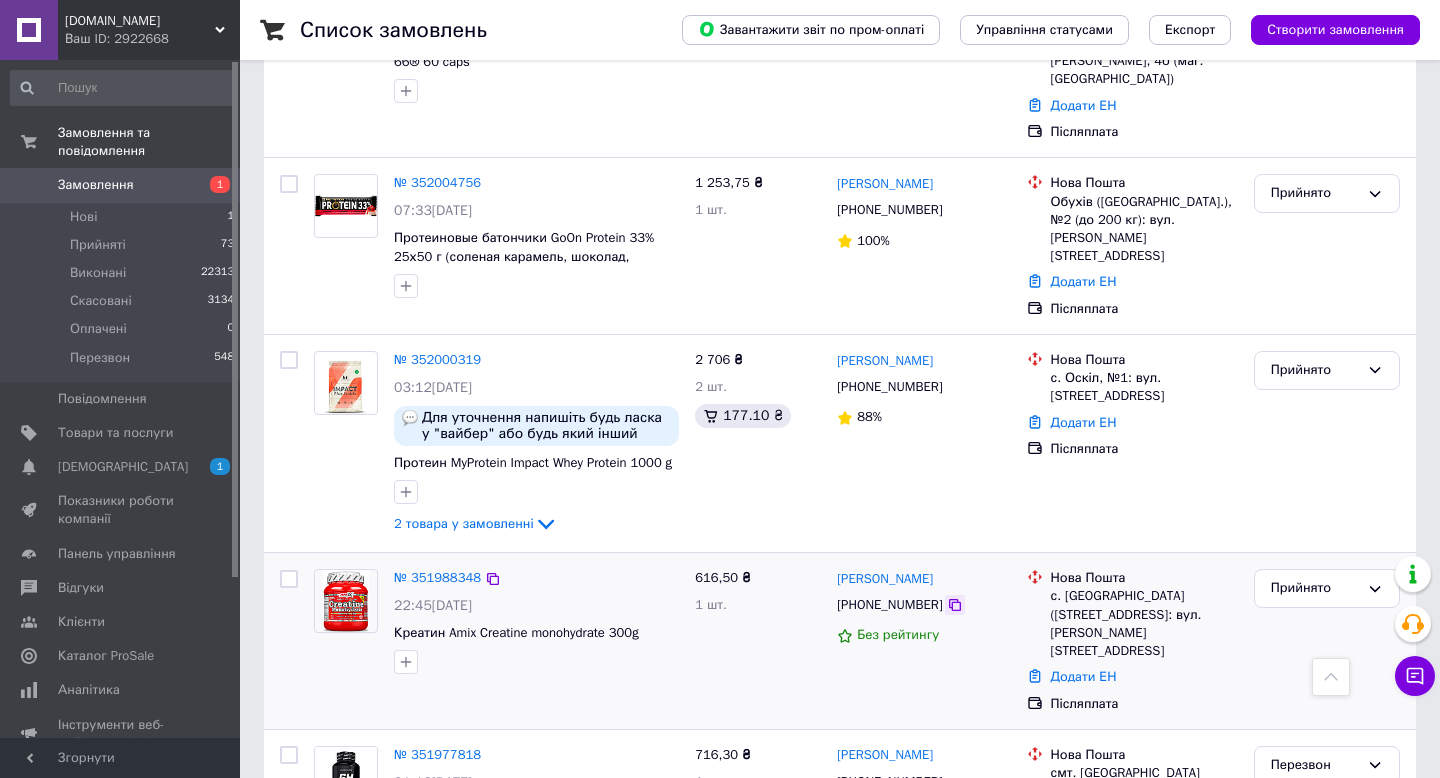 click 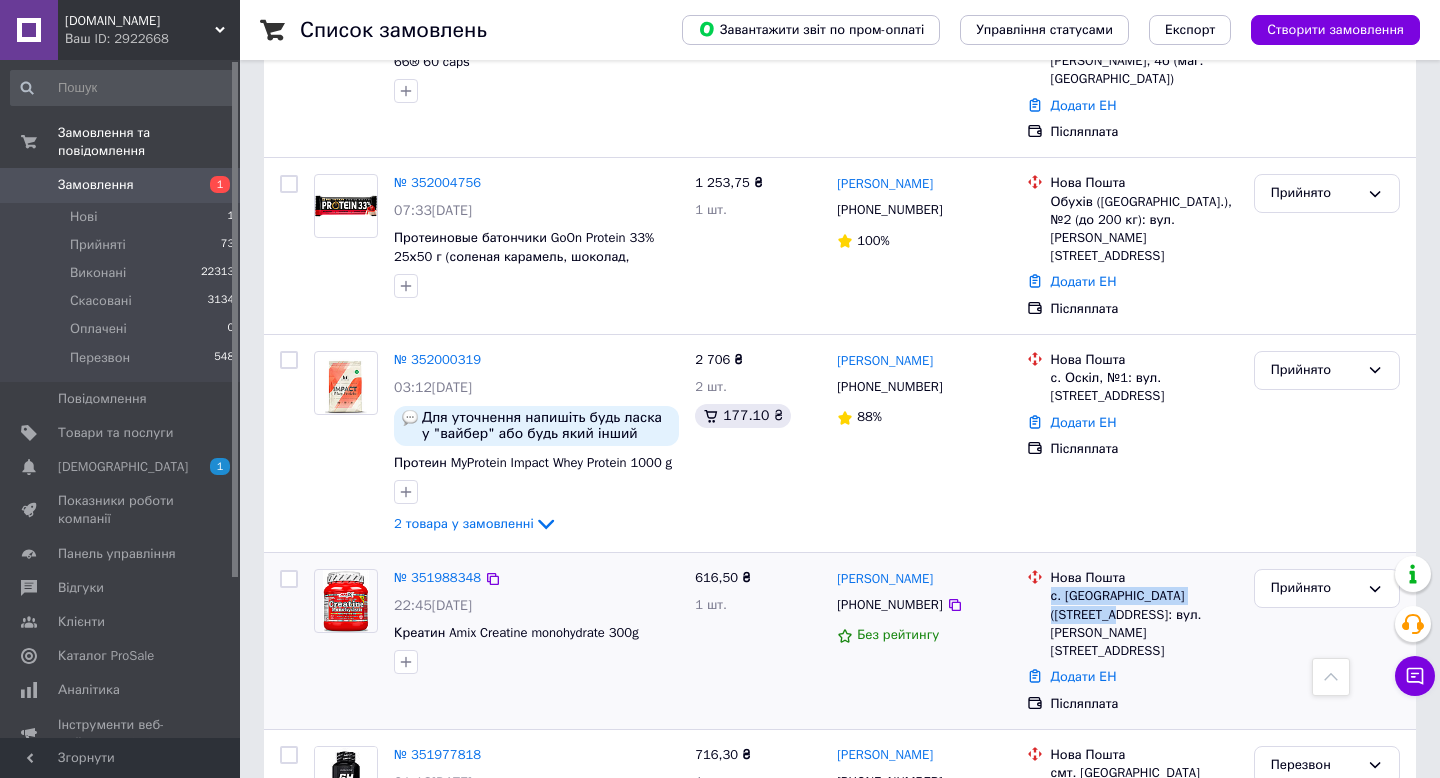 drag, startPoint x: 1052, startPoint y: 508, endPoint x: 1072, endPoint y: 523, distance: 25 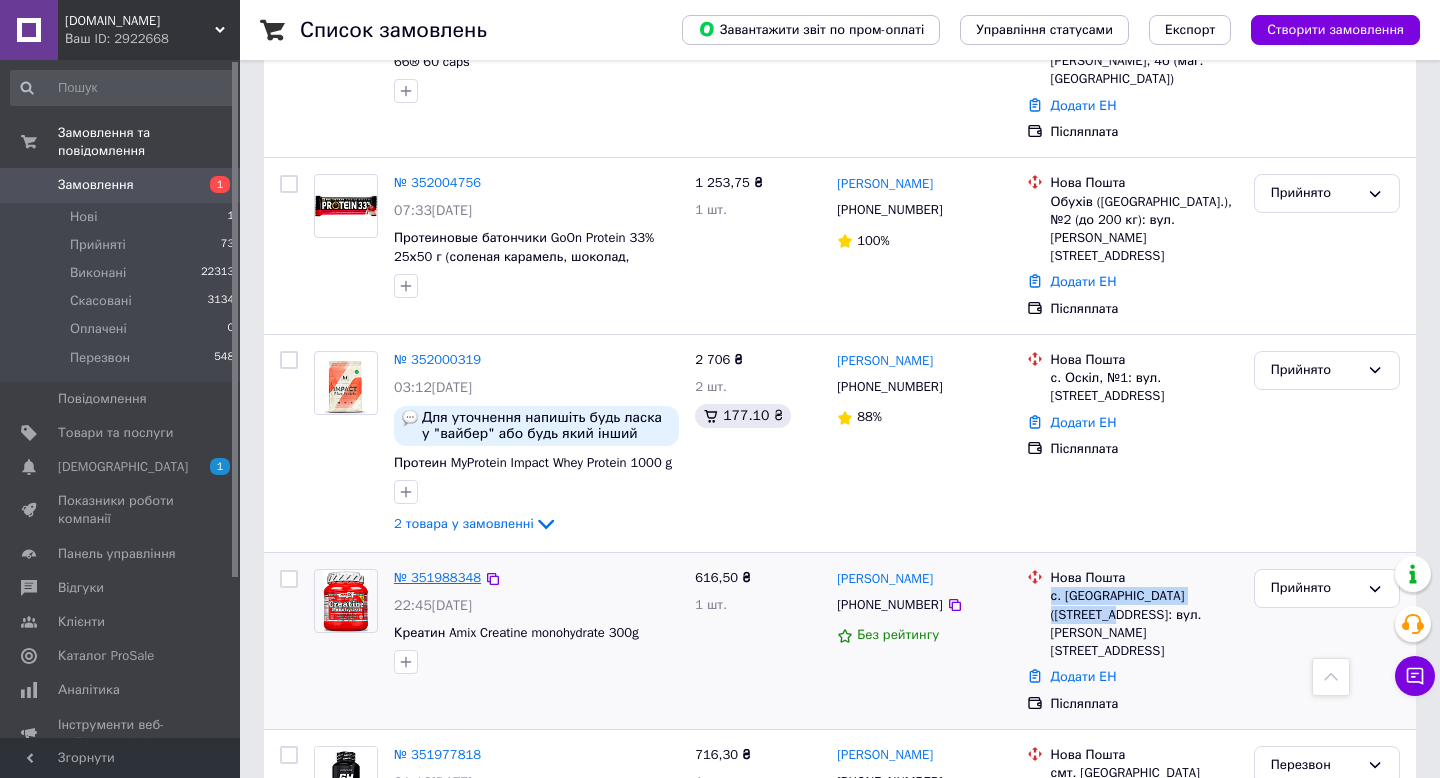 click on "№ 351988348" at bounding box center (437, 577) 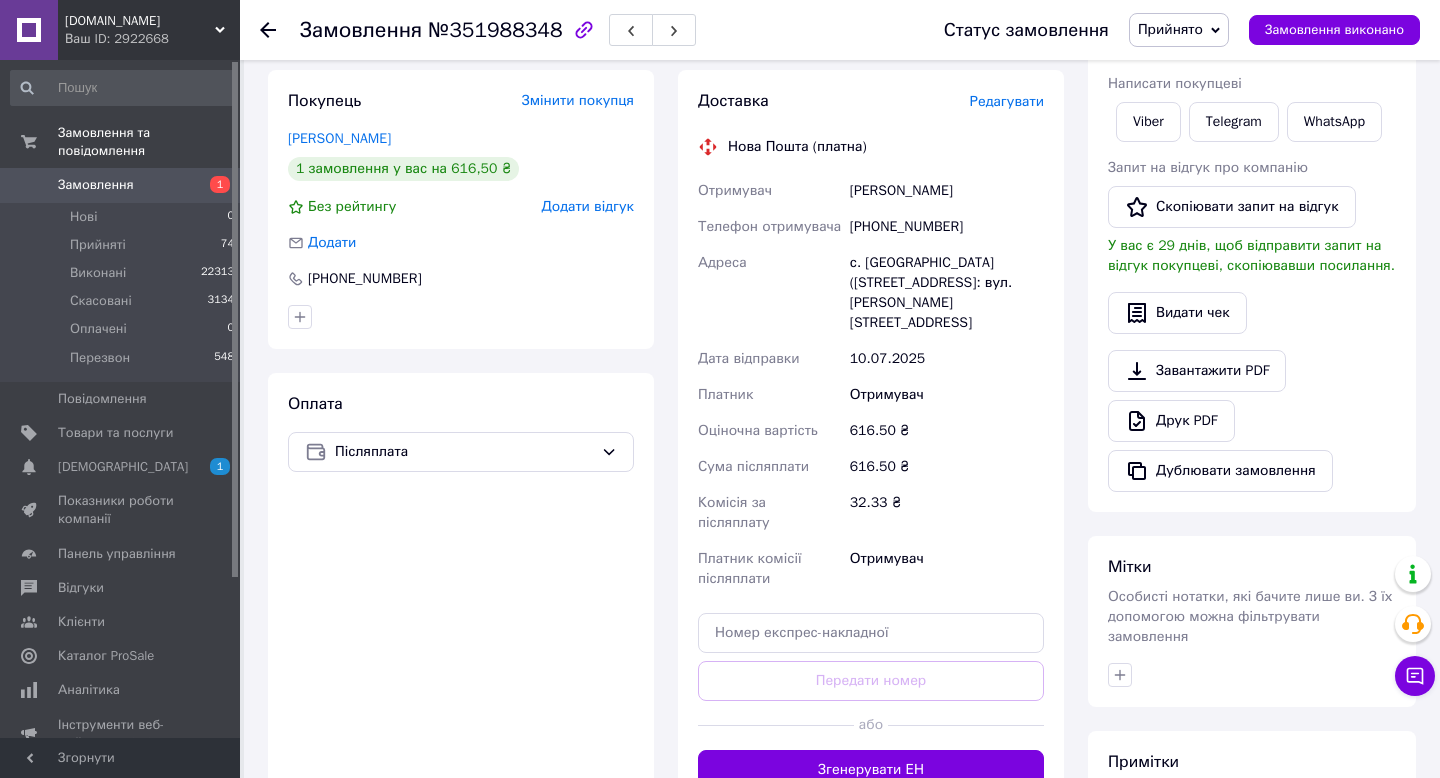 scroll, scrollTop: 326, scrollLeft: 0, axis: vertical 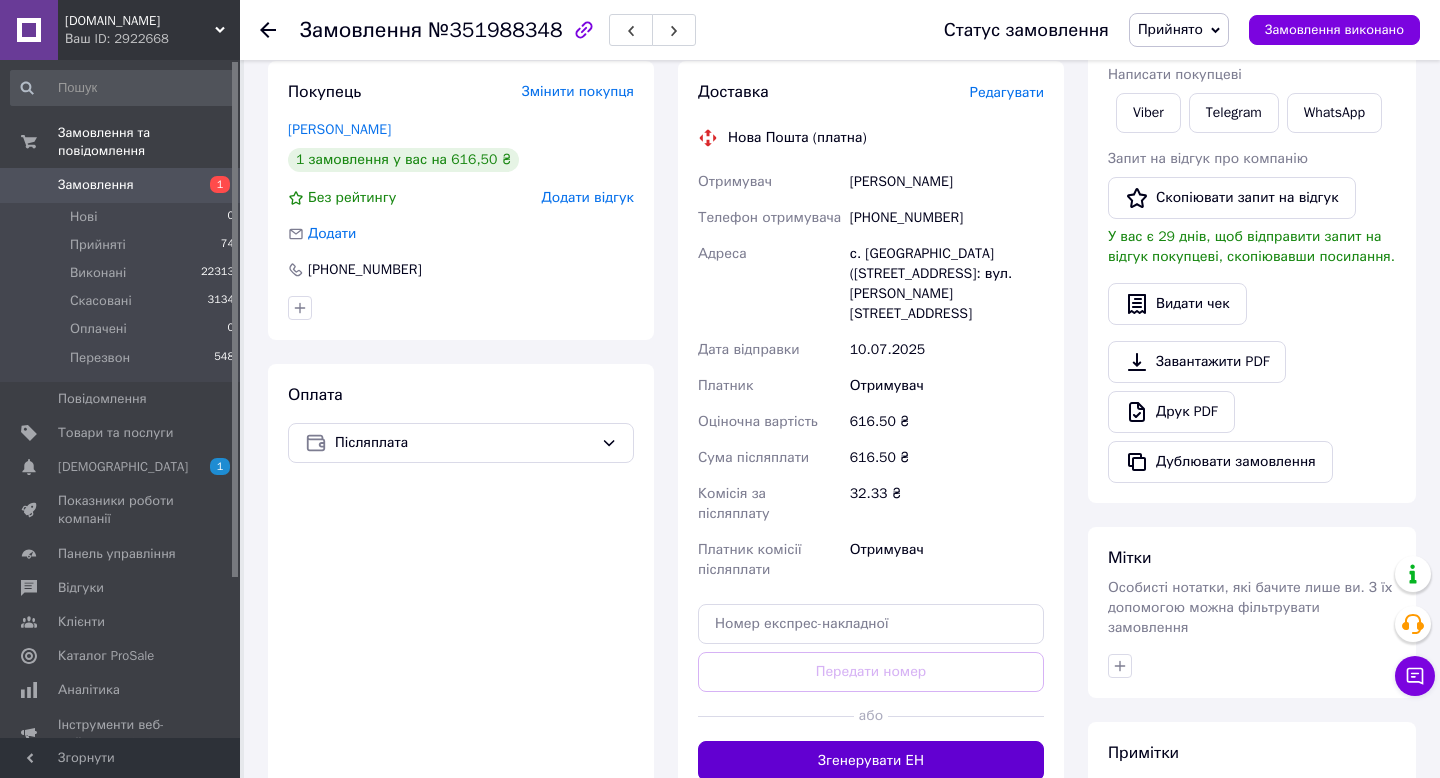 click on "Згенерувати ЕН" at bounding box center (871, 761) 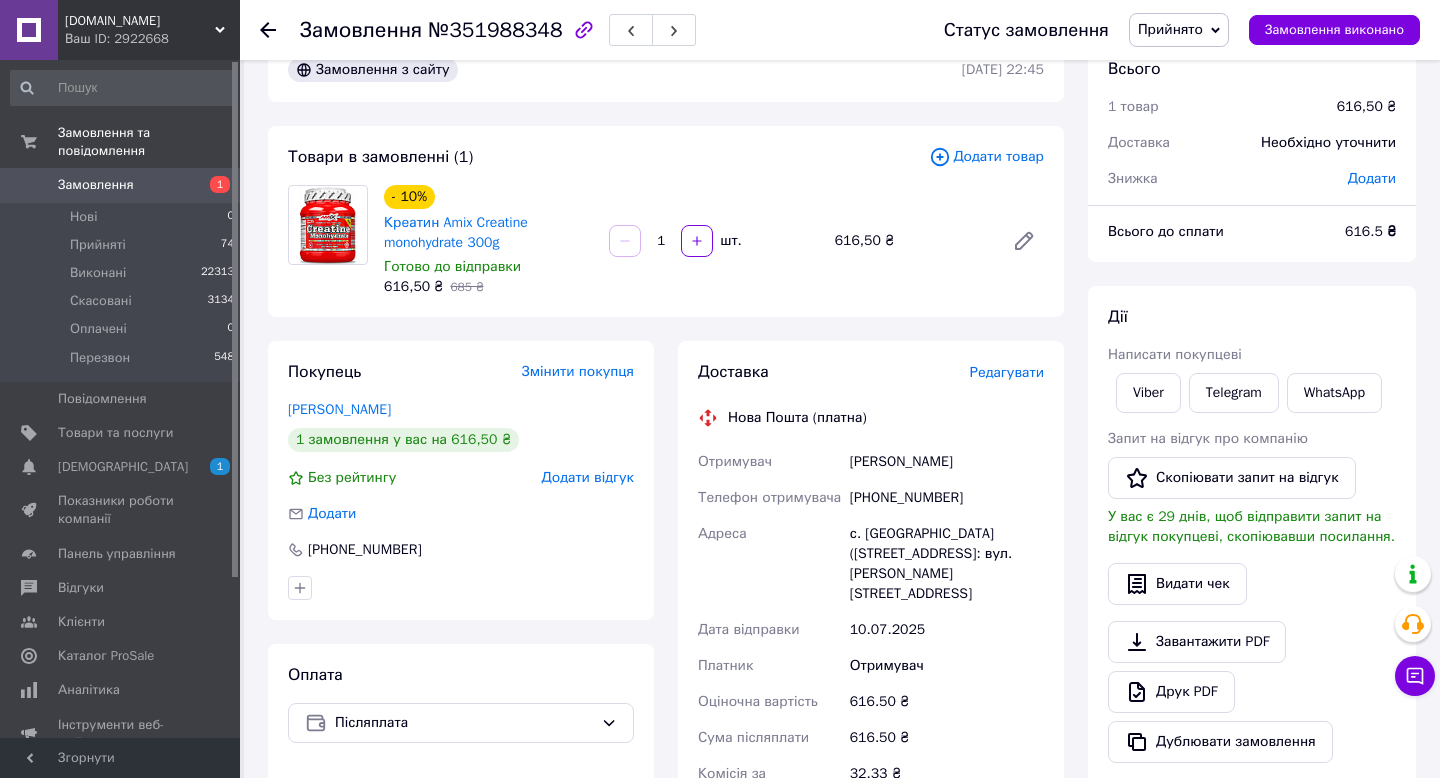 scroll, scrollTop: 0, scrollLeft: 0, axis: both 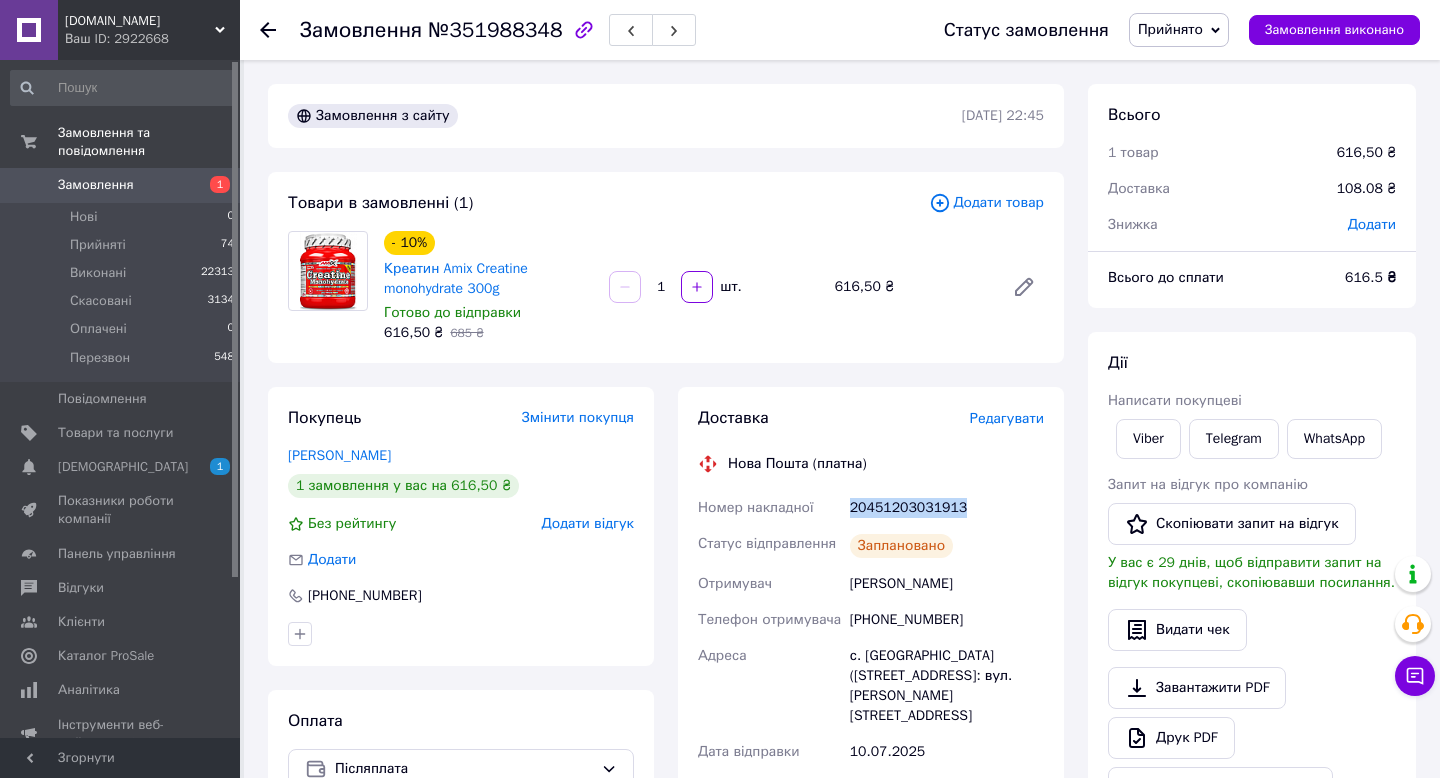 drag, startPoint x: 977, startPoint y: 508, endPoint x: 825, endPoint y: 503, distance: 152.08221 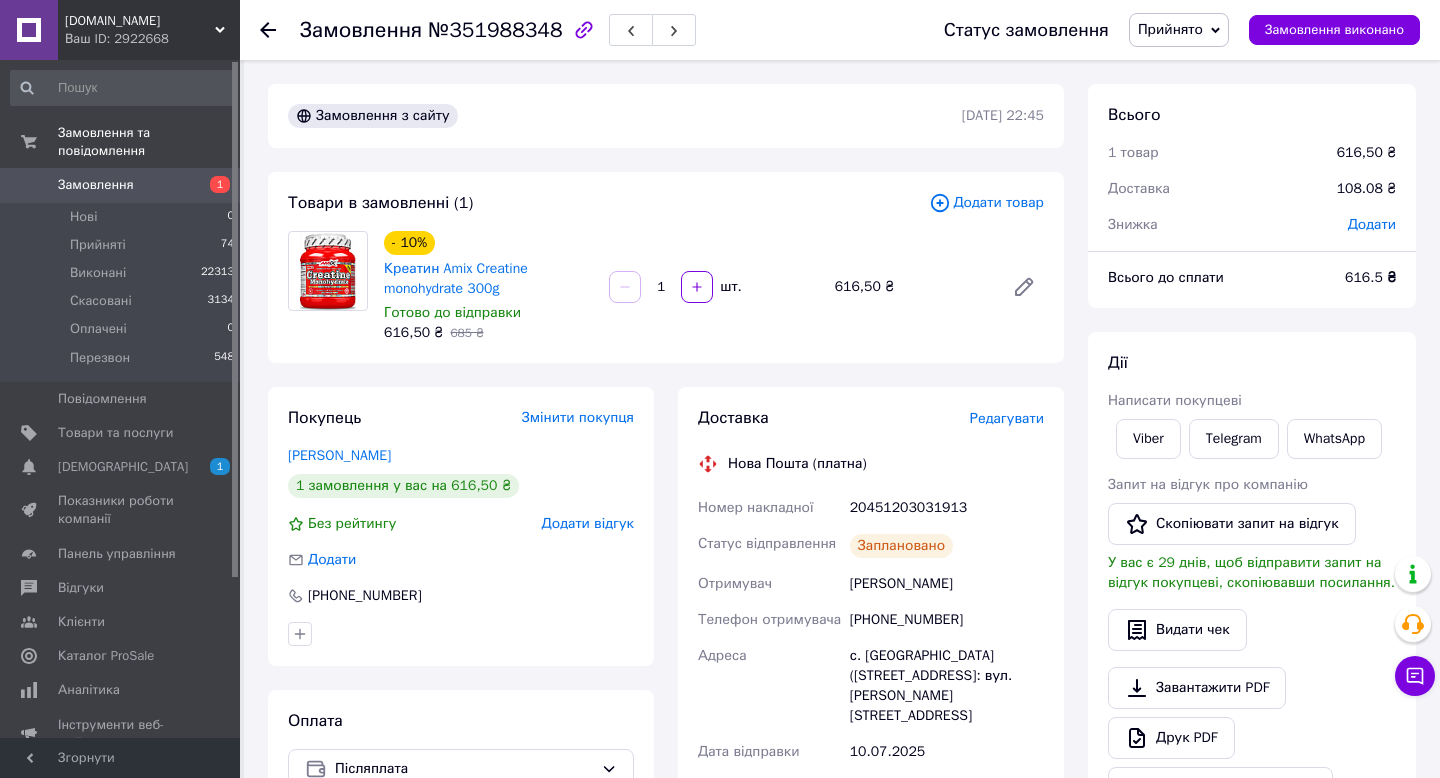 click 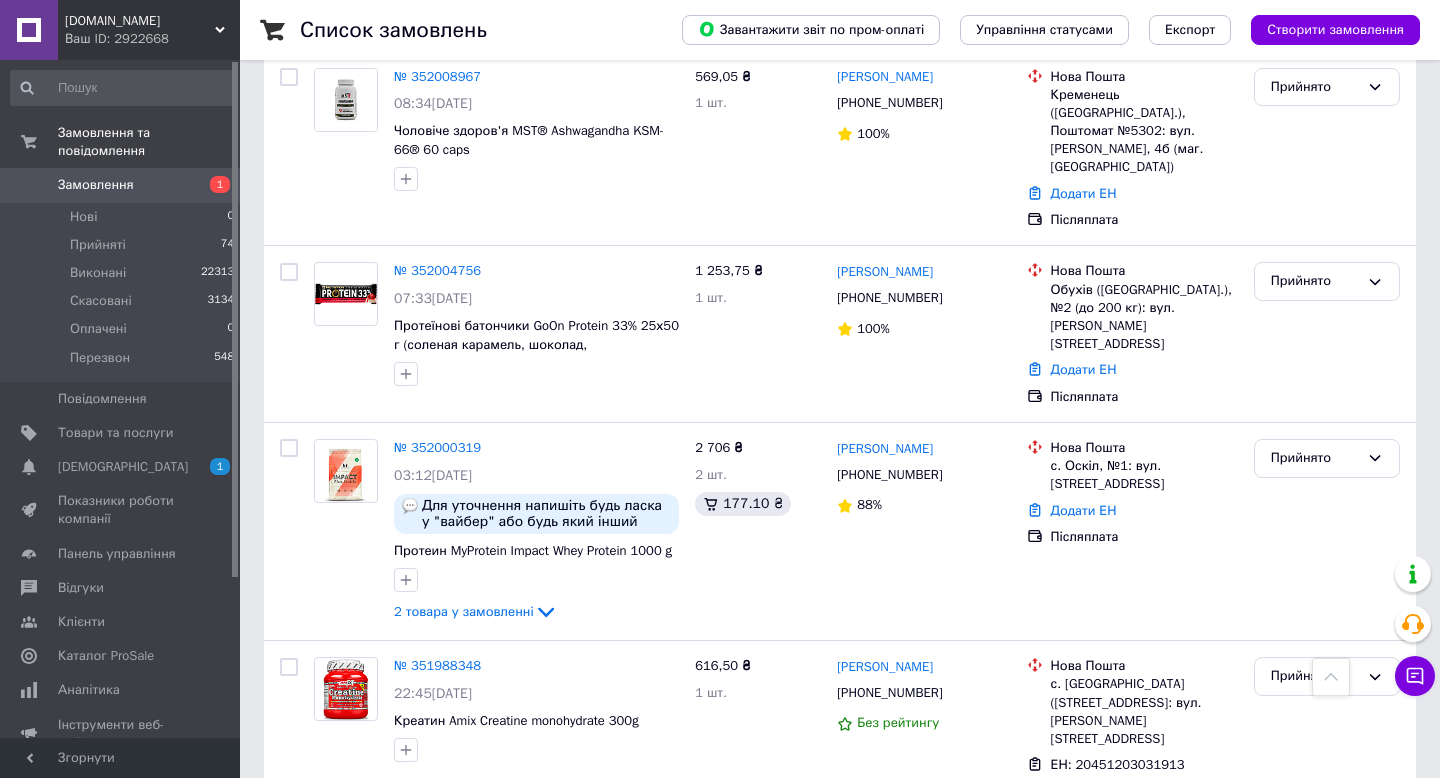 scroll, scrollTop: 1472, scrollLeft: 0, axis: vertical 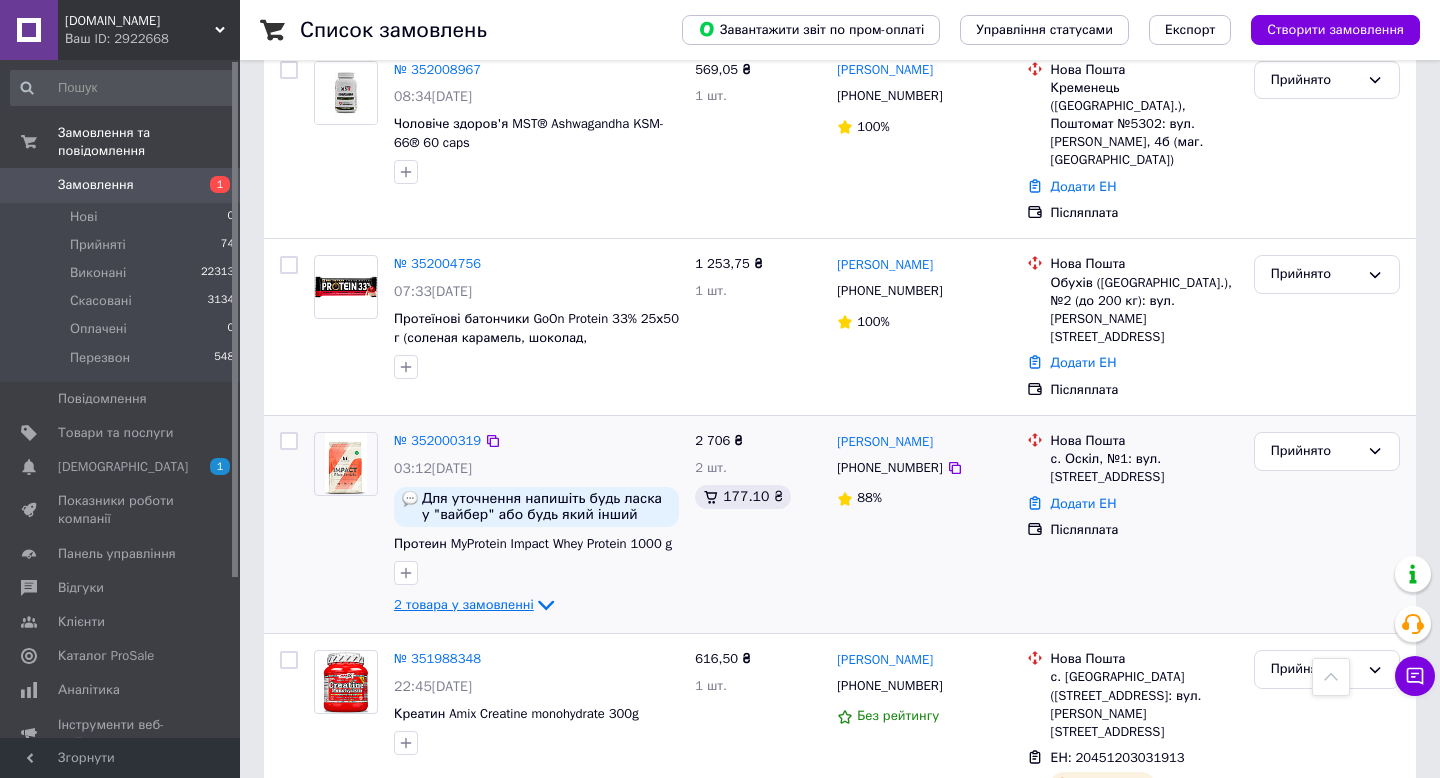 click 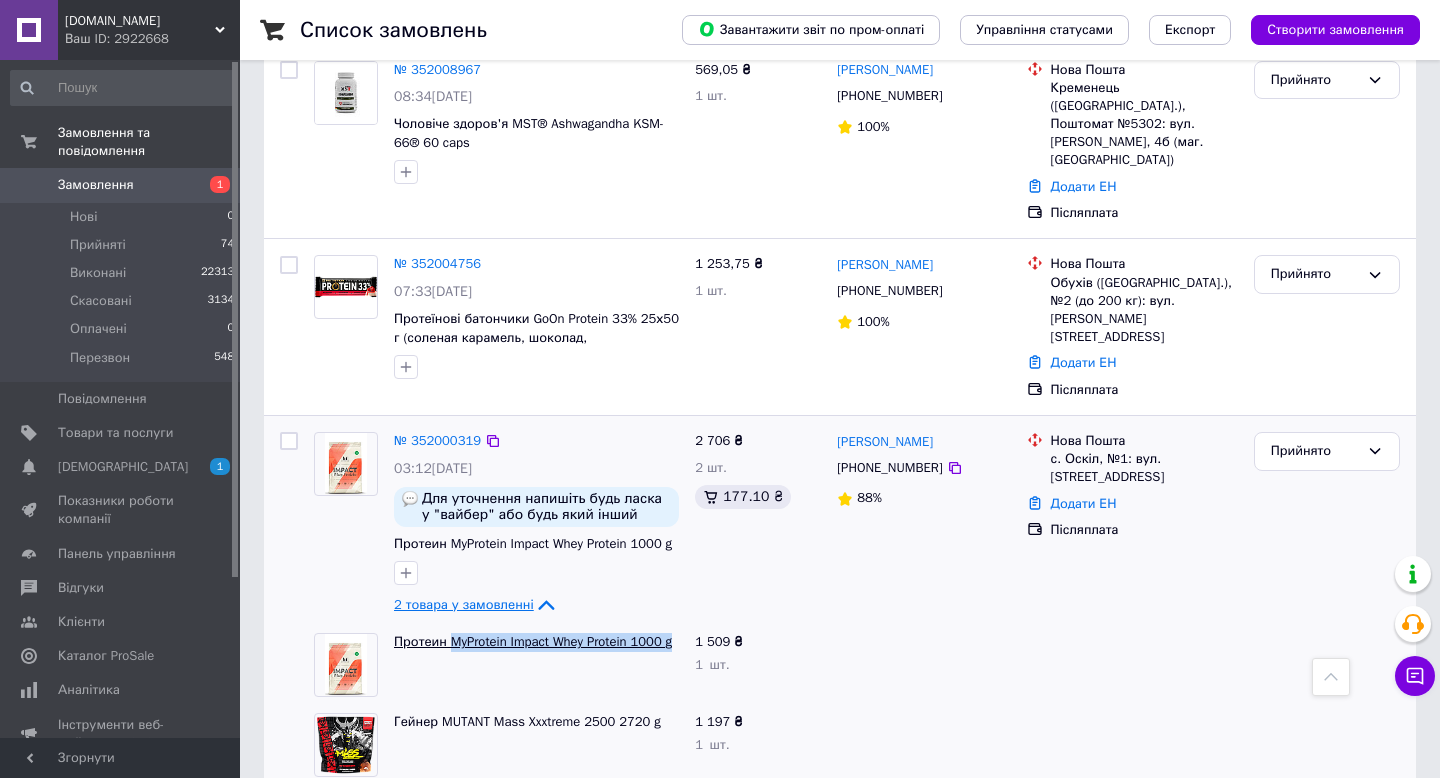 drag, startPoint x: 456, startPoint y: 574, endPoint x: 453, endPoint y: 553, distance: 21.213203 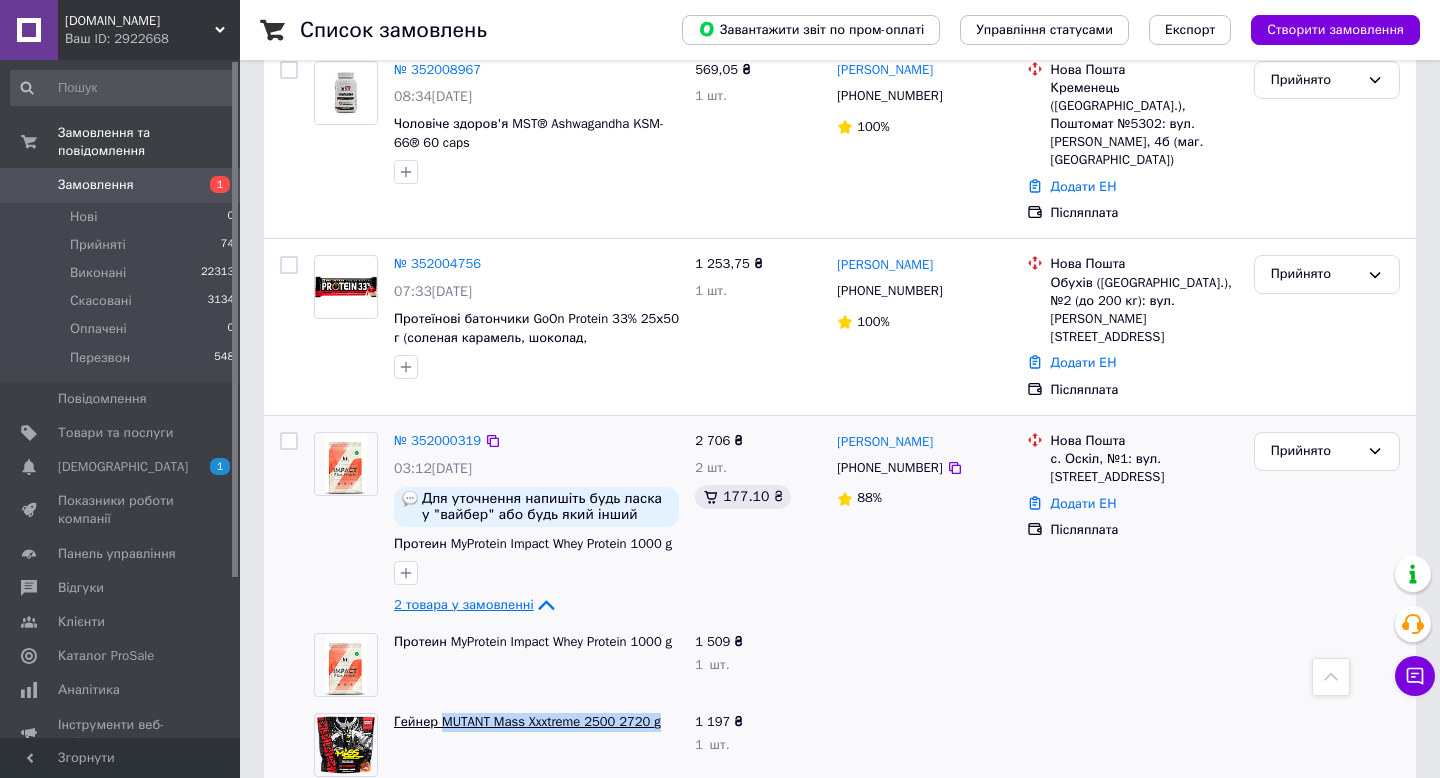 drag, startPoint x: 679, startPoint y: 635, endPoint x: 442, endPoint y: 637, distance: 237.00844 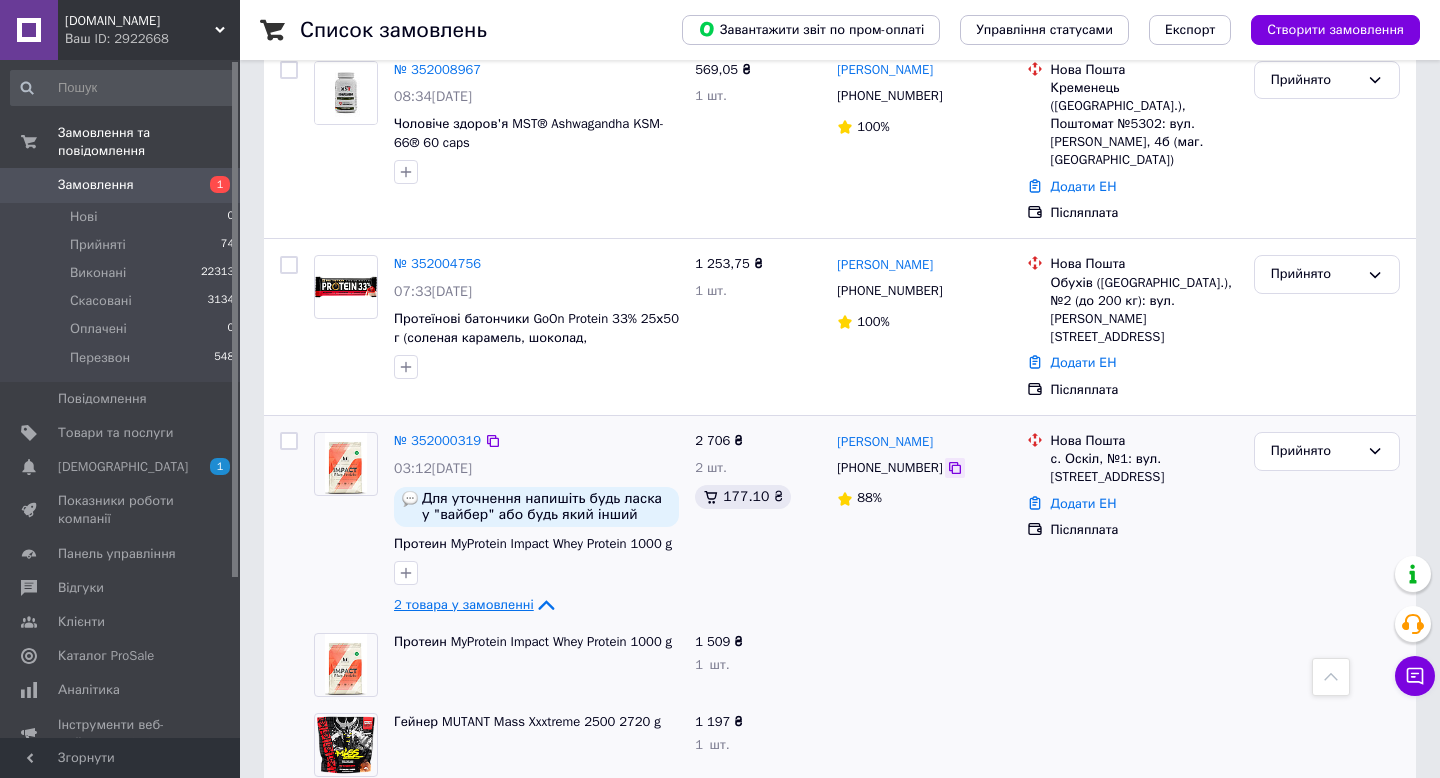 click 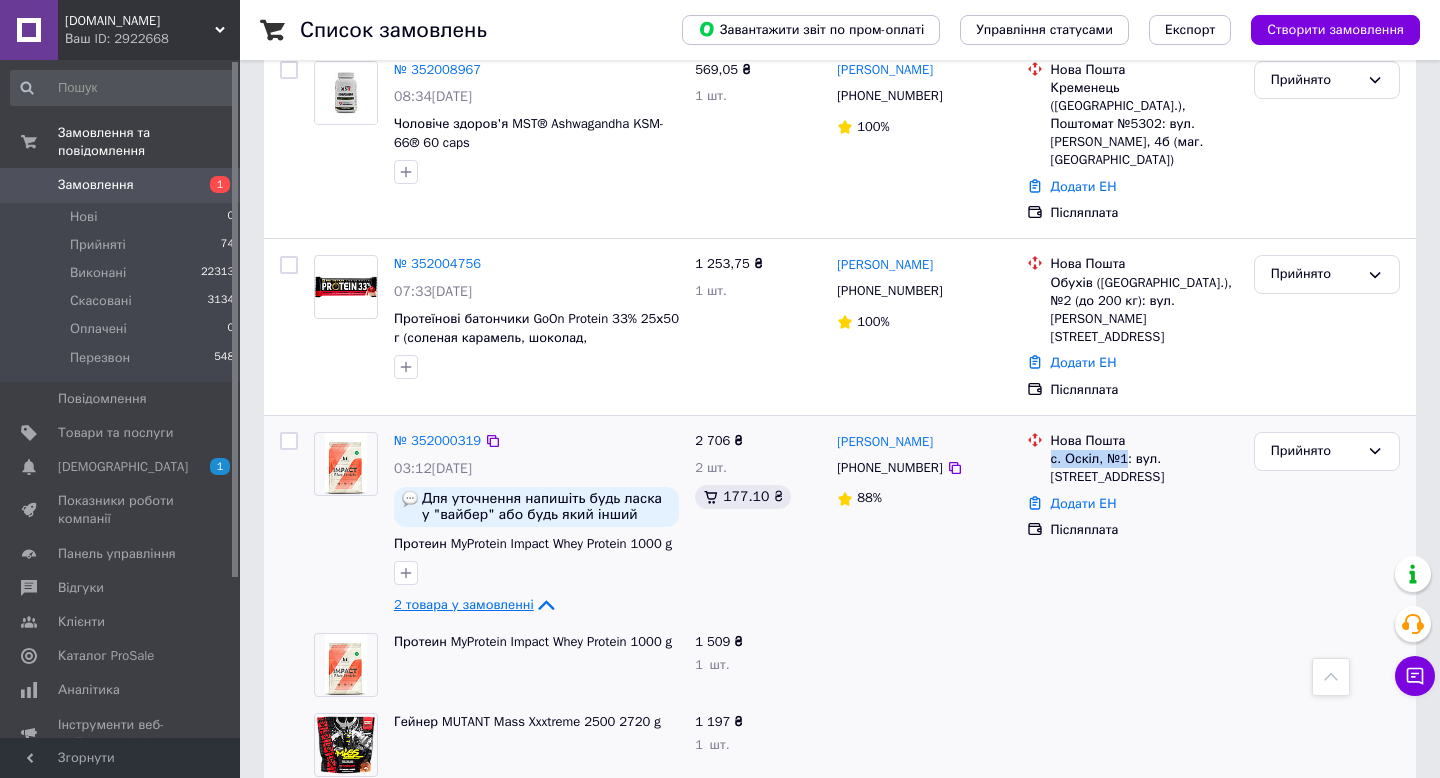 drag, startPoint x: 1051, startPoint y: 351, endPoint x: 1129, endPoint y: 350, distance: 78.00641 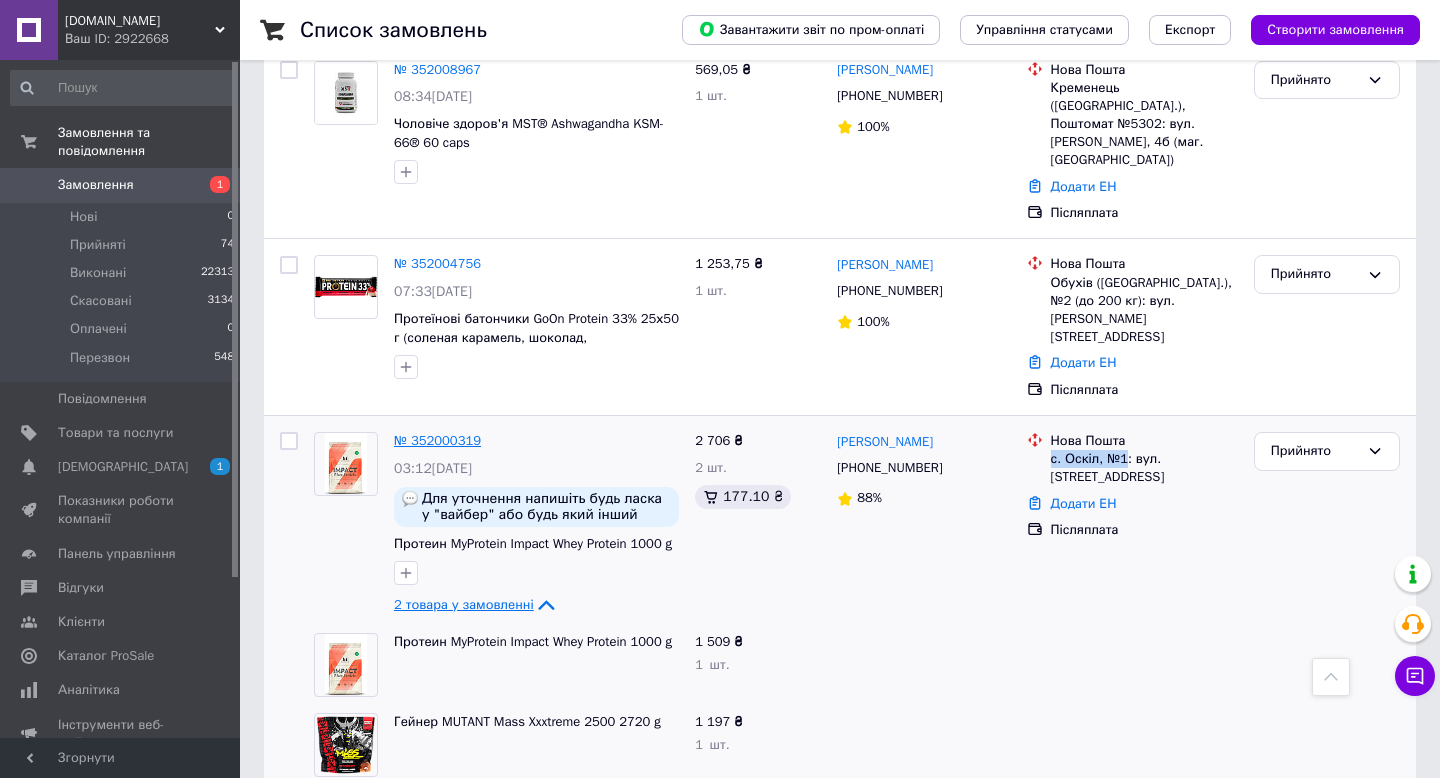 click on "№ 352000319" at bounding box center [437, 440] 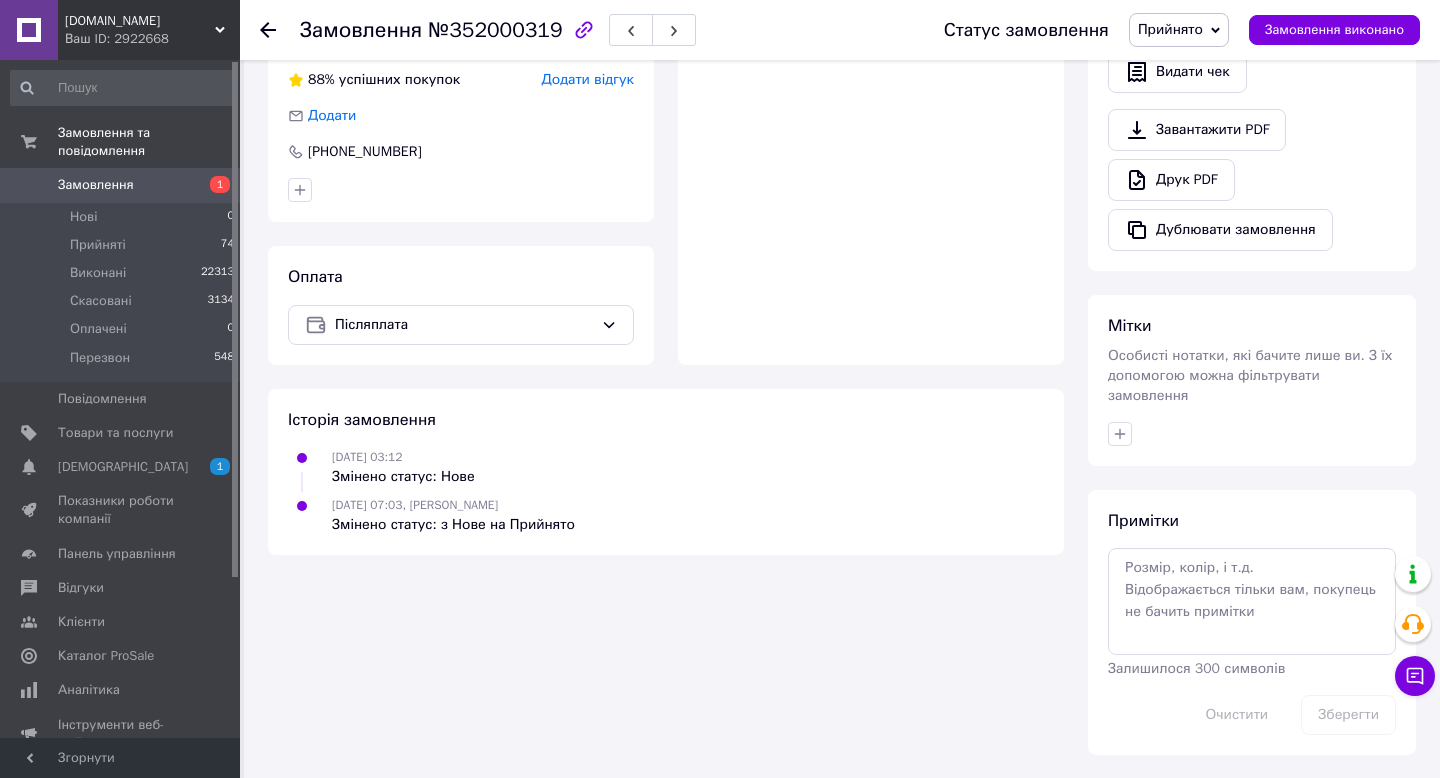 scroll, scrollTop: 720, scrollLeft: 0, axis: vertical 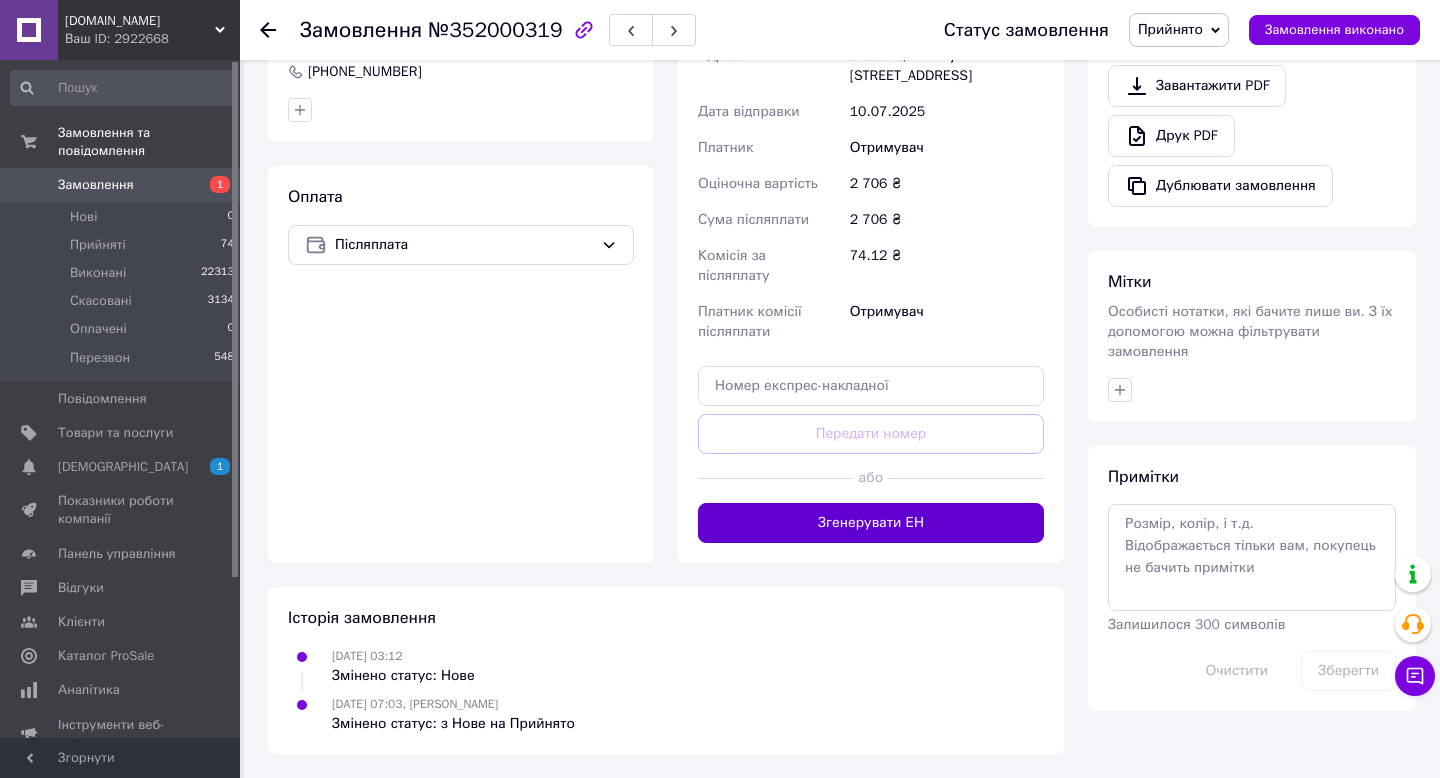 click on "Згенерувати ЕН" at bounding box center (871, 523) 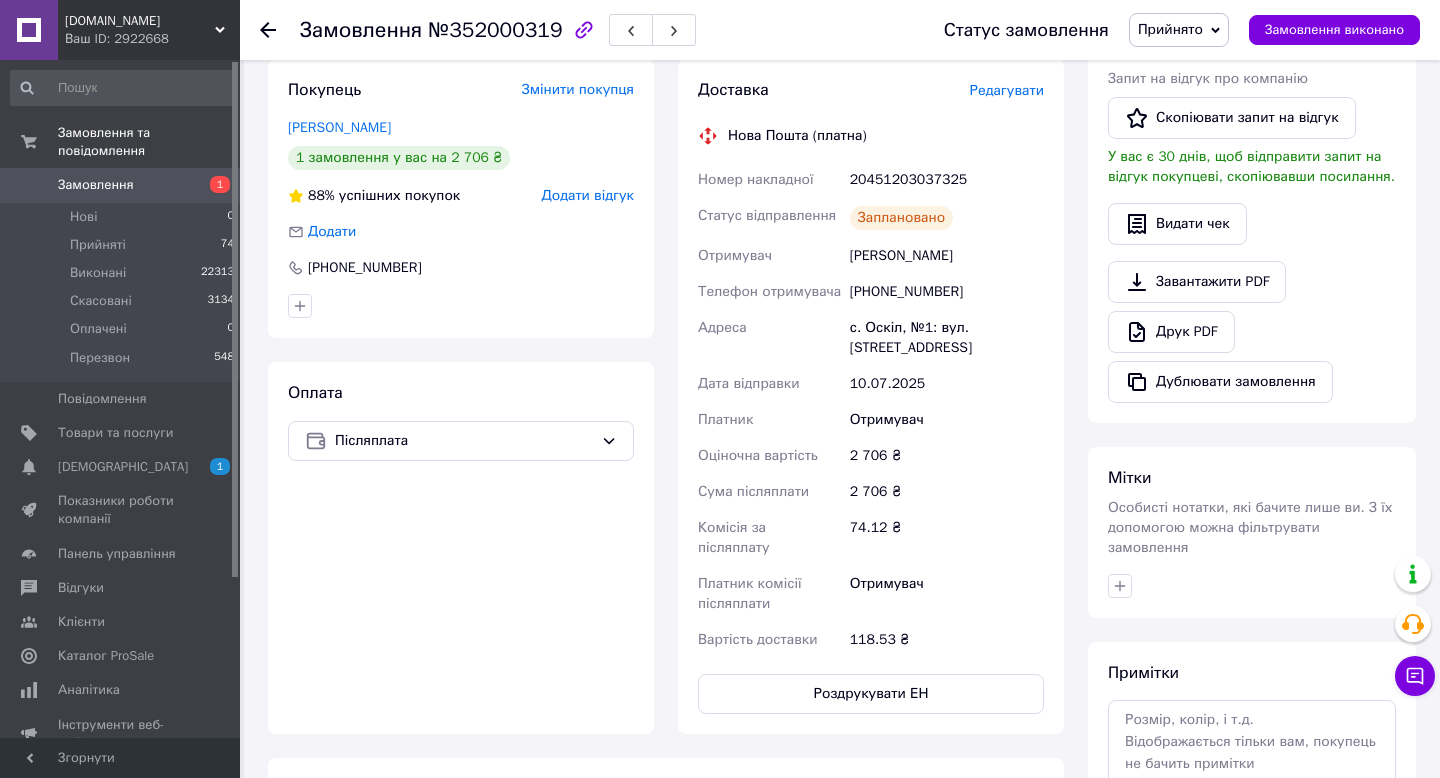 scroll, scrollTop: 496, scrollLeft: 0, axis: vertical 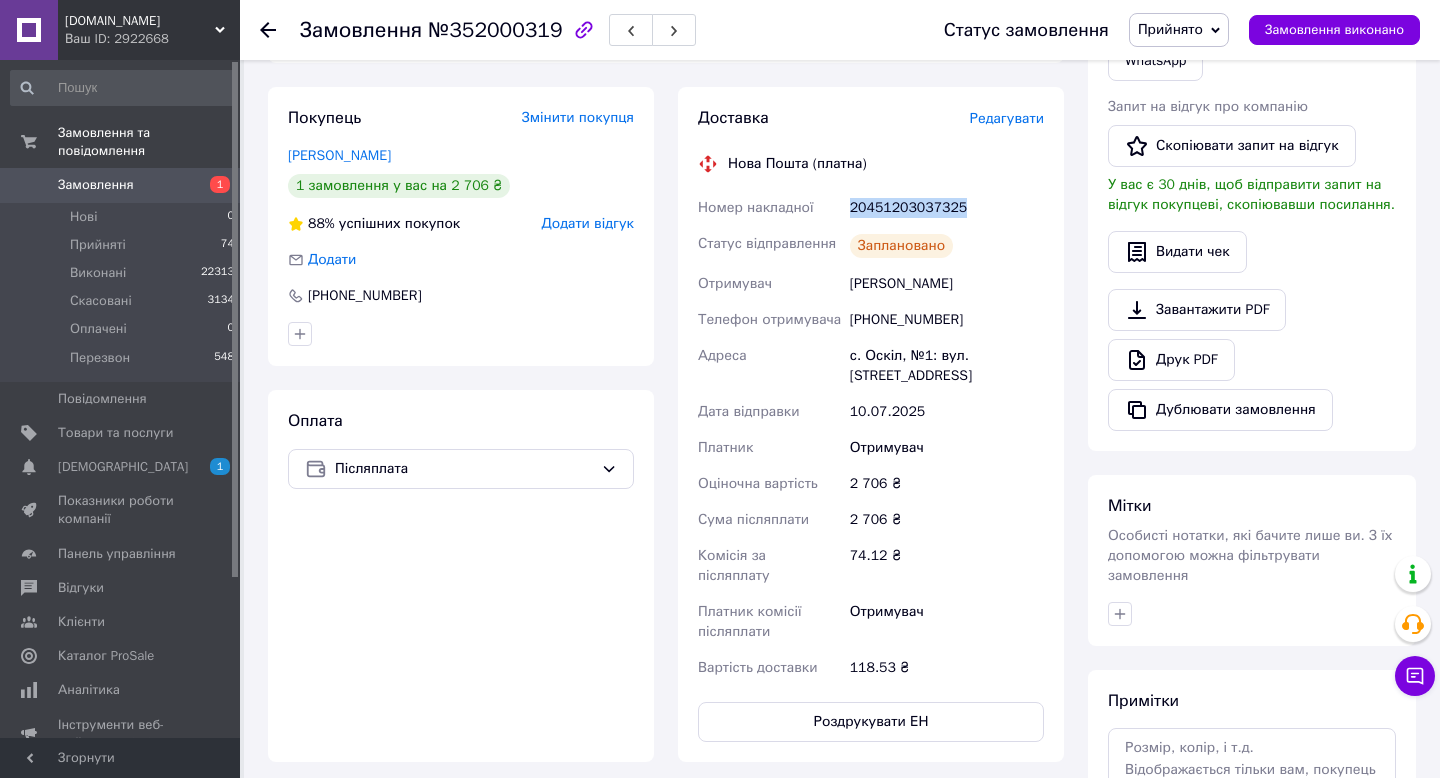drag, startPoint x: 974, startPoint y: 205, endPoint x: 833, endPoint y: 208, distance: 141.0319 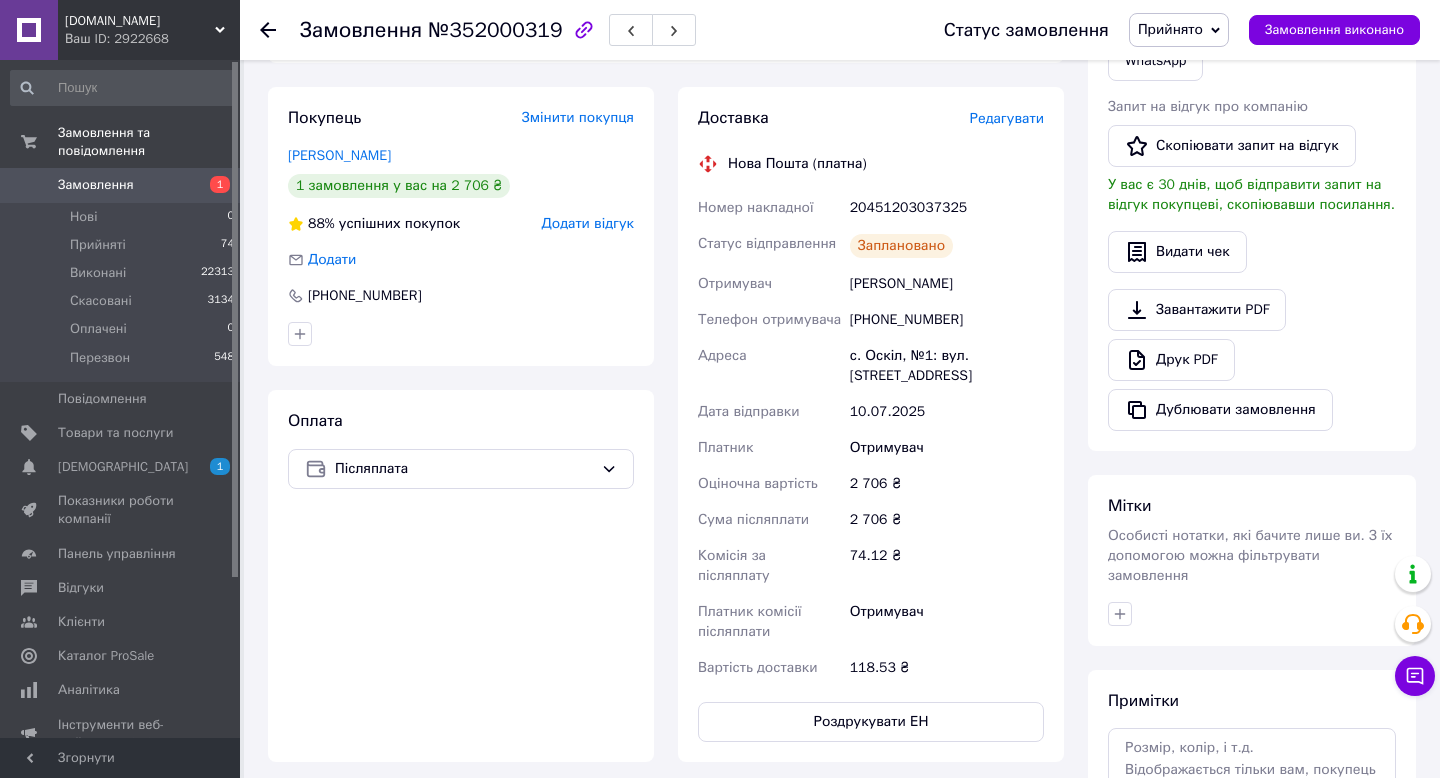 click 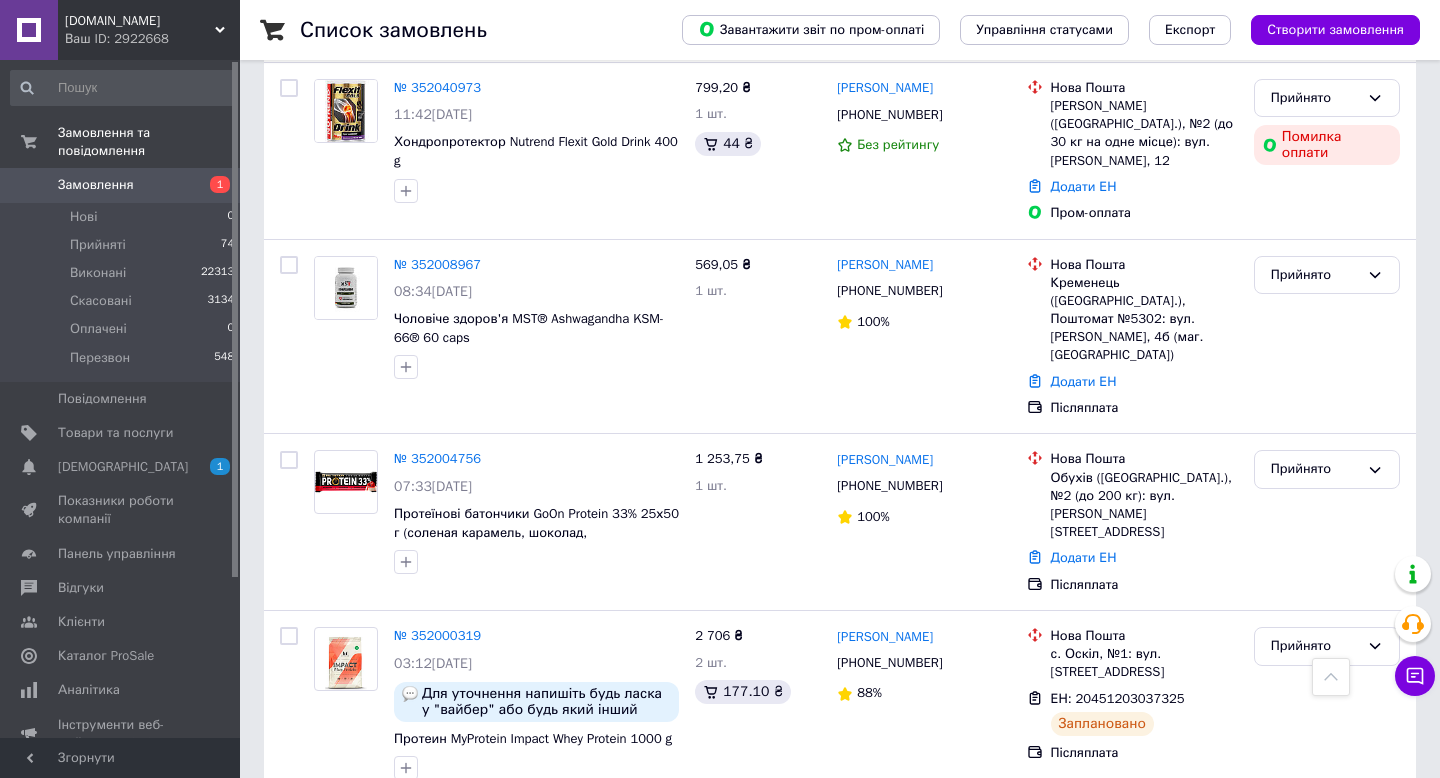 scroll, scrollTop: 1276, scrollLeft: 0, axis: vertical 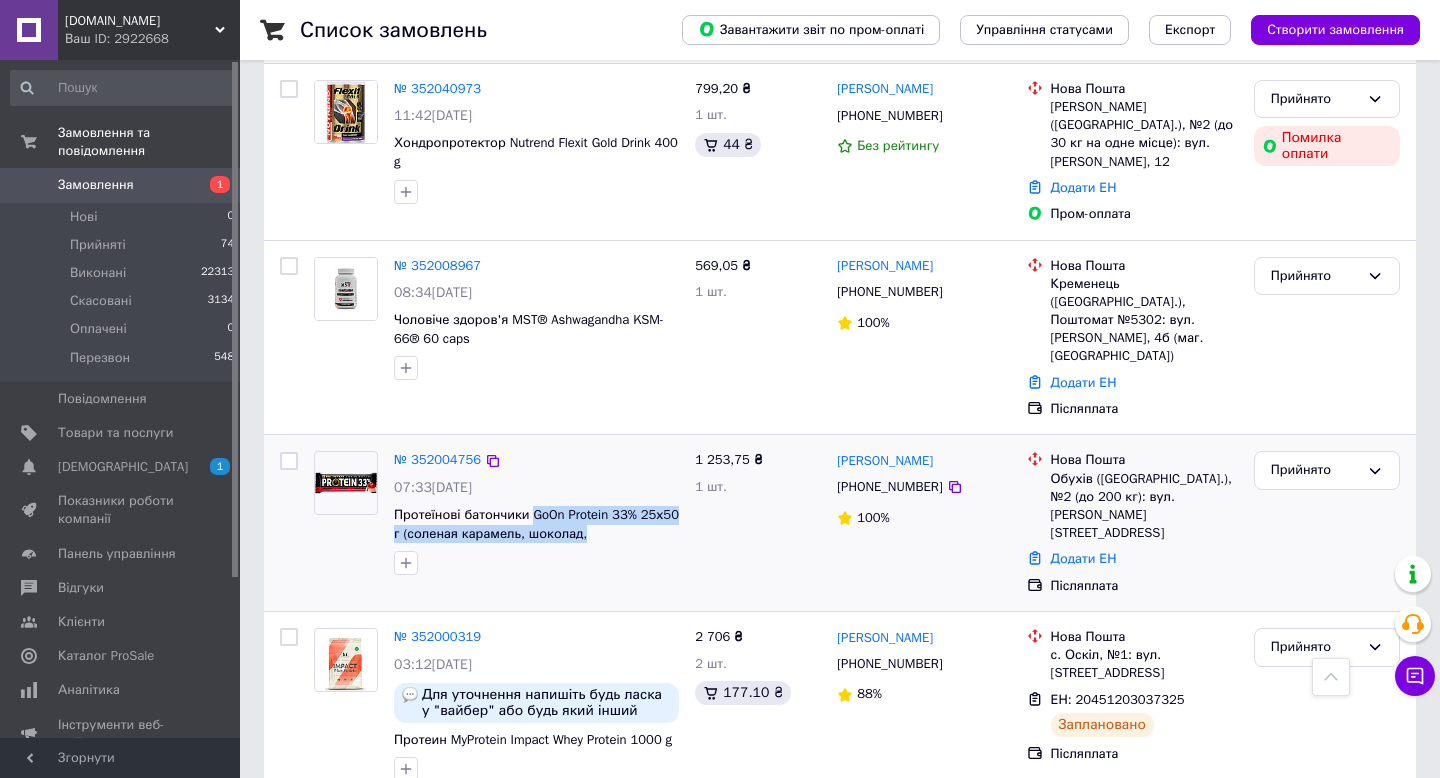 drag, startPoint x: 640, startPoint y: 447, endPoint x: 536, endPoint y: 432, distance: 105.076164 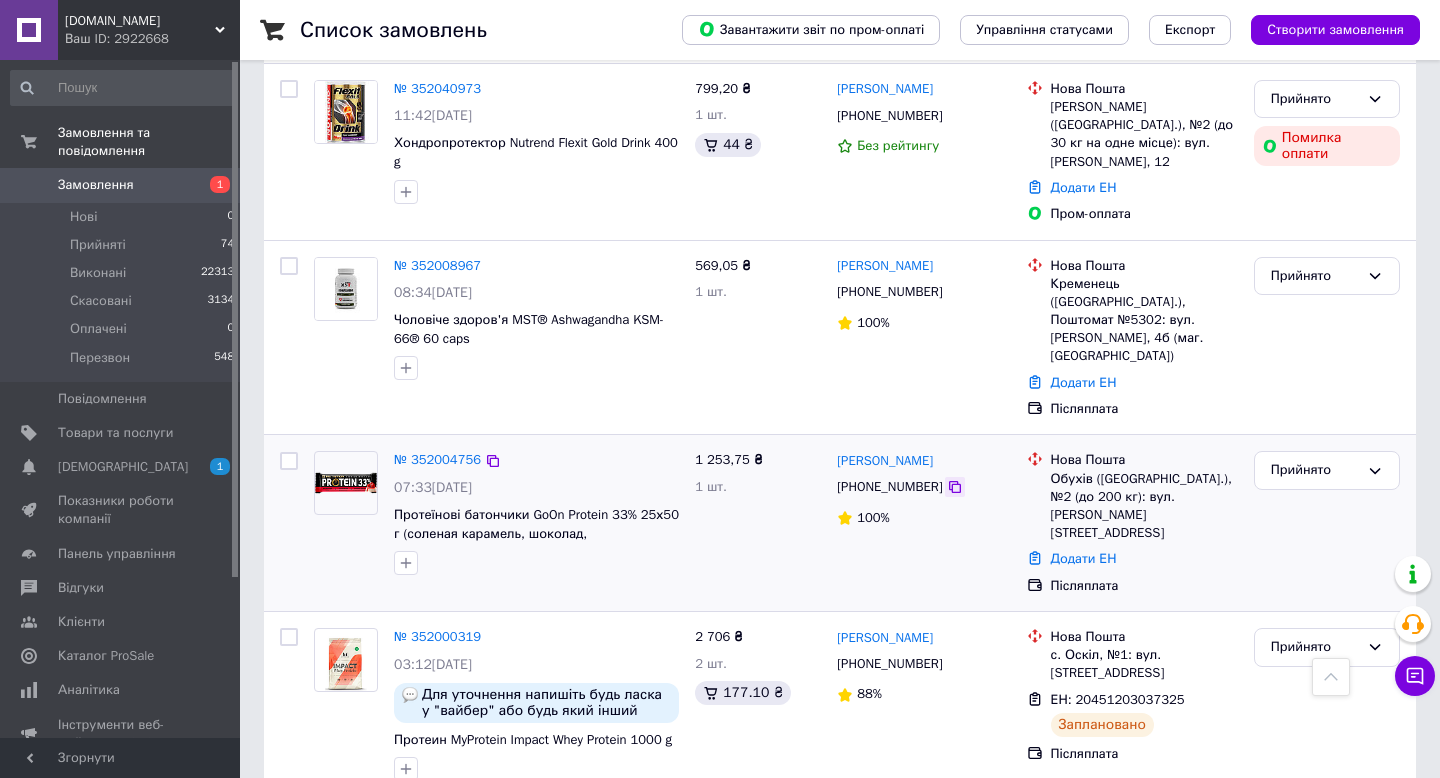 click 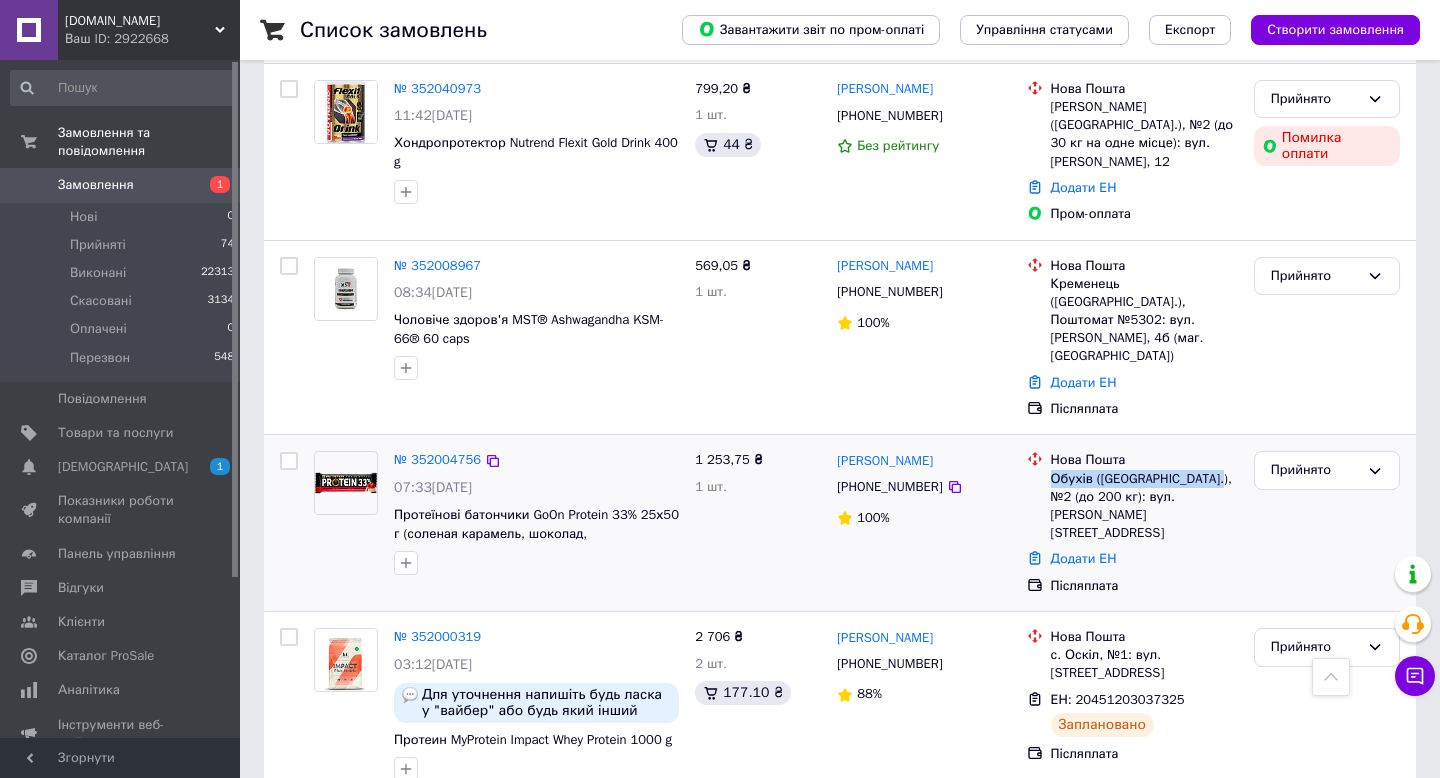 drag, startPoint x: 1055, startPoint y: 389, endPoint x: 1229, endPoint y: 384, distance: 174.07182 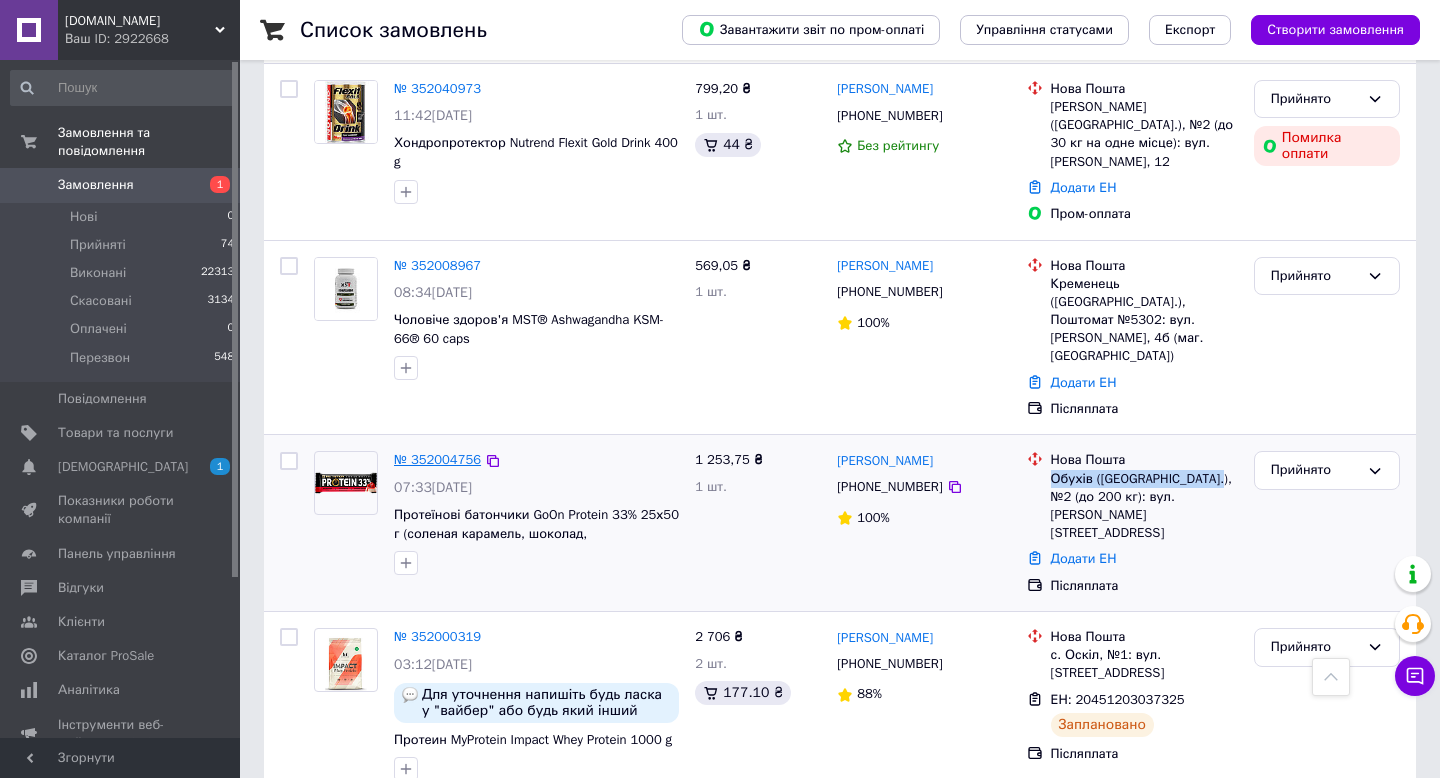 click on "№ 352004756" at bounding box center [437, 459] 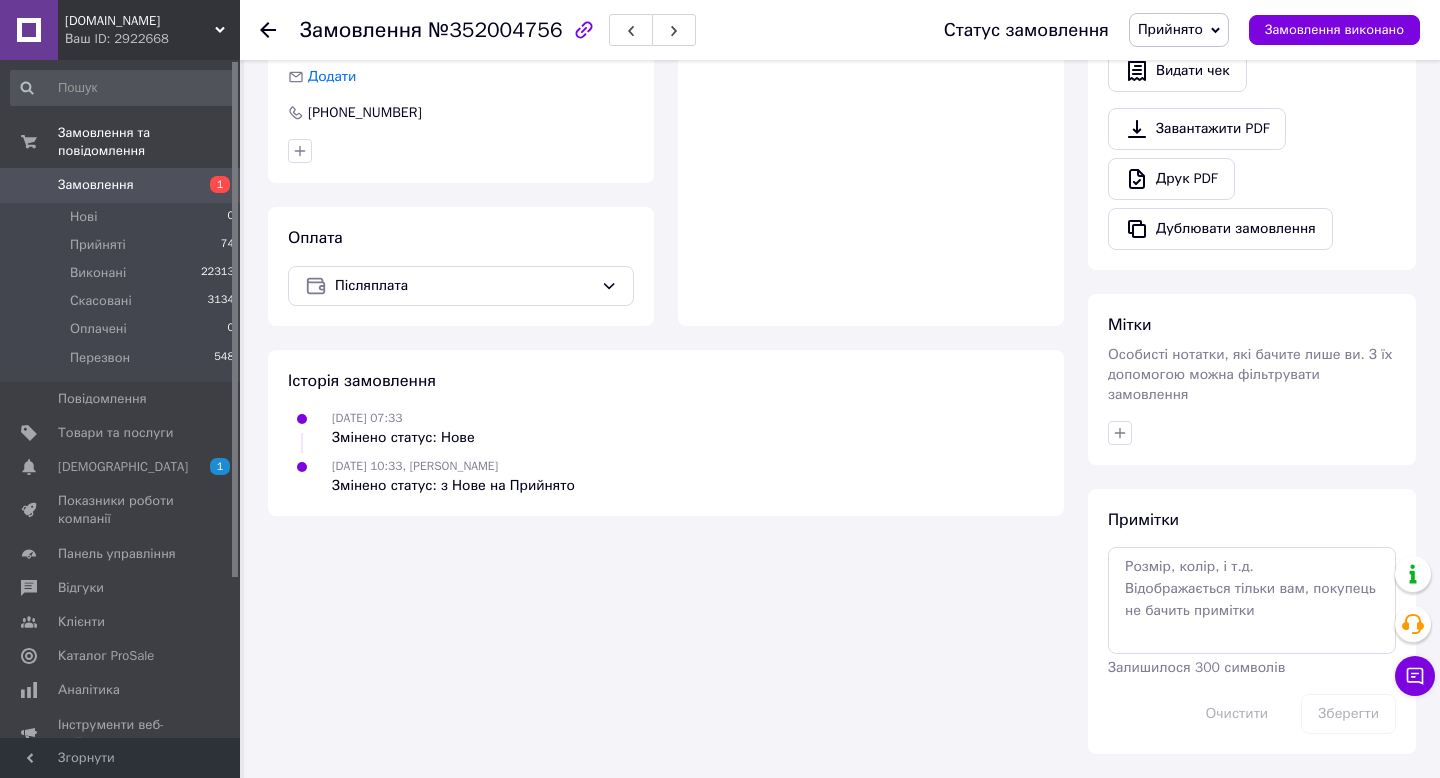 scroll, scrollTop: 606, scrollLeft: 0, axis: vertical 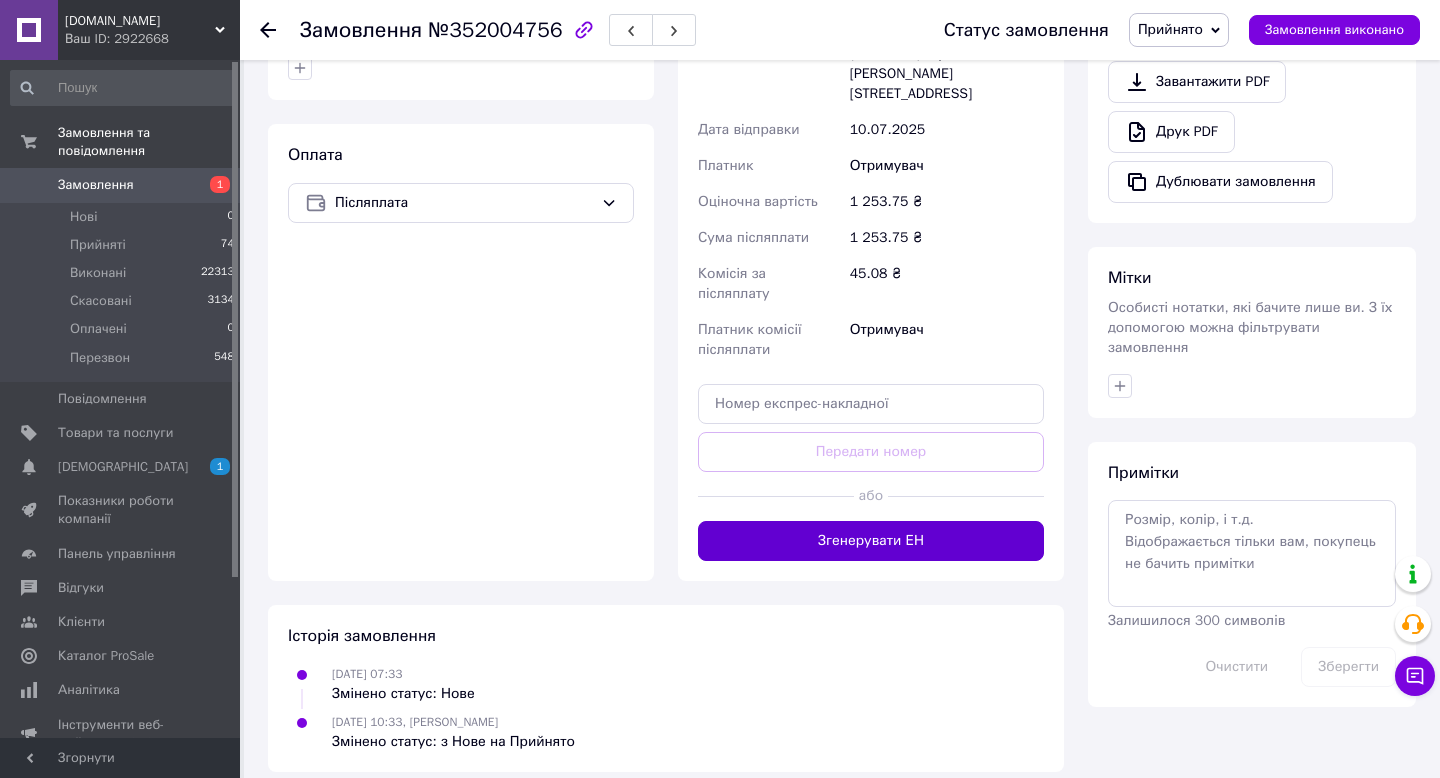 click on "Згенерувати ЕН" at bounding box center [871, 541] 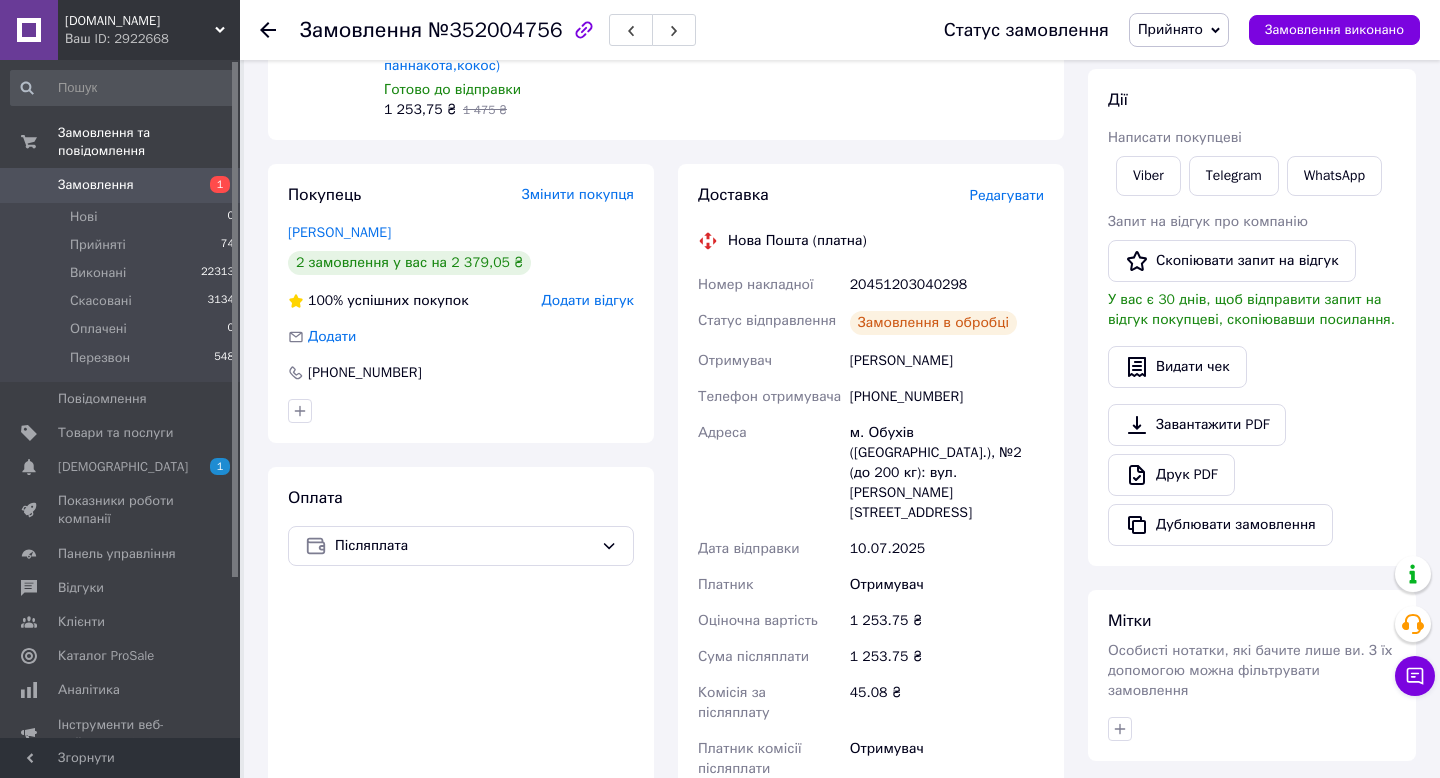 scroll, scrollTop: 261, scrollLeft: 0, axis: vertical 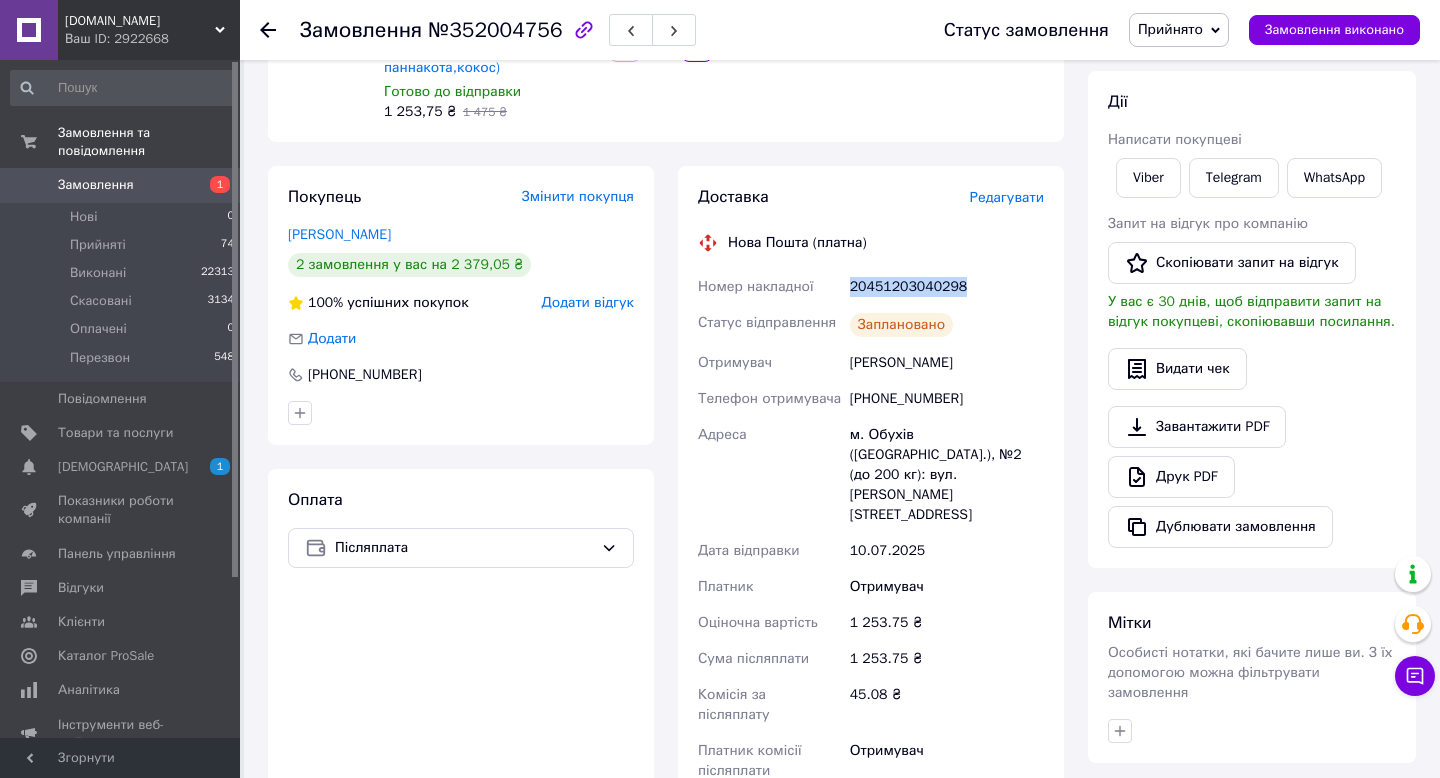 drag, startPoint x: 979, startPoint y: 285, endPoint x: 823, endPoint y: 285, distance: 156 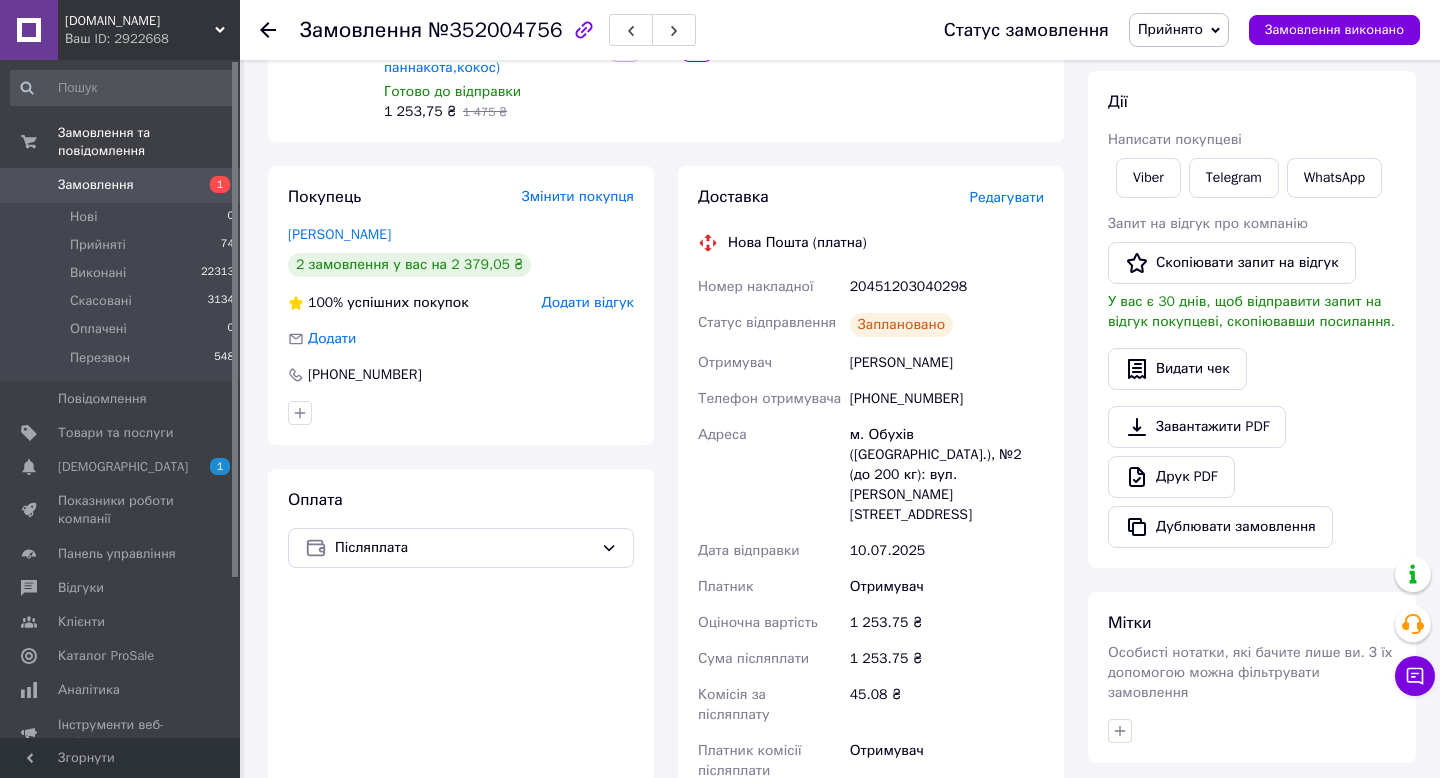 click 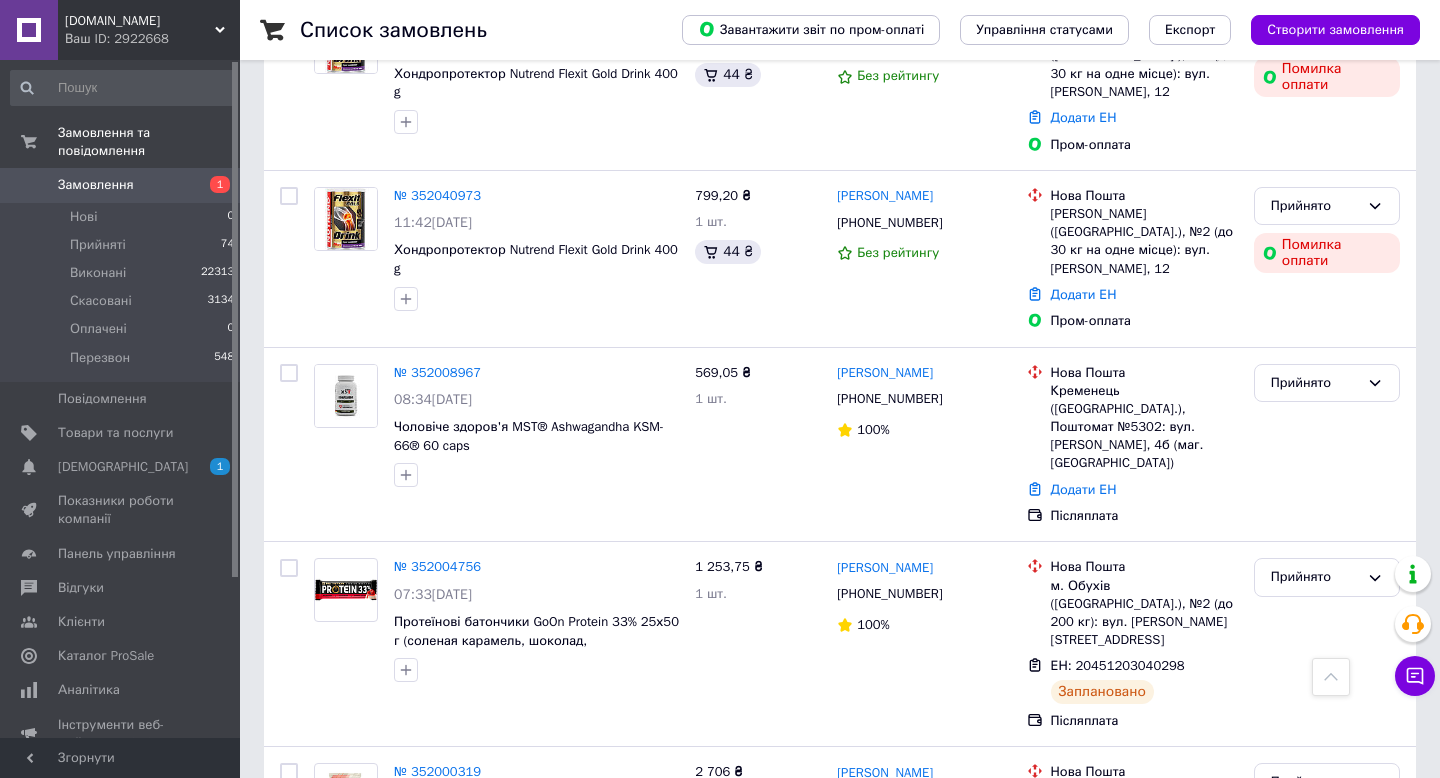 scroll, scrollTop: 1171, scrollLeft: 0, axis: vertical 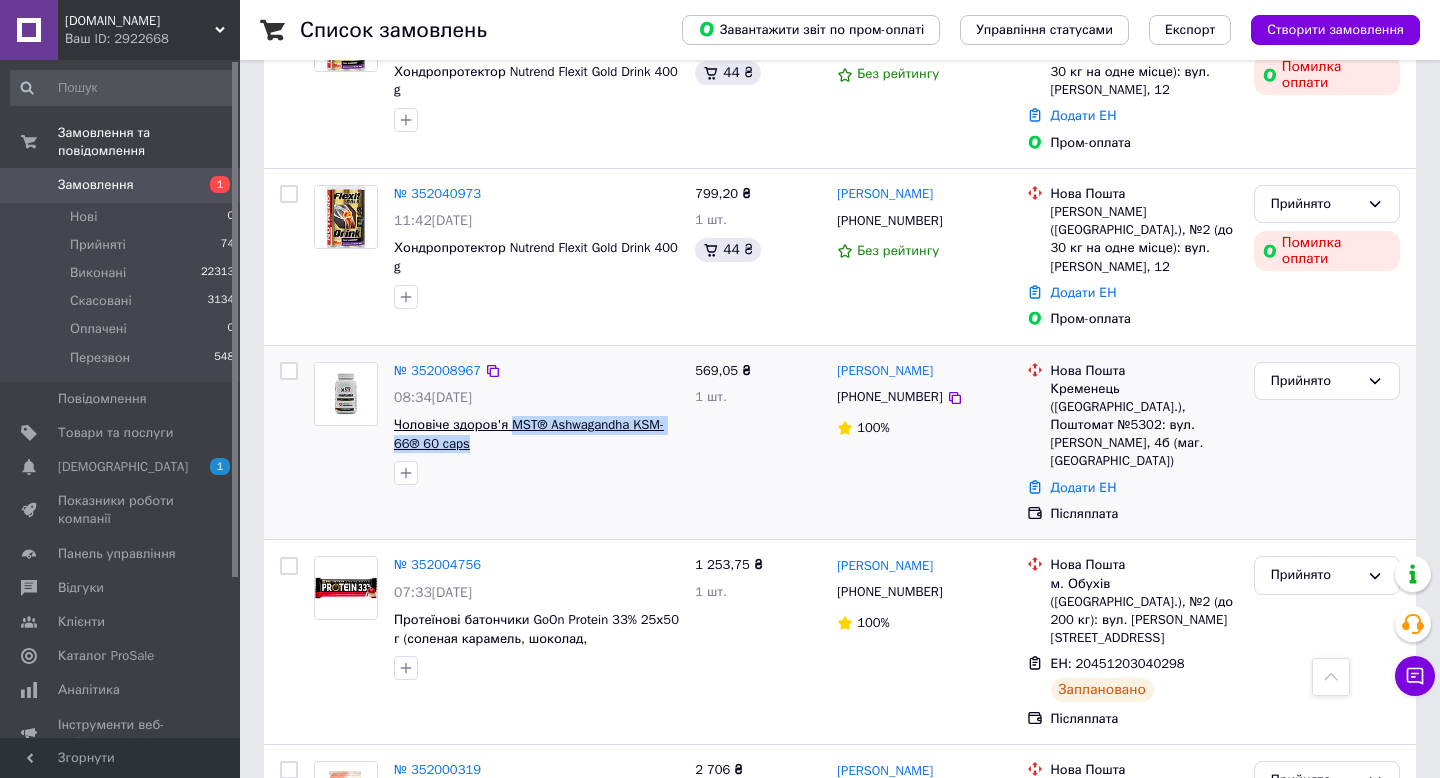 drag, startPoint x: 511, startPoint y: 366, endPoint x: 517, endPoint y: 356, distance: 11.661903 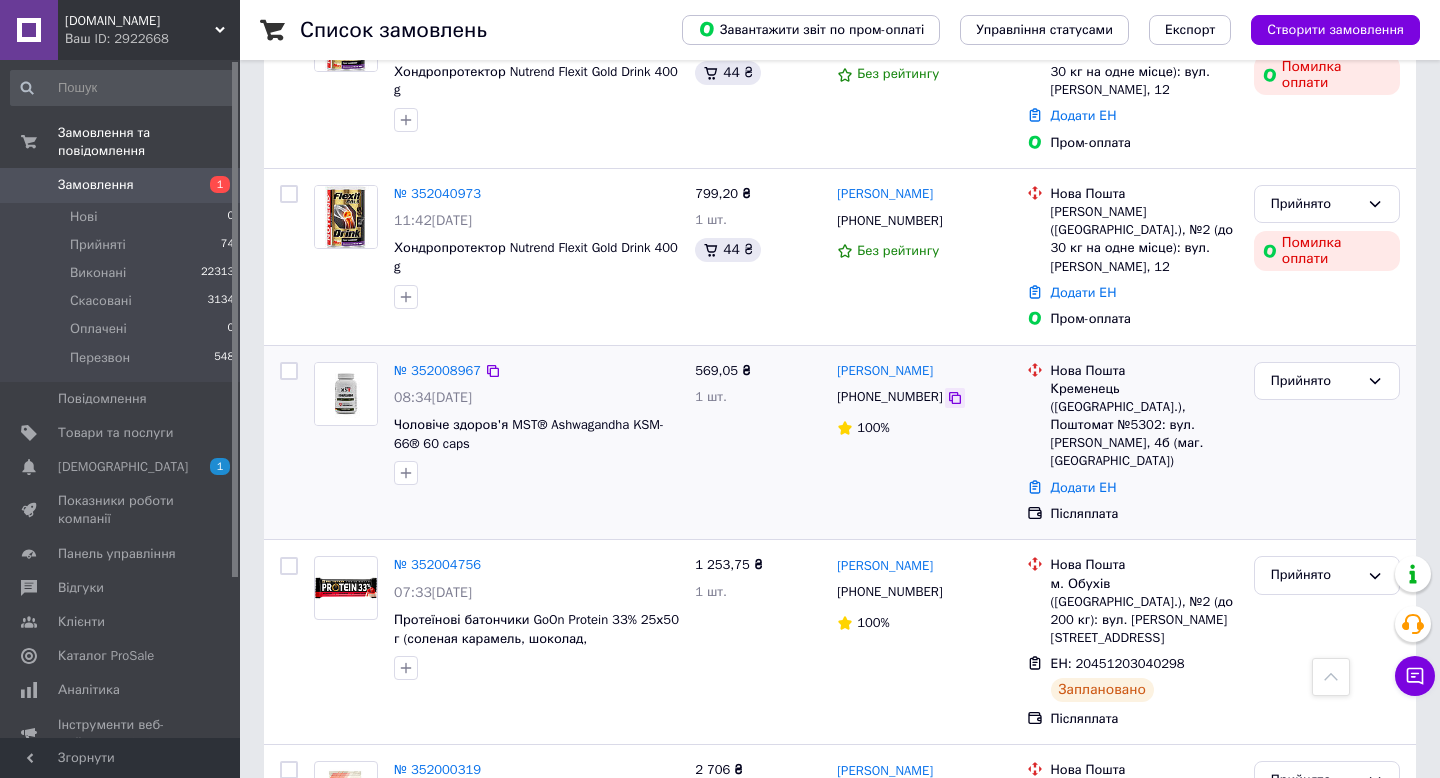 click 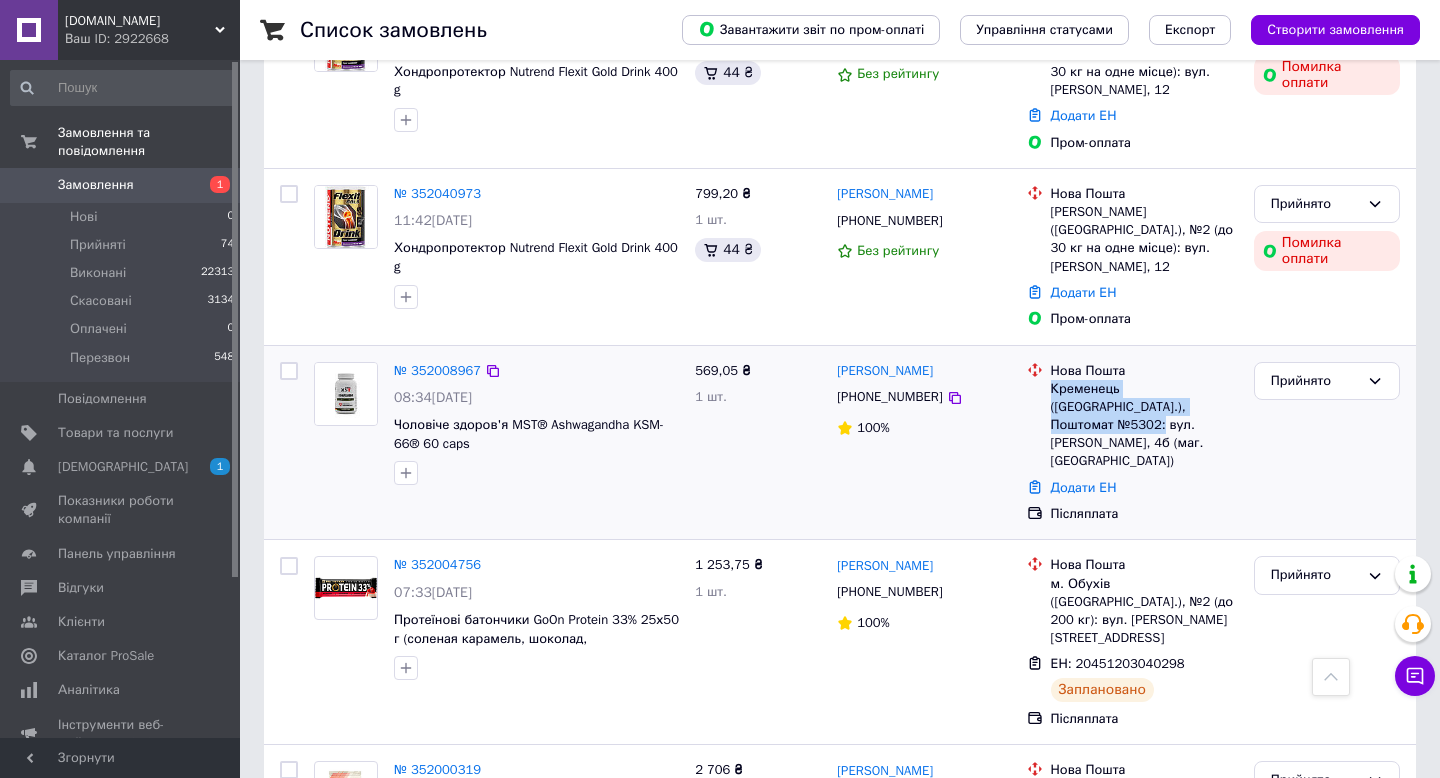 drag, startPoint x: 1054, startPoint y: 315, endPoint x: 1208, endPoint y: 333, distance: 155.04839 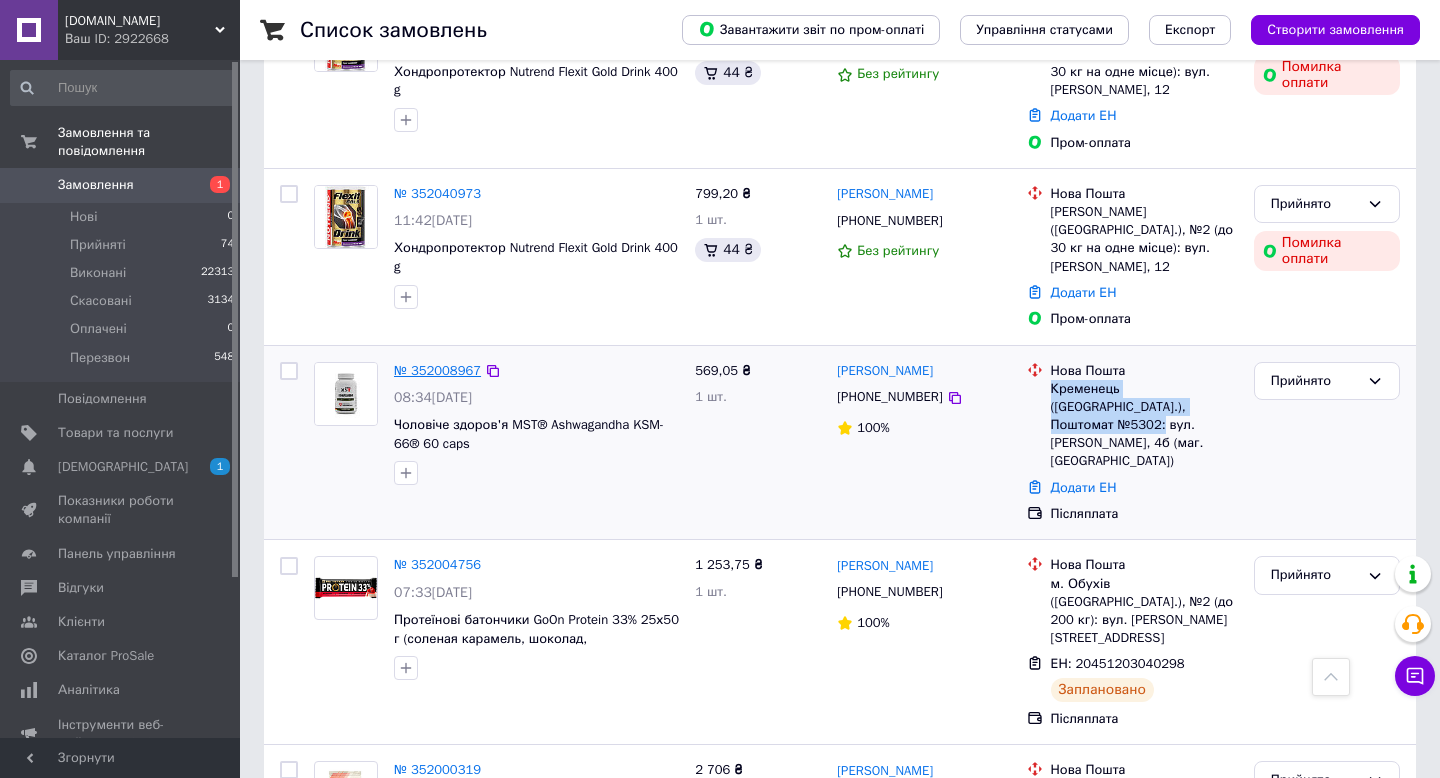 click on "№ 352008967" at bounding box center (437, 370) 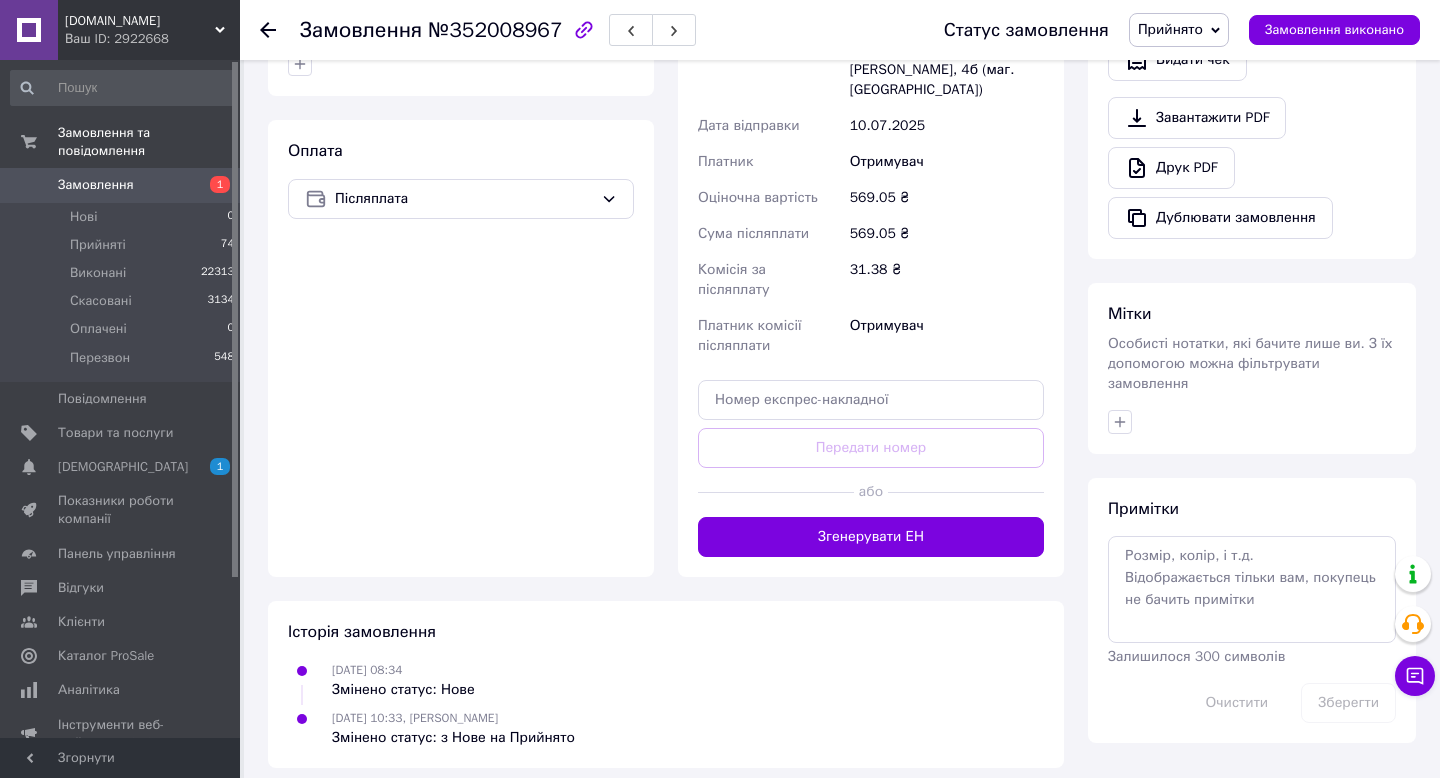 scroll, scrollTop: 606, scrollLeft: 0, axis: vertical 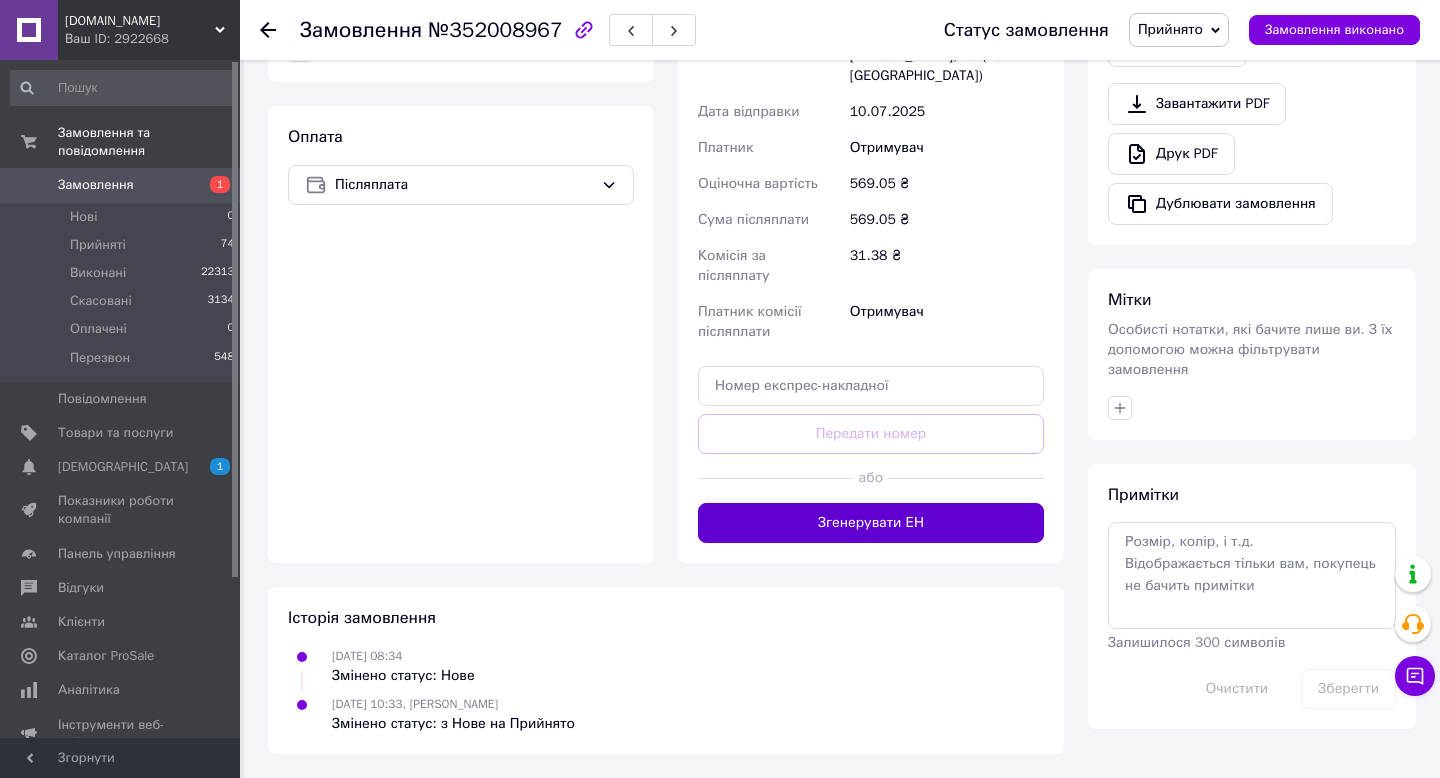 click on "Згенерувати ЕН" at bounding box center (871, 523) 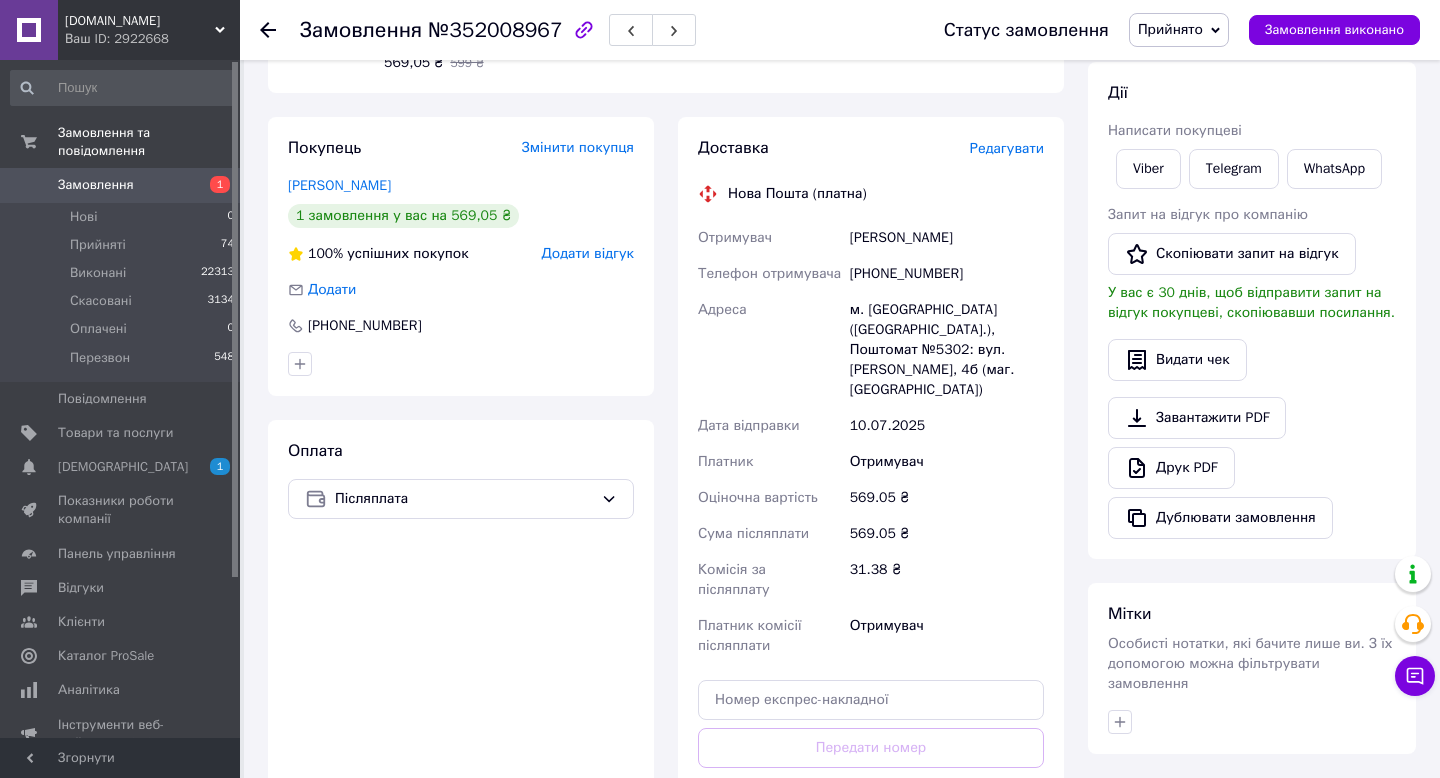 scroll, scrollTop: 269, scrollLeft: 0, axis: vertical 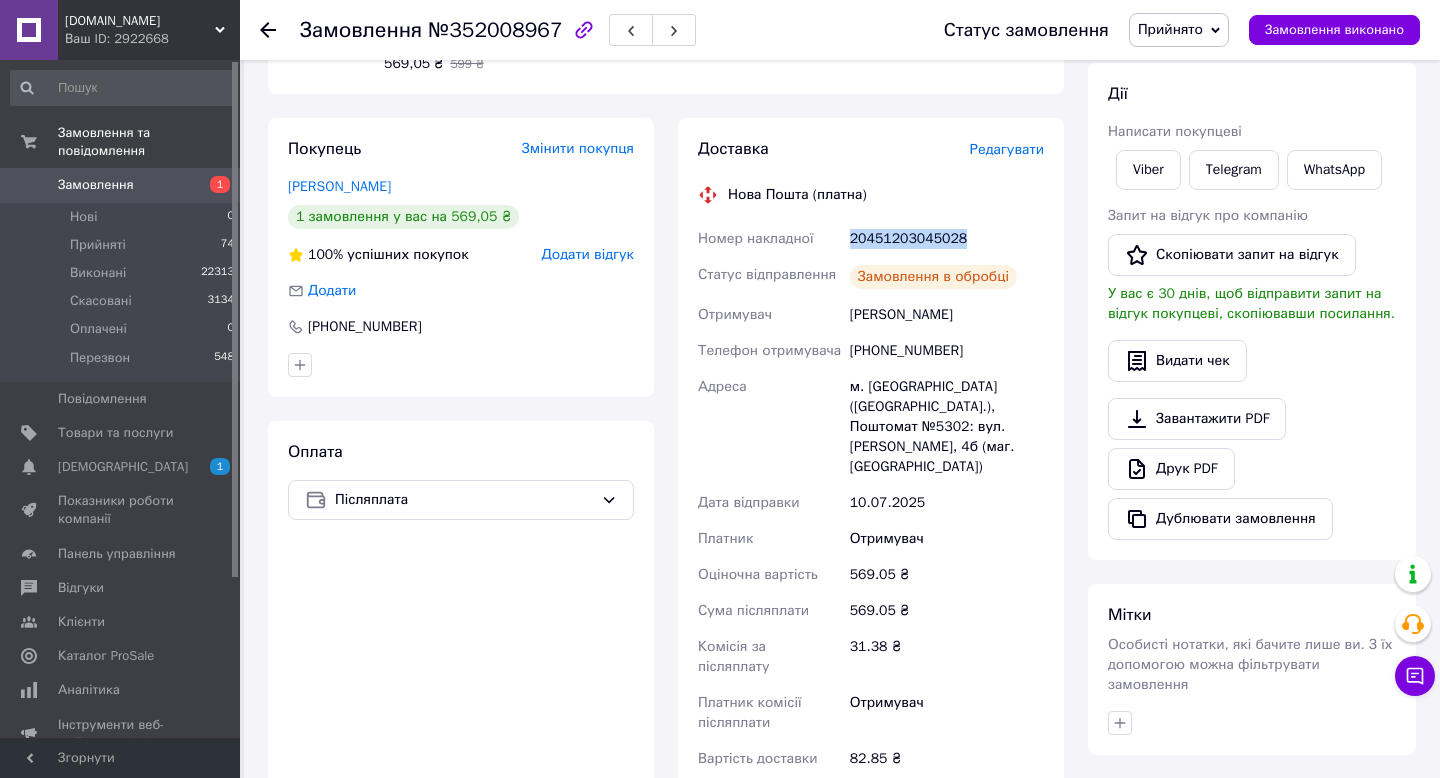 drag, startPoint x: 981, startPoint y: 261, endPoint x: 839, endPoint y: 260, distance: 142.00352 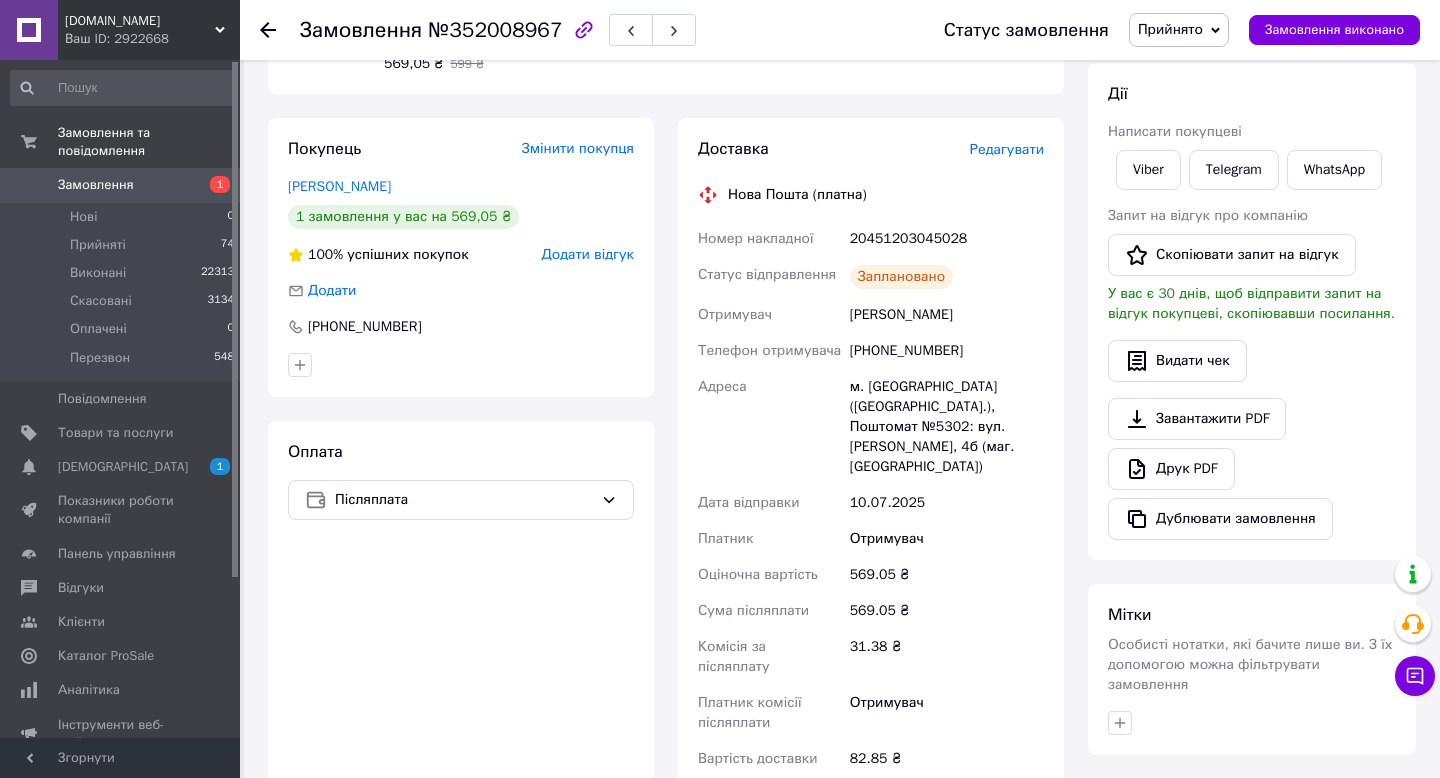 click 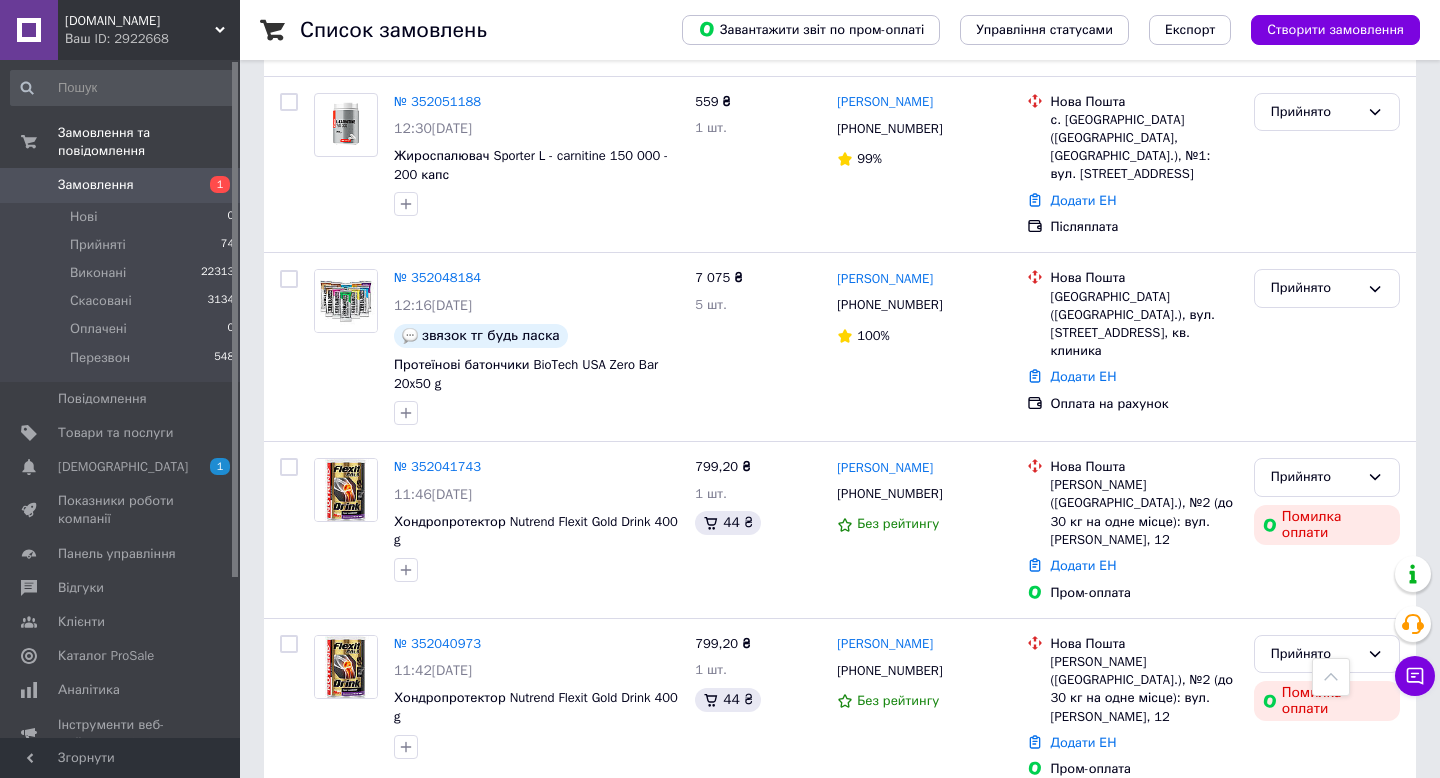 scroll, scrollTop: 669, scrollLeft: 0, axis: vertical 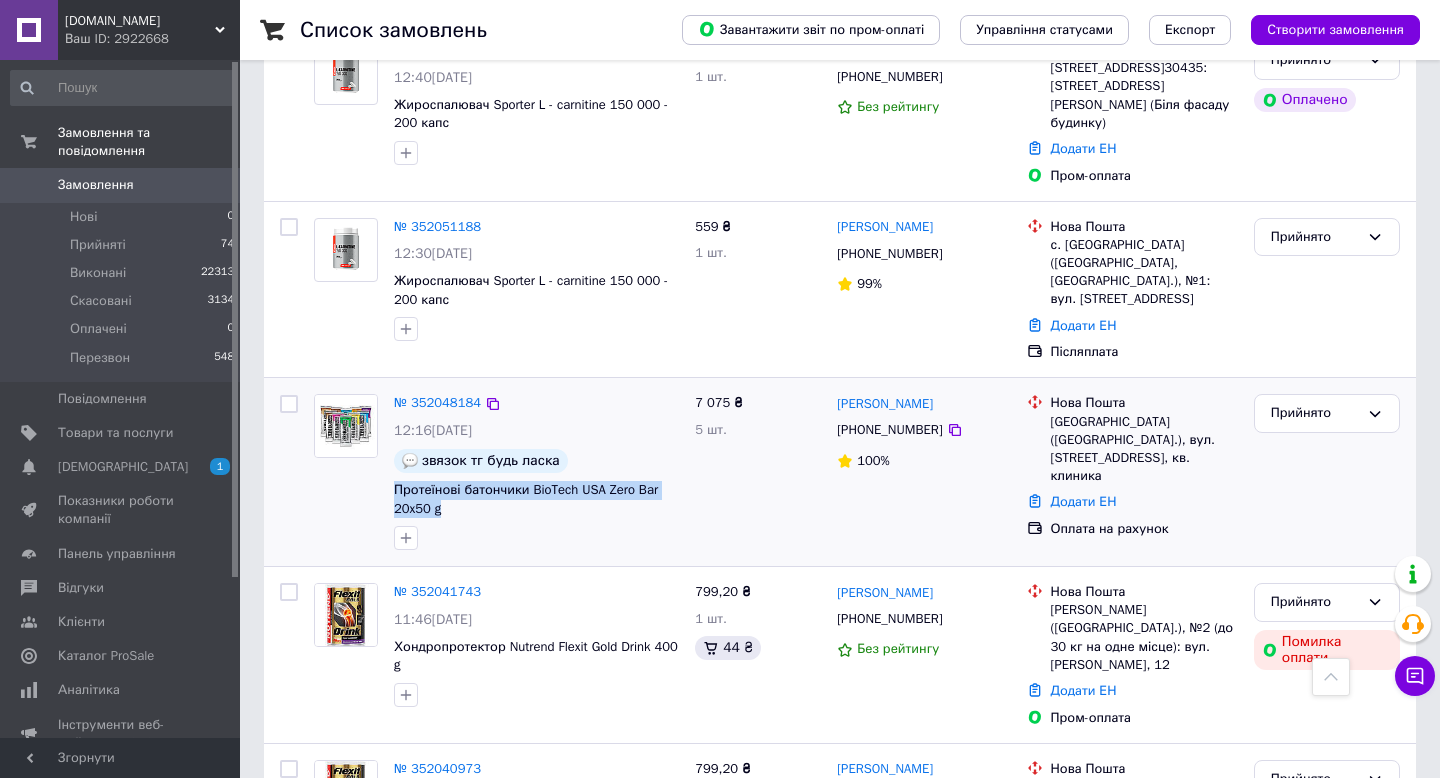 drag, startPoint x: 450, startPoint y: 474, endPoint x: 390, endPoint y: 456, distance: 62.641838 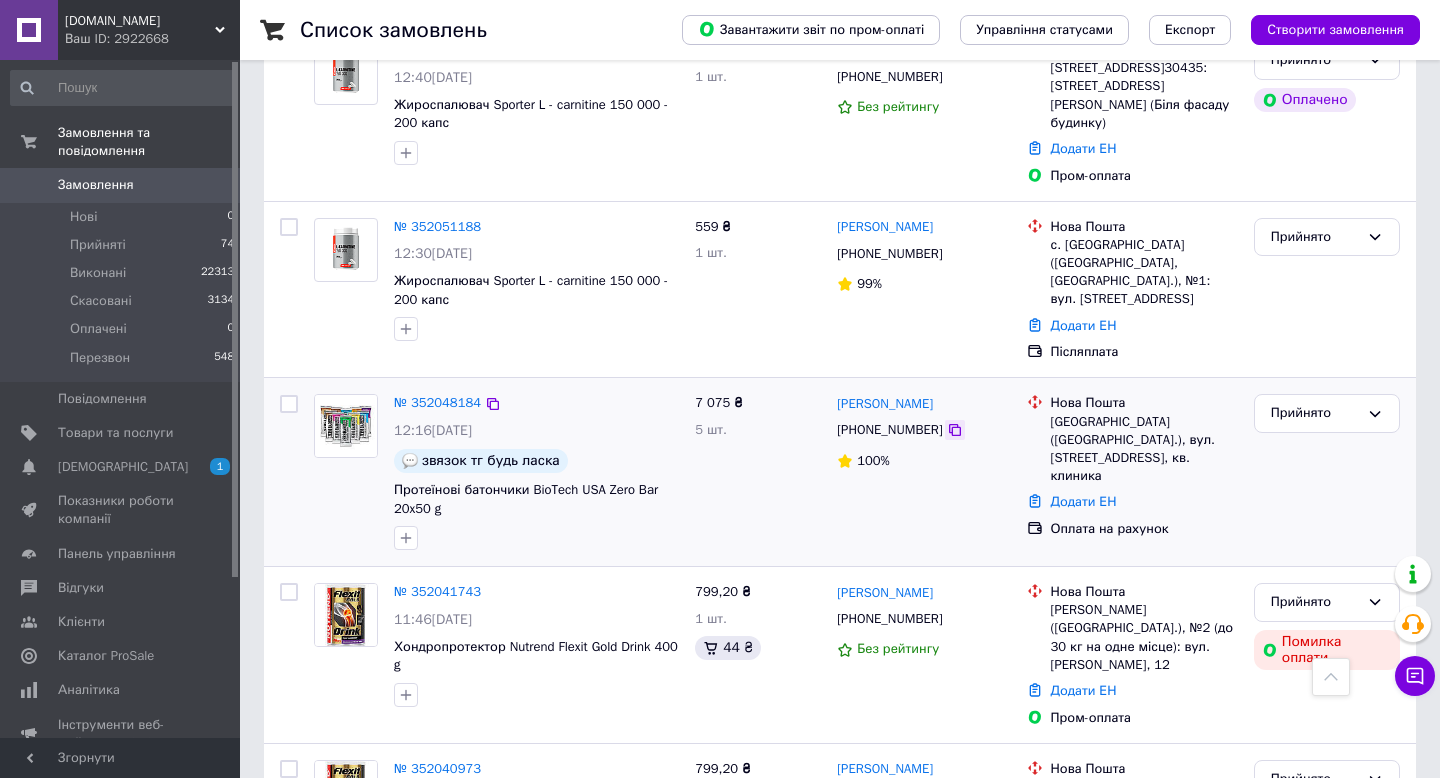 click 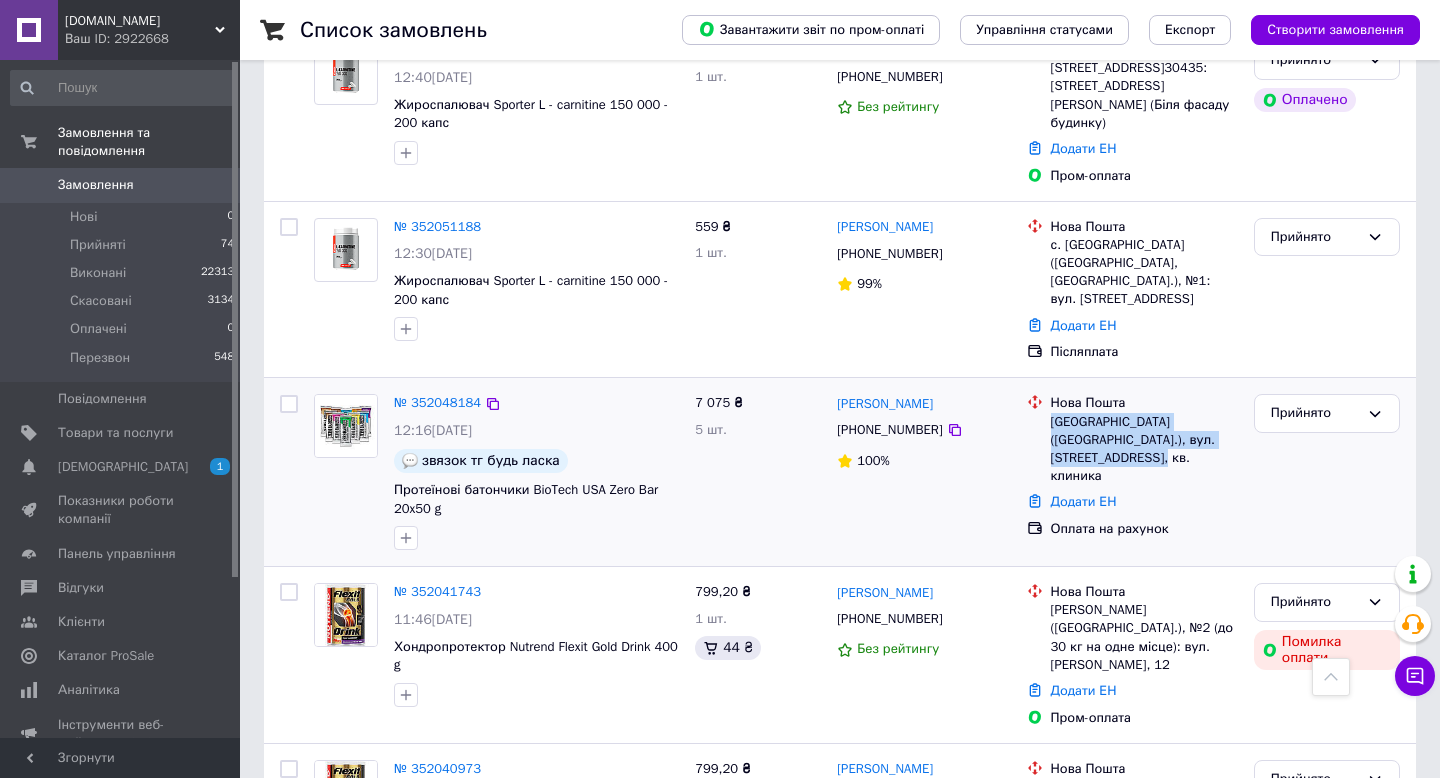 drag, startPoint x: 1054, startPoint y: 386, endPoint x: 1169, endPoint y: 420, distance: 119.92081 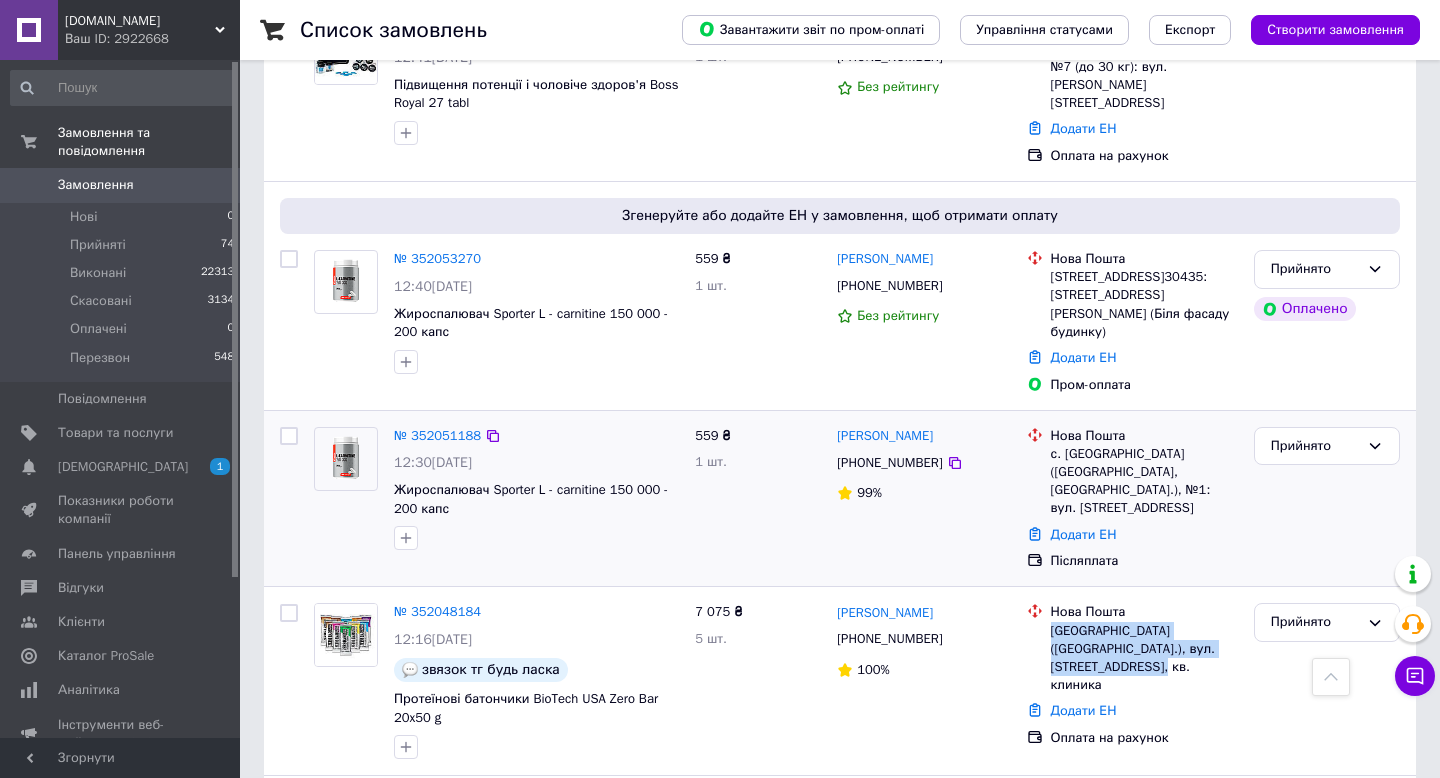 scroll, scrollTop: 382, scrollLeft: 0, axis: vertical 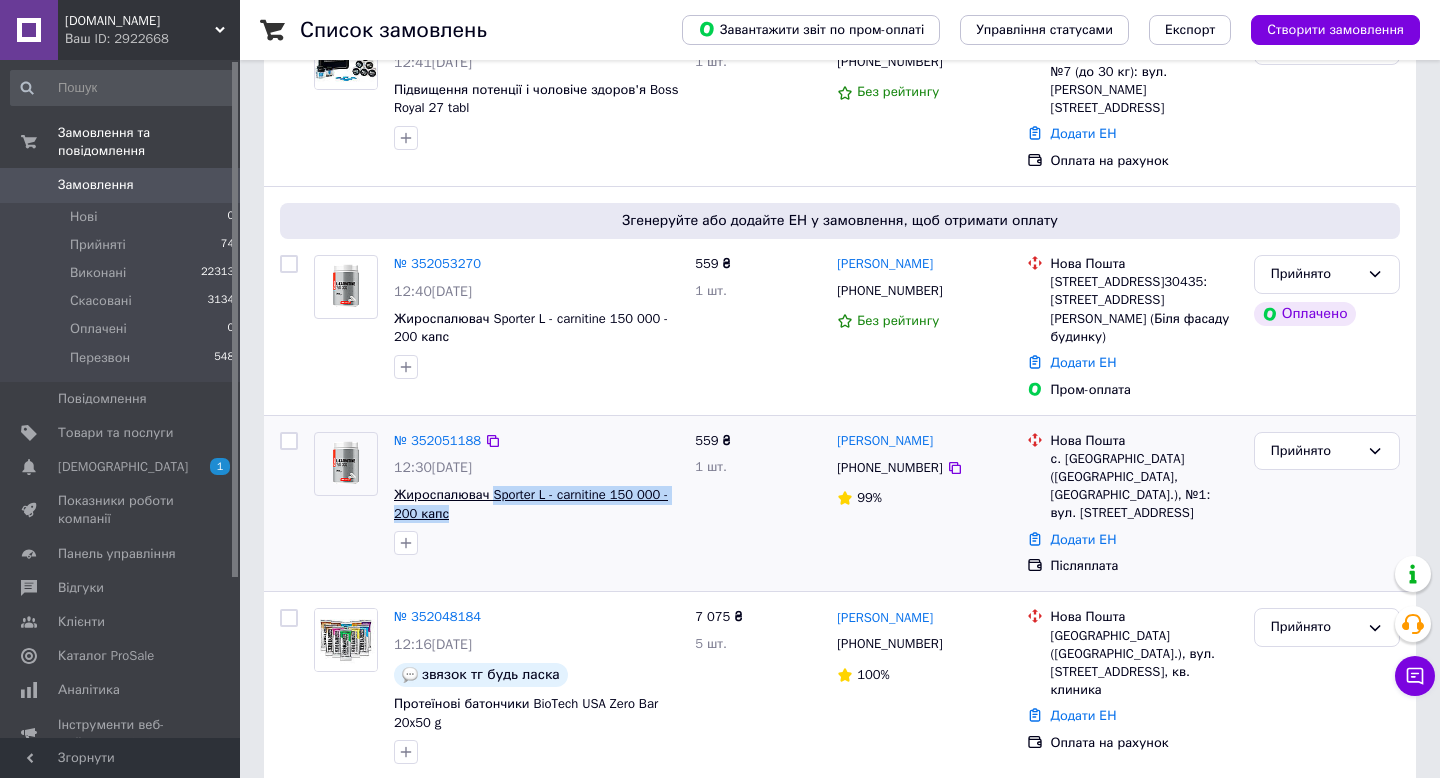 drag, startPoint x: 502, startPoint y: 477, endPoint x: 495, endPoint y: 461, distance: 17.464249 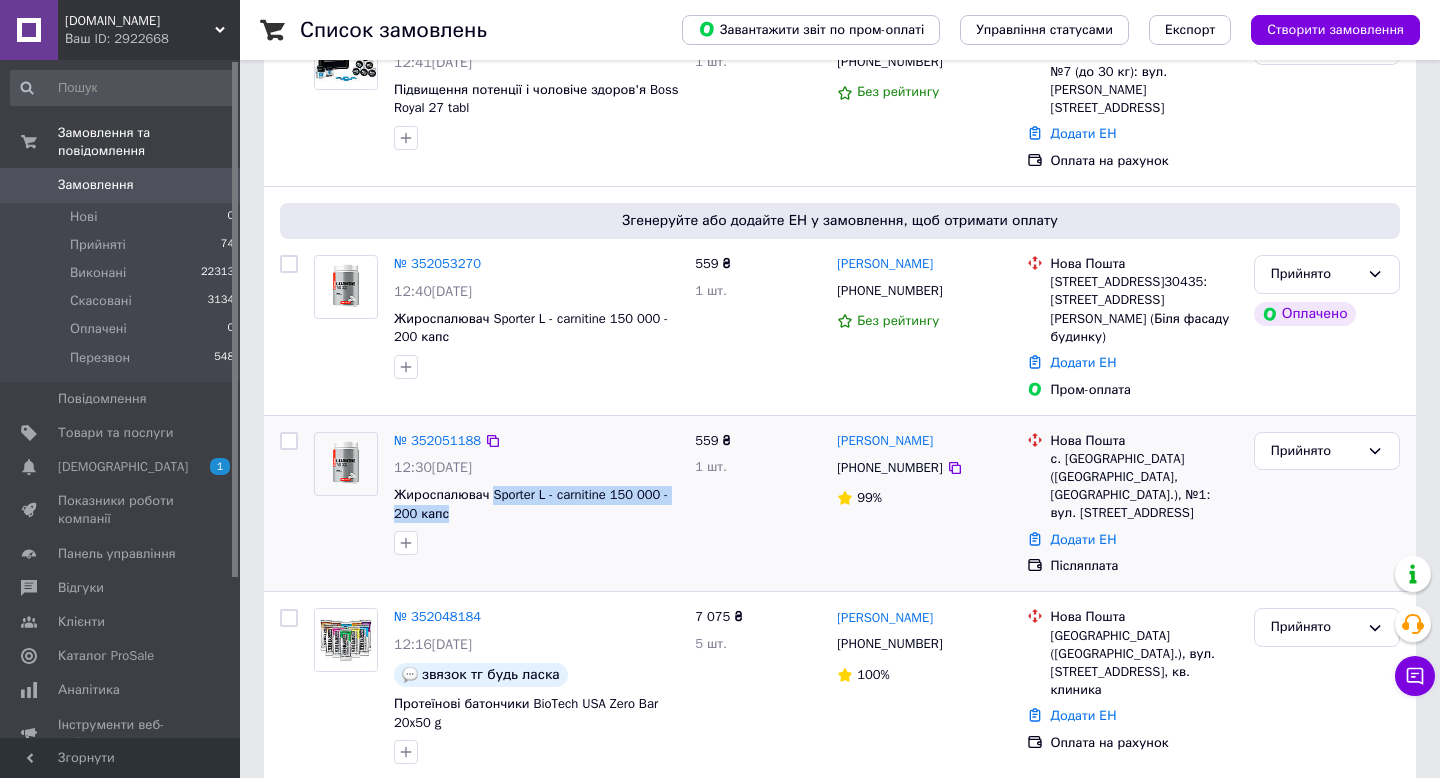 copy on "Sporter L - carnitine 150 000 - 200 капс" 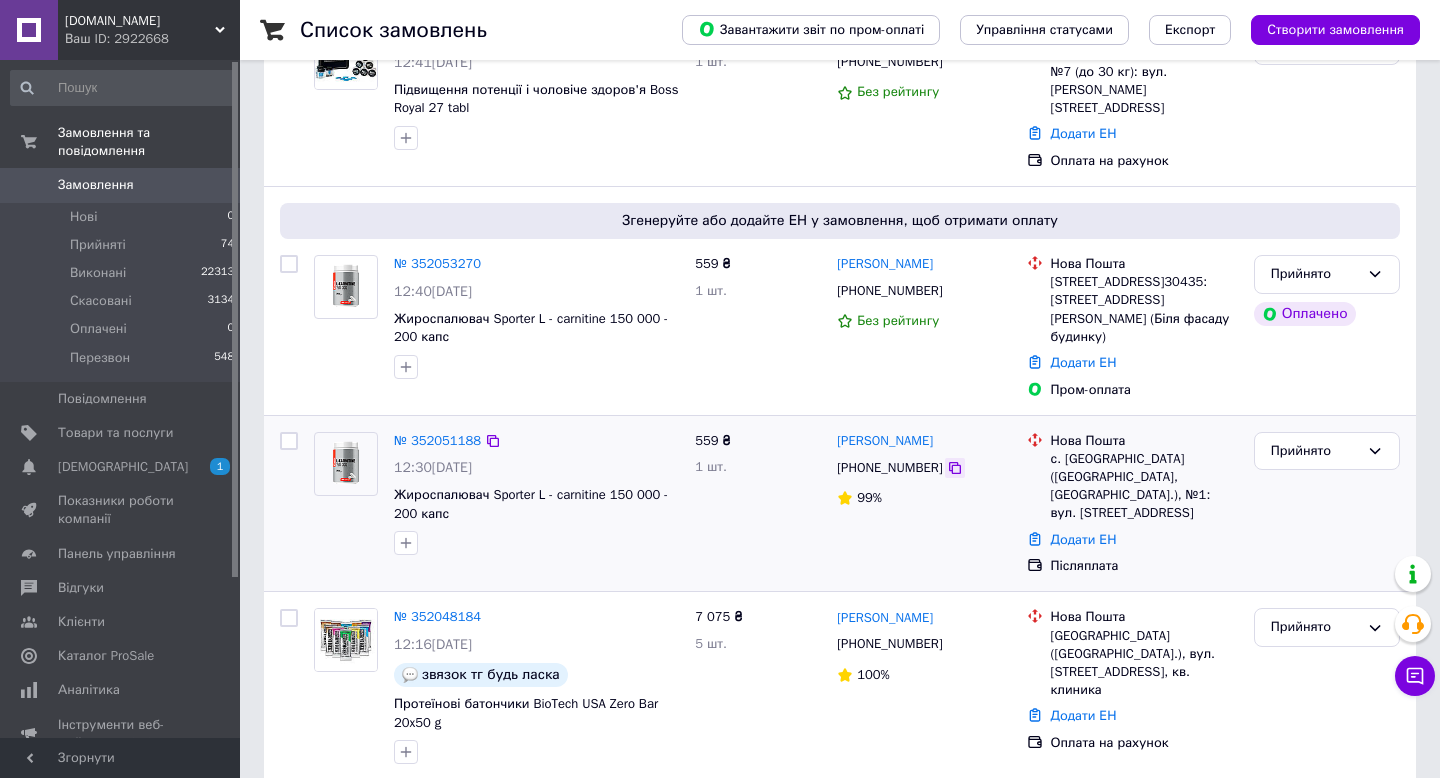 click 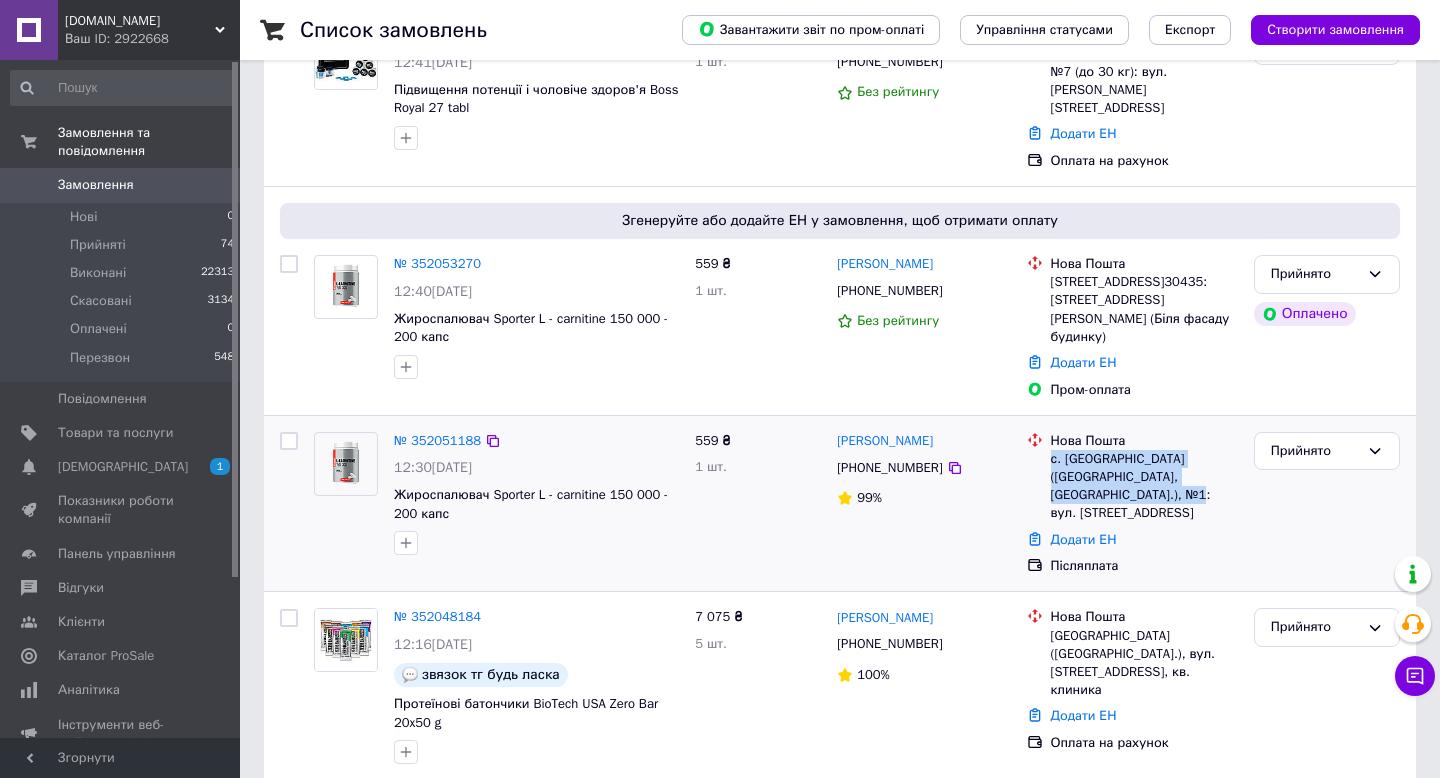 drag, startPoint x: 1053, startPoint y: 424, endPoint x: 1240, endPoint y: 454, distance: 189.39113 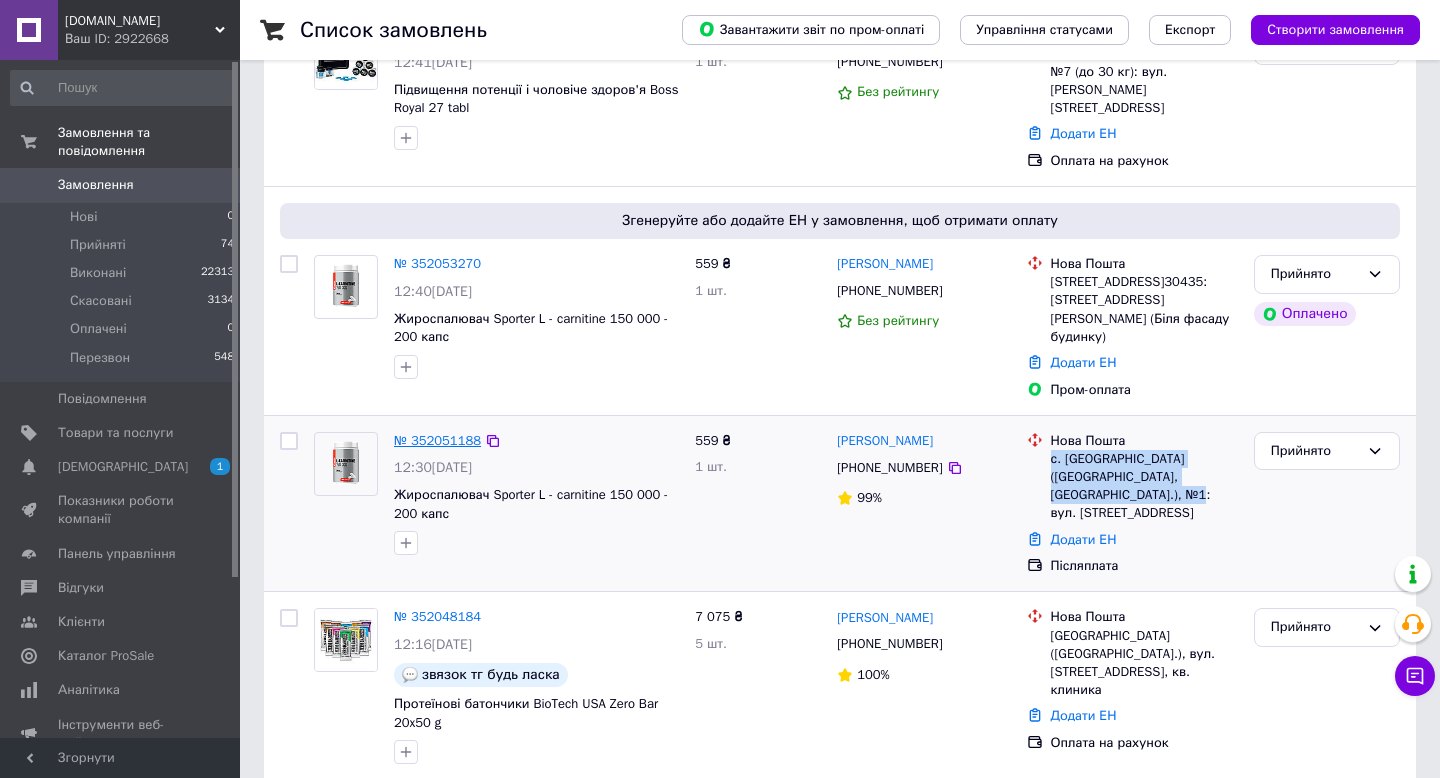 click on "№ 352051188" at bounding box center (437, 440) 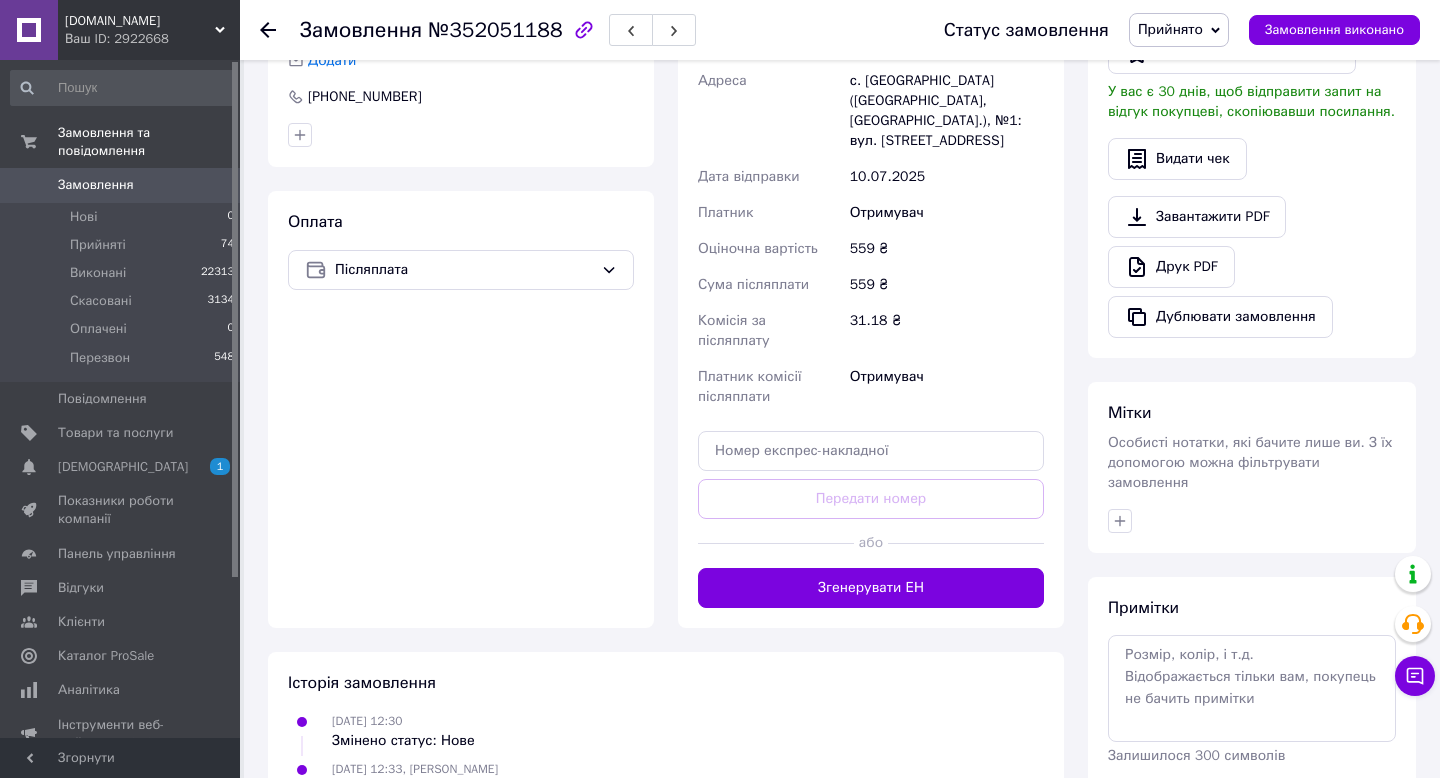 scroll, scrollTop: 504, scrollLeft: 0, axis: vertical 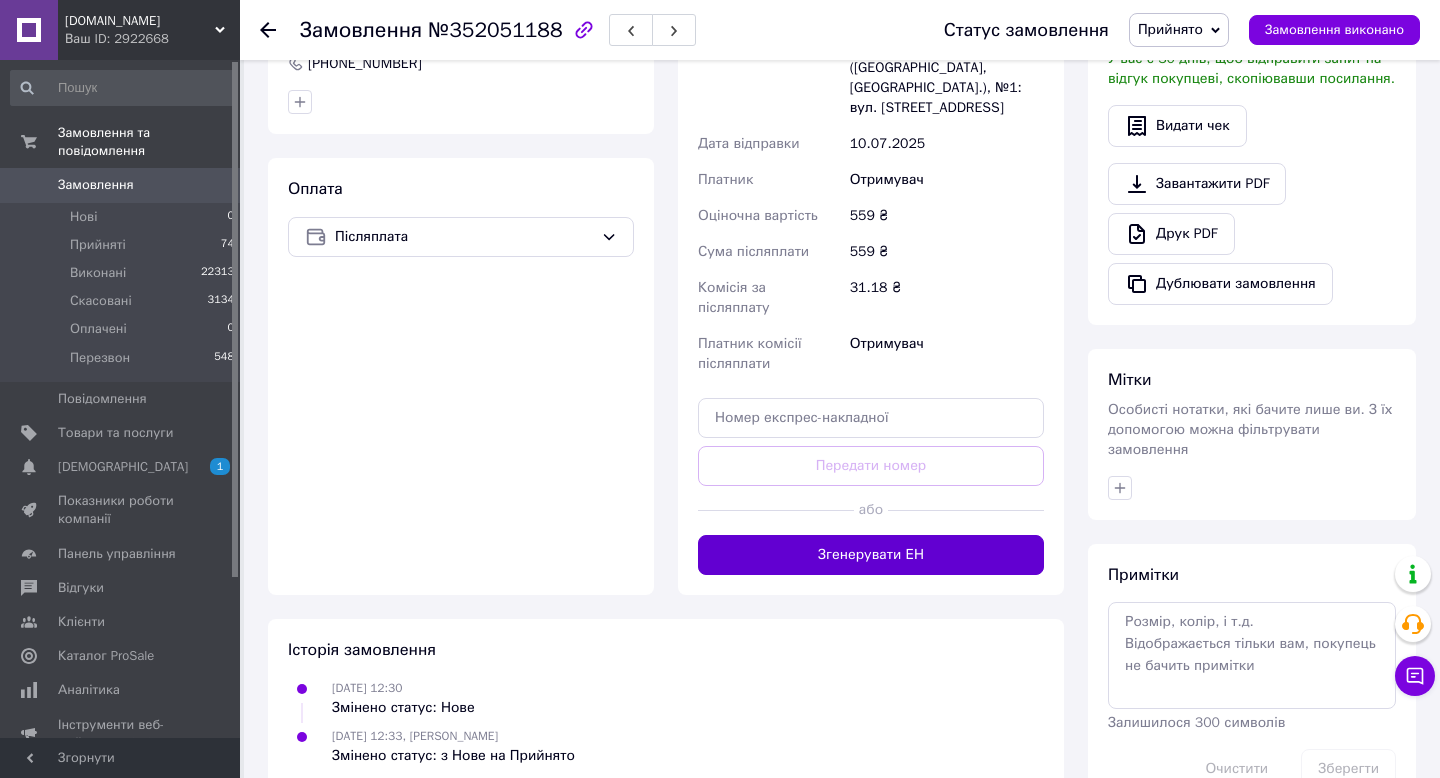 click on "Згенерувати ЕН" at bounding box center [871, 555] 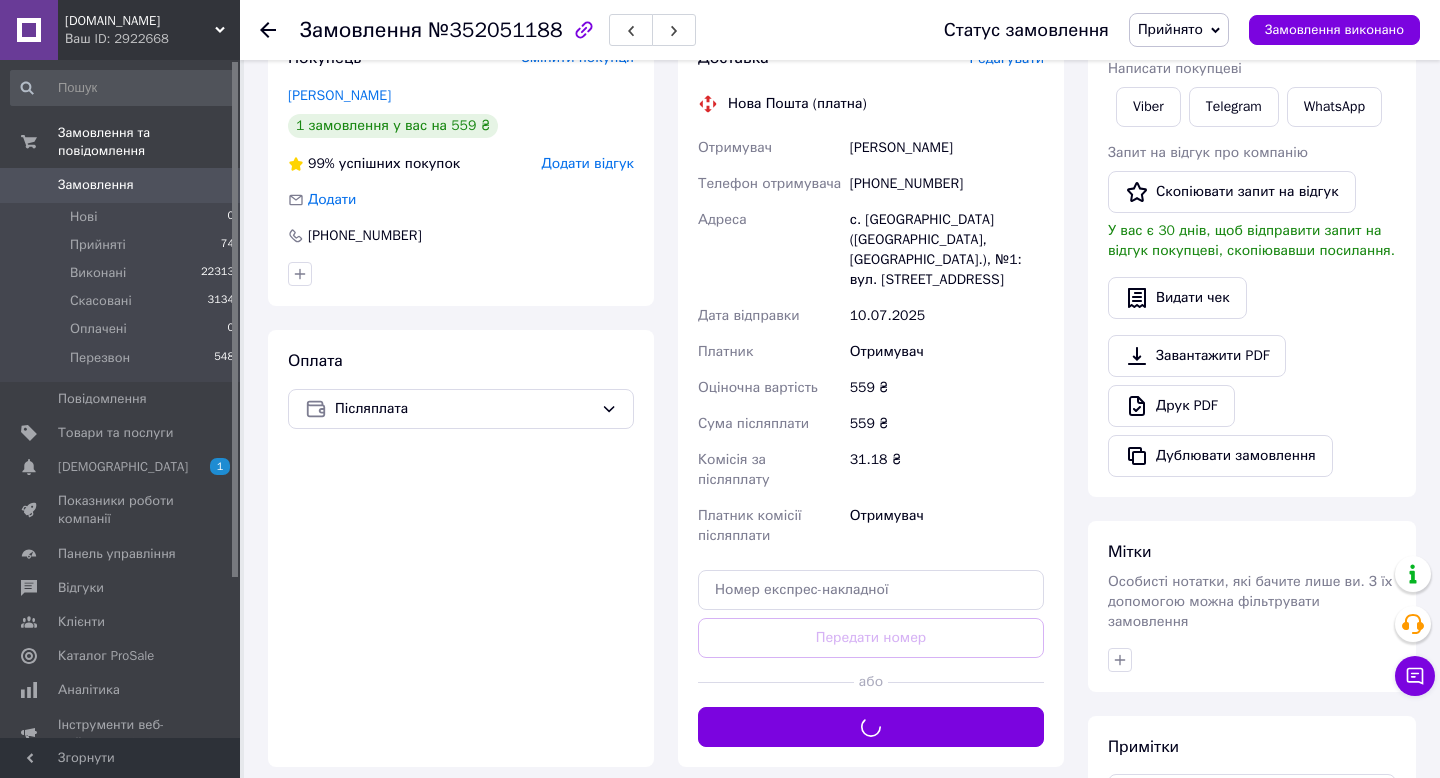 scroll, scrollTop: 325, scrollLeft: 0, axis: vertical 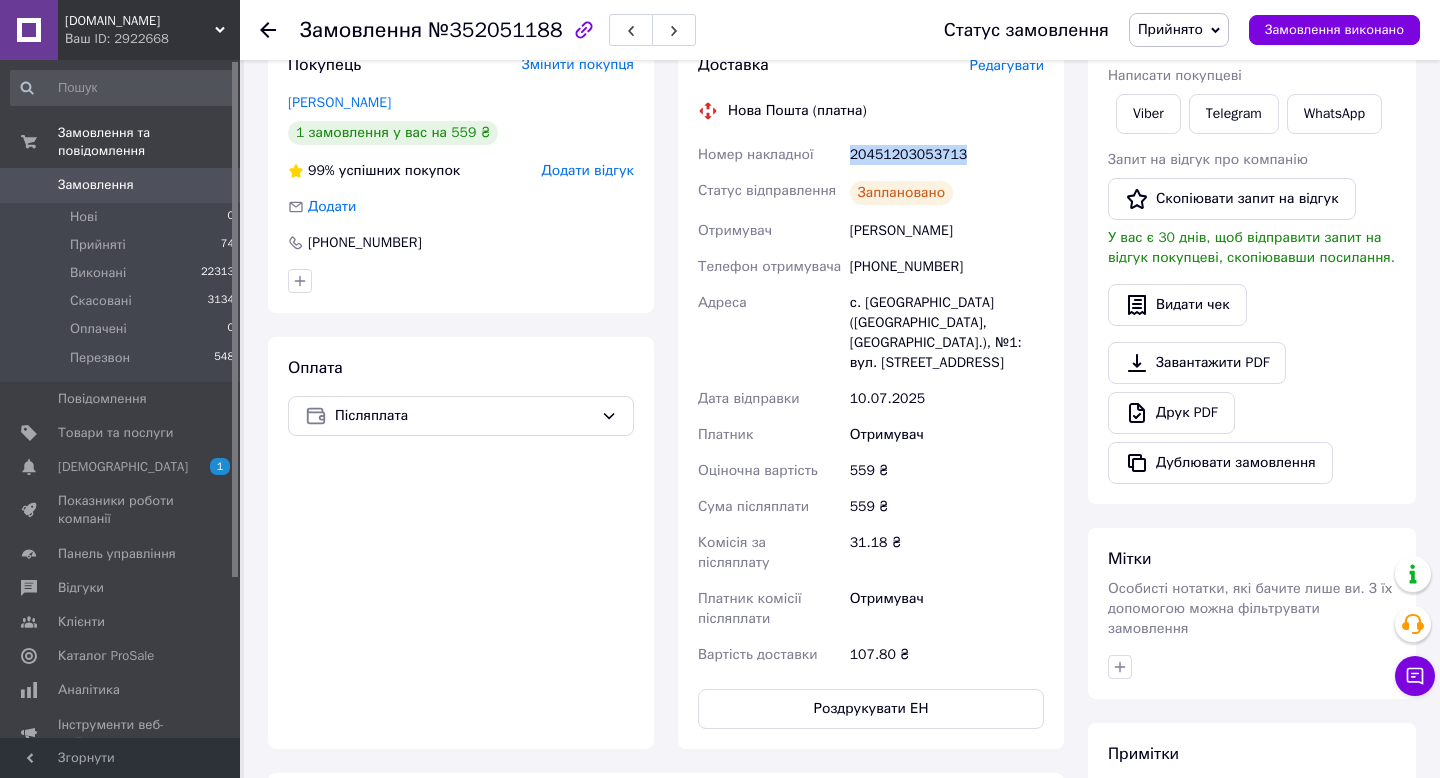drag, startPoint x: 974, startPoint y: 154, endPoint x: 847, endPoint y: 155, distance: 127.00394 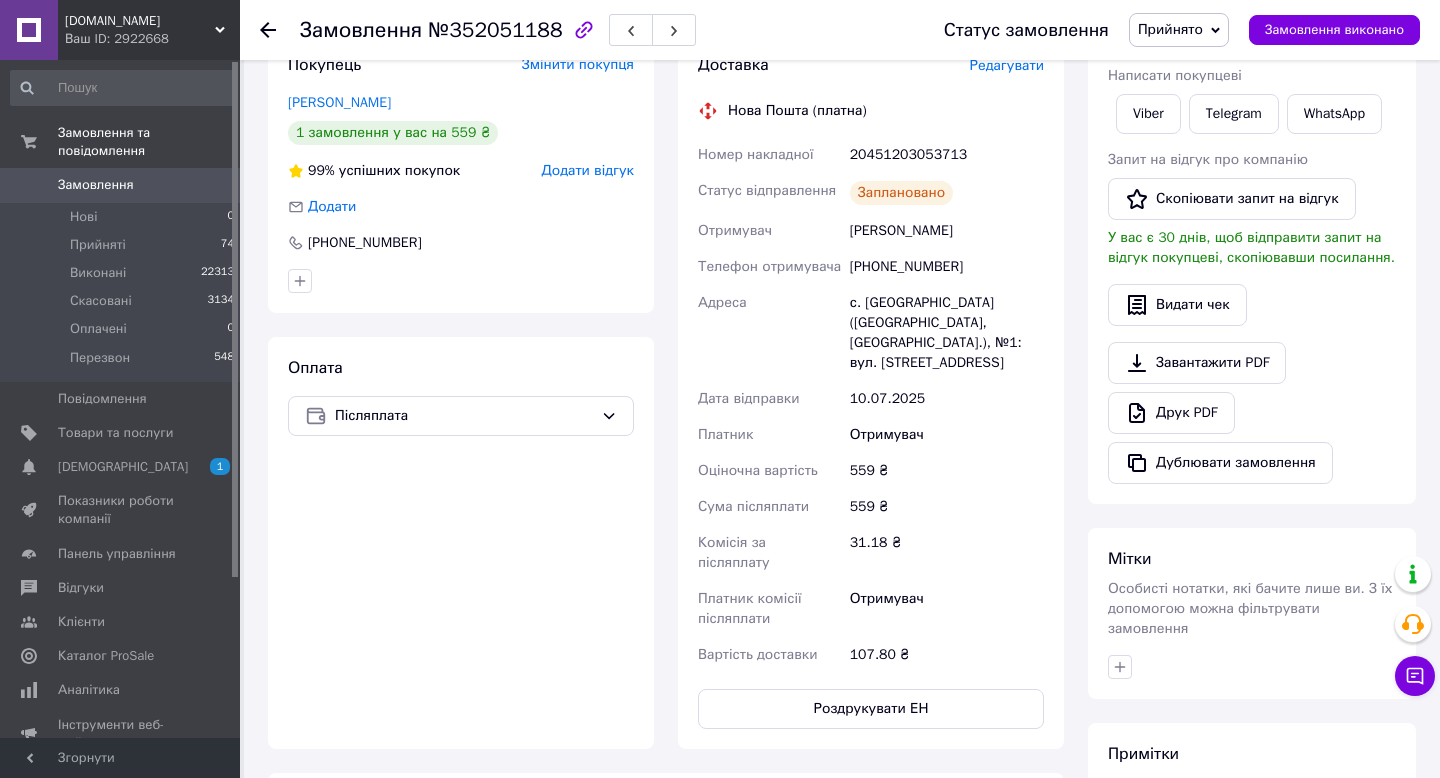 click 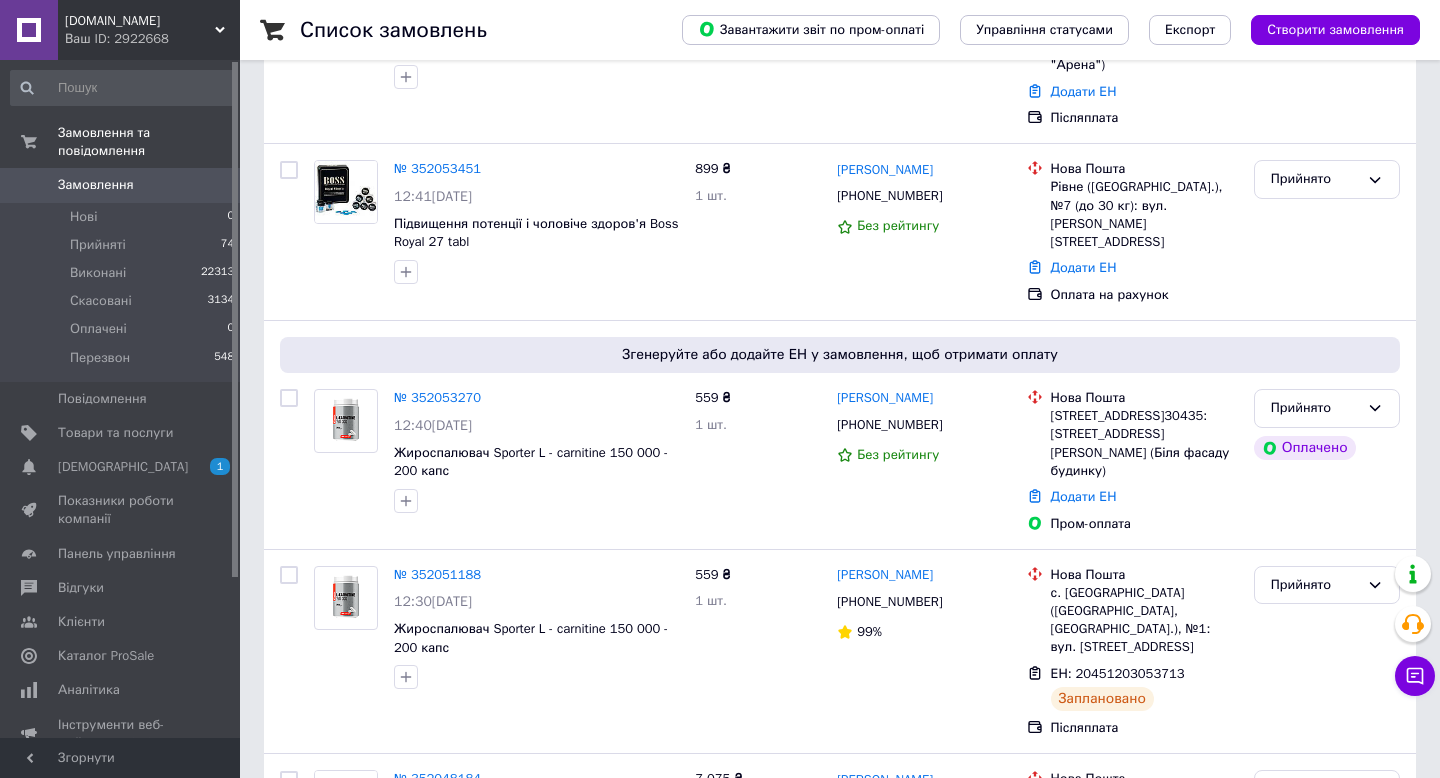 scroll, scrollTop: 247, scrollLeft: 0, axis: vertical 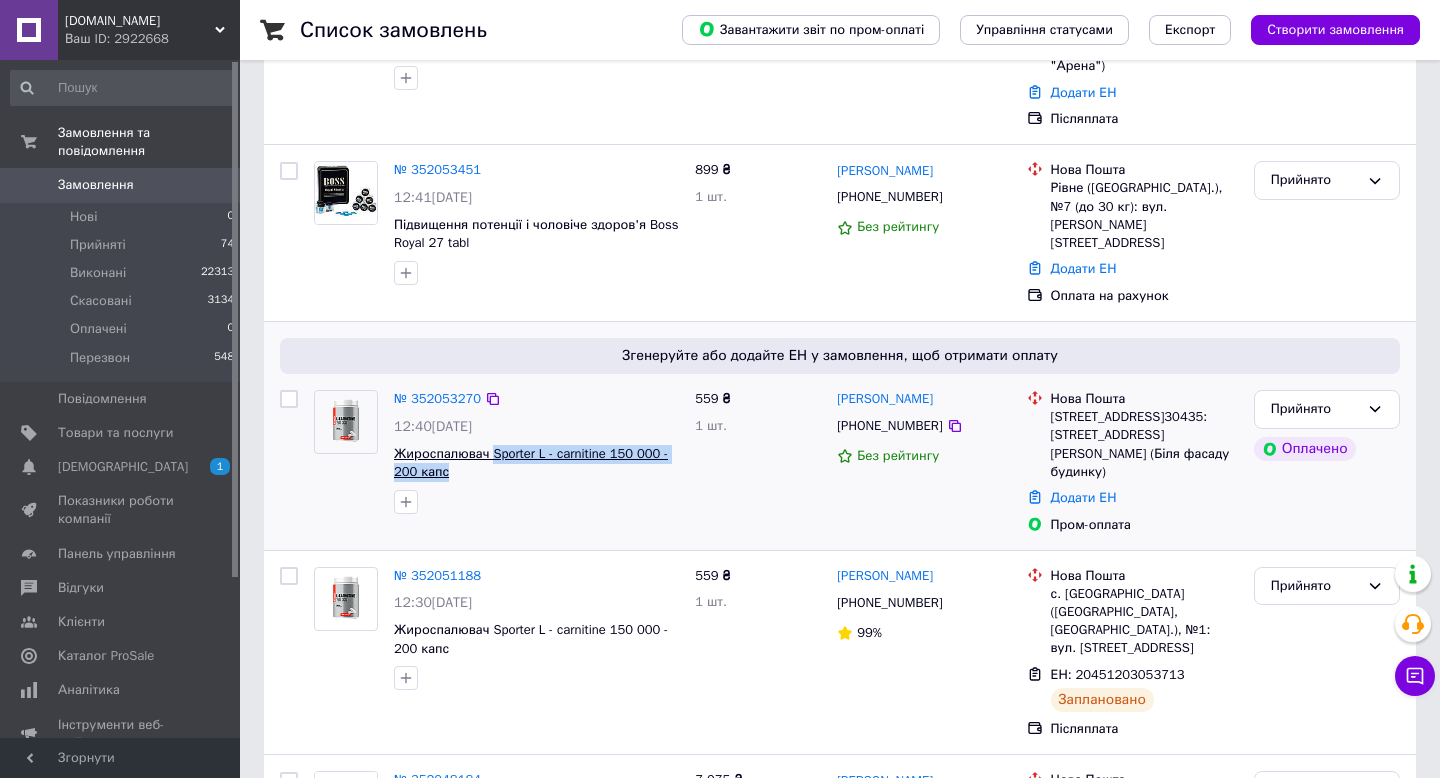 drag, startPoint x: 504, startPoint y: 433, endPoint x: 495, endPoint y: 419, distance: 16.643316 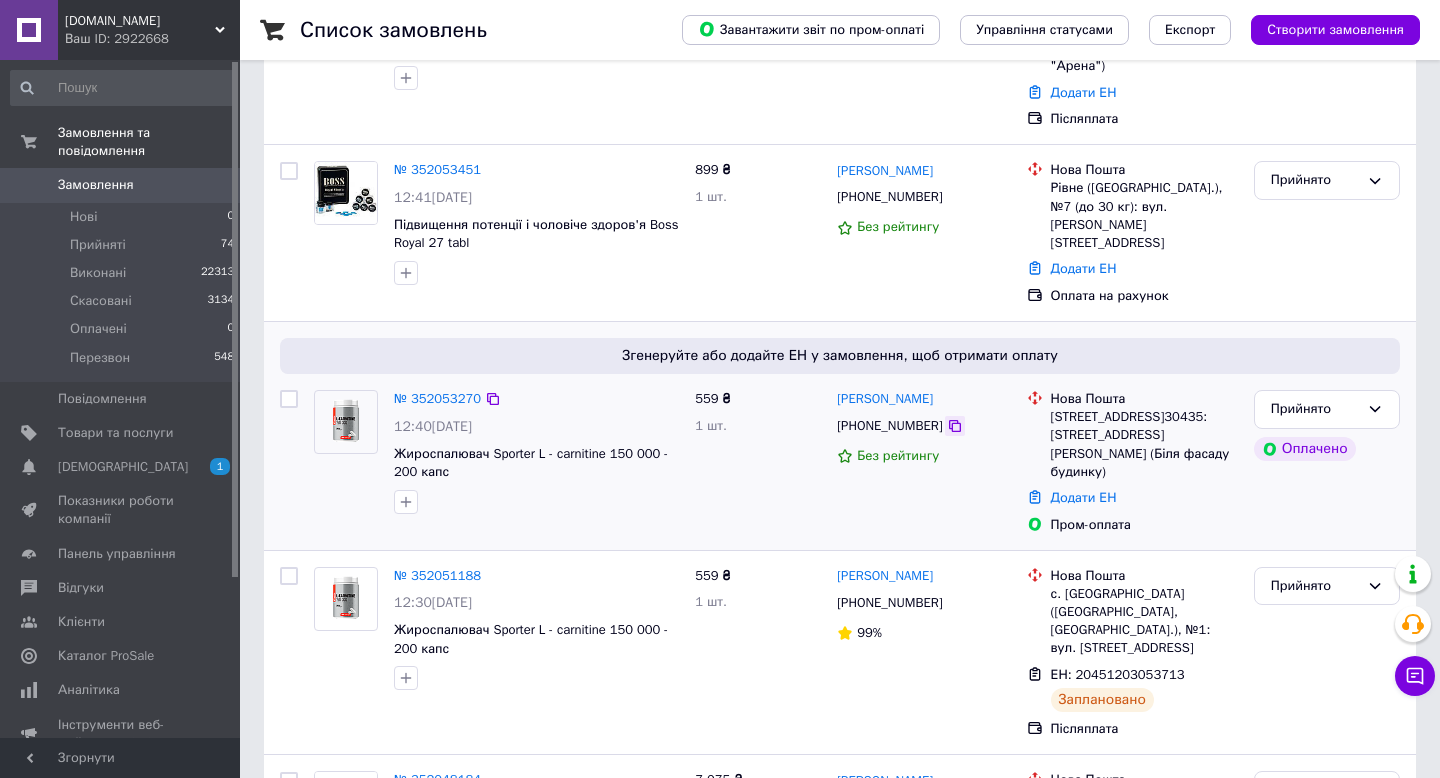 click 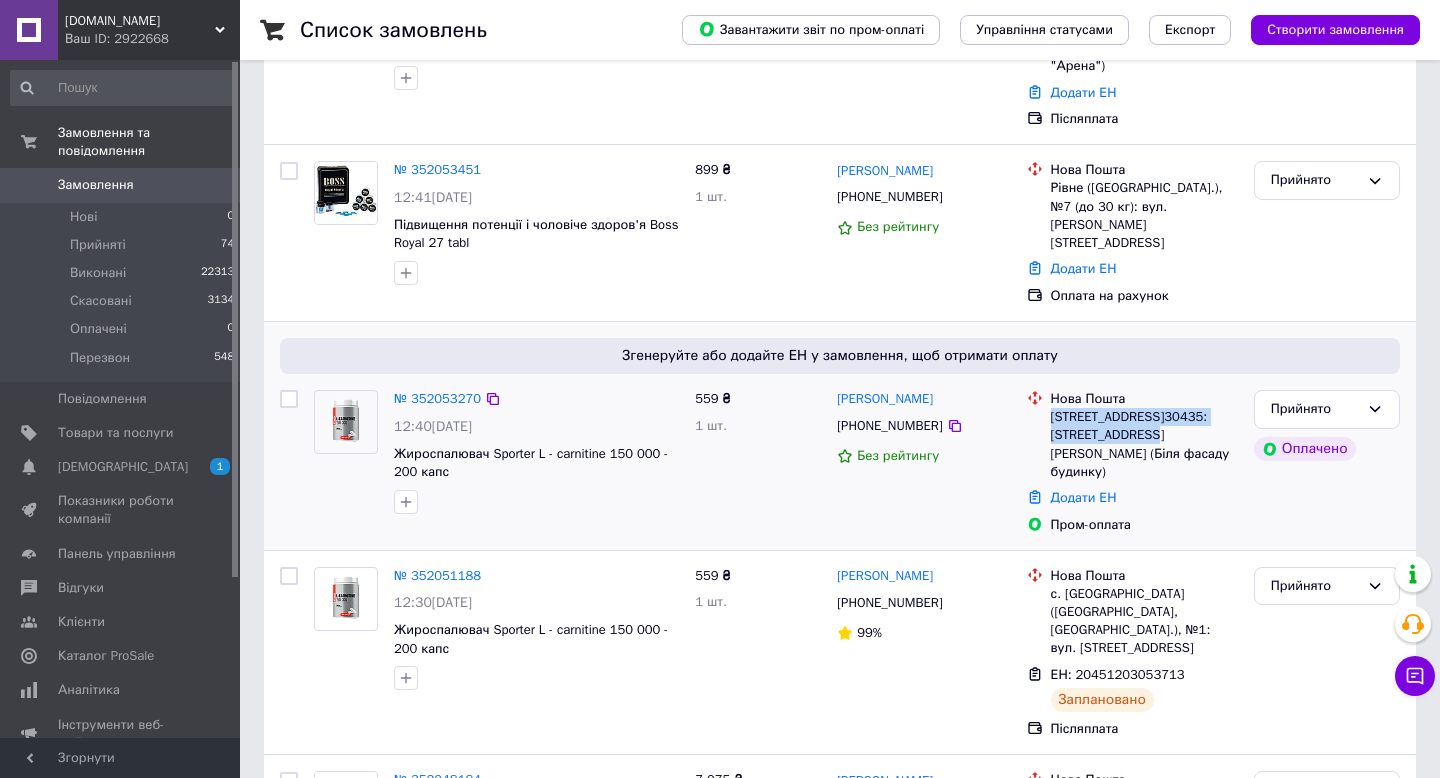 drag, startPoint x: 1051, startPoint y: 379, endPoint x: 1178, endPoint y: 400, distance: 128.72452 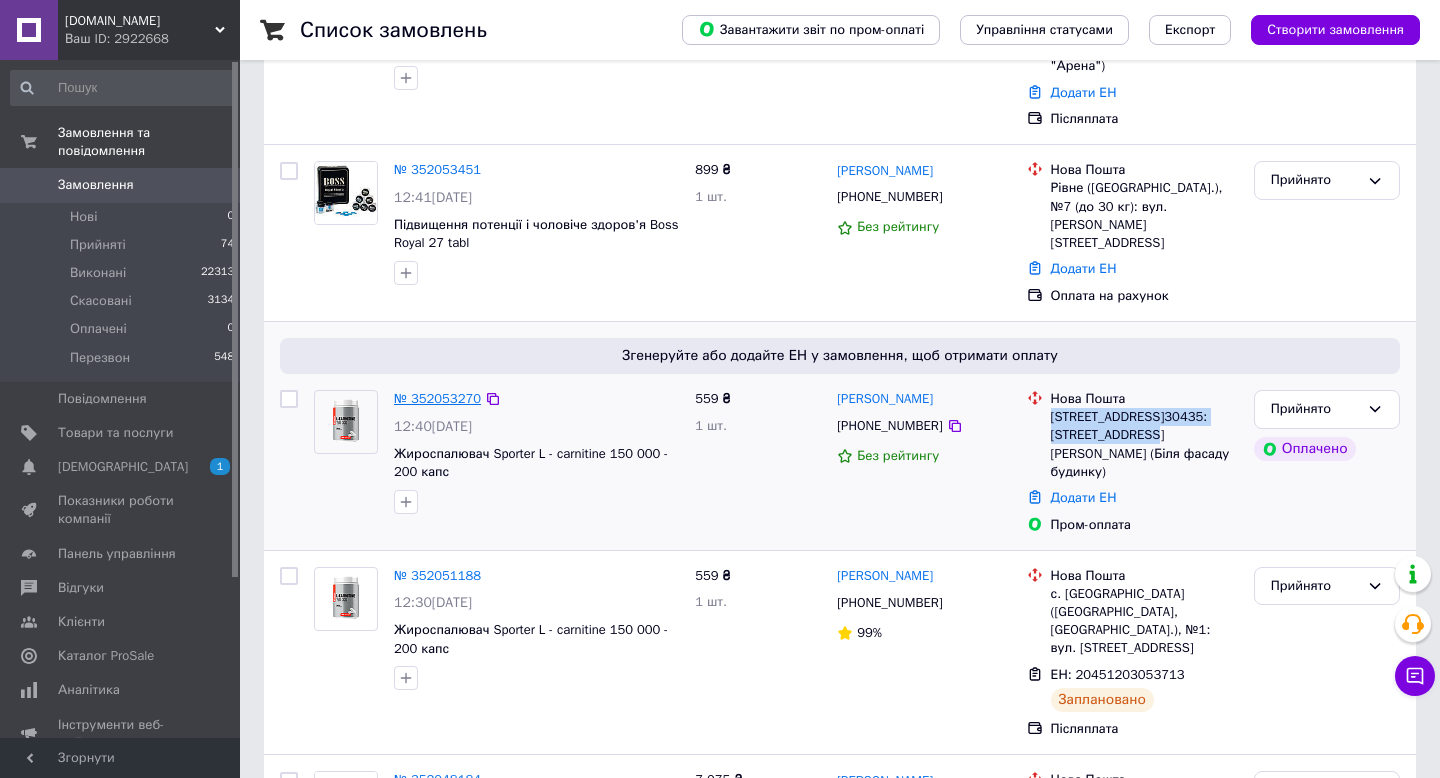 click on "№ 352053270" at bounding box center (437, 398) 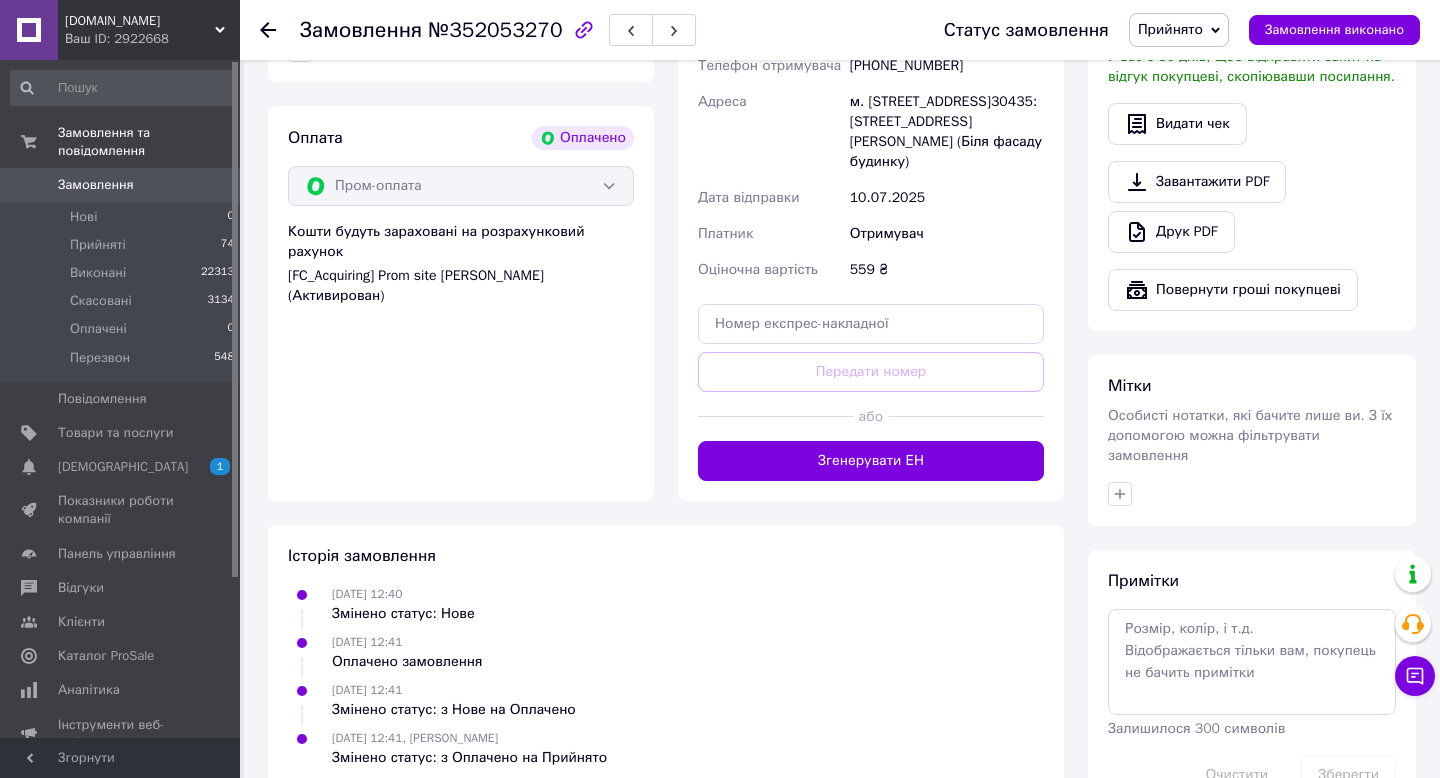 scroll, scrollTop: 1092, scrollLeft: 0, axis: vertical 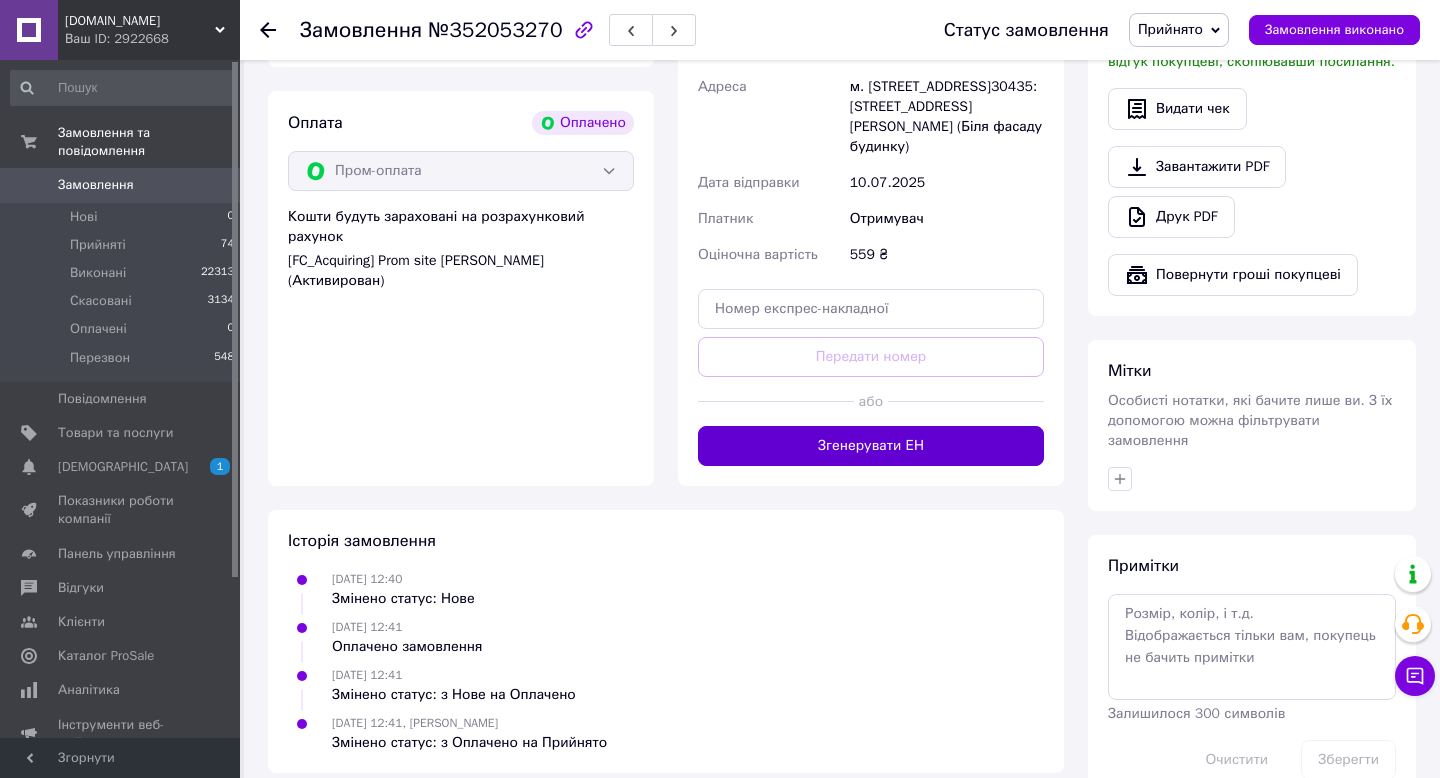 click on "Згенерувати ЕН" at bounding box center (871, 446) 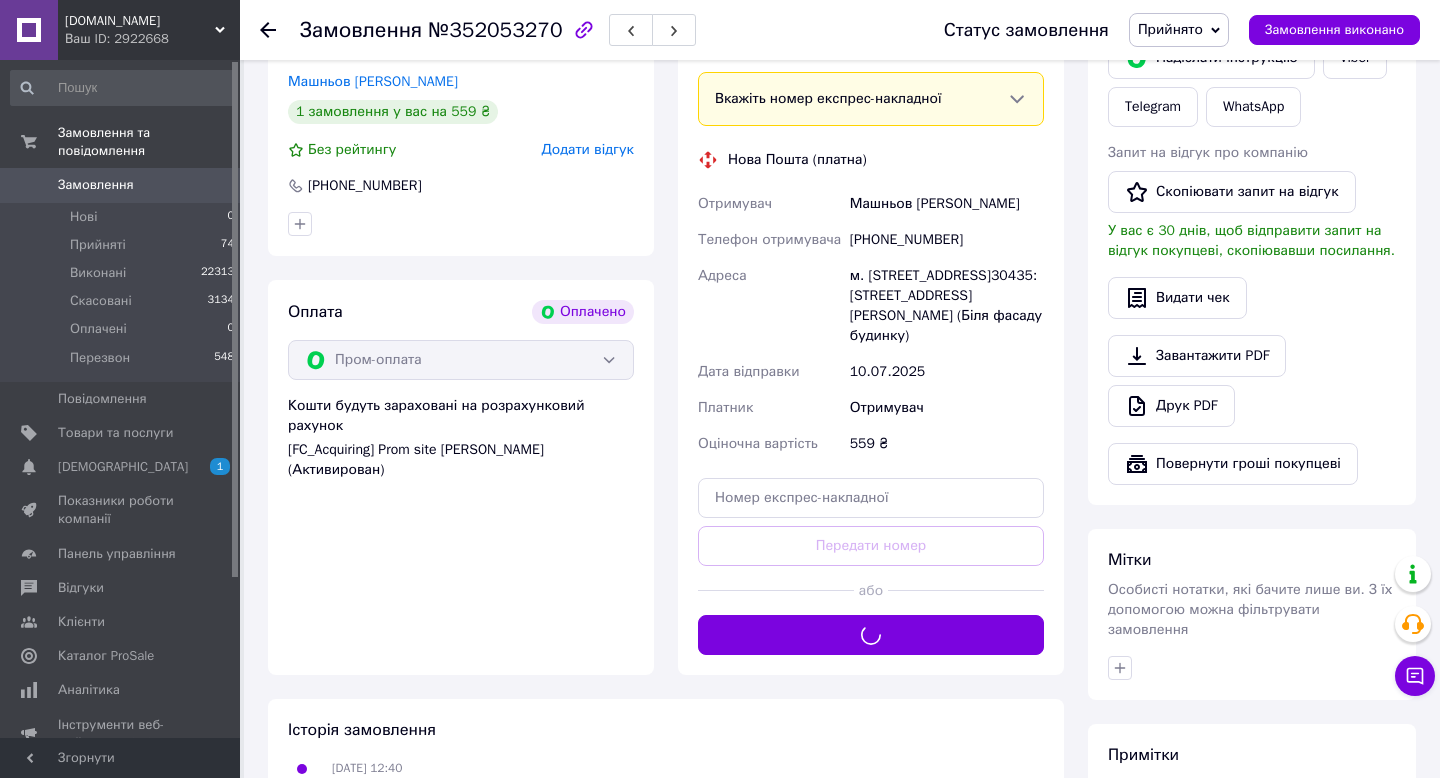 scroll, scrollTop: 898, scrollLeft: 0, axis: vertical 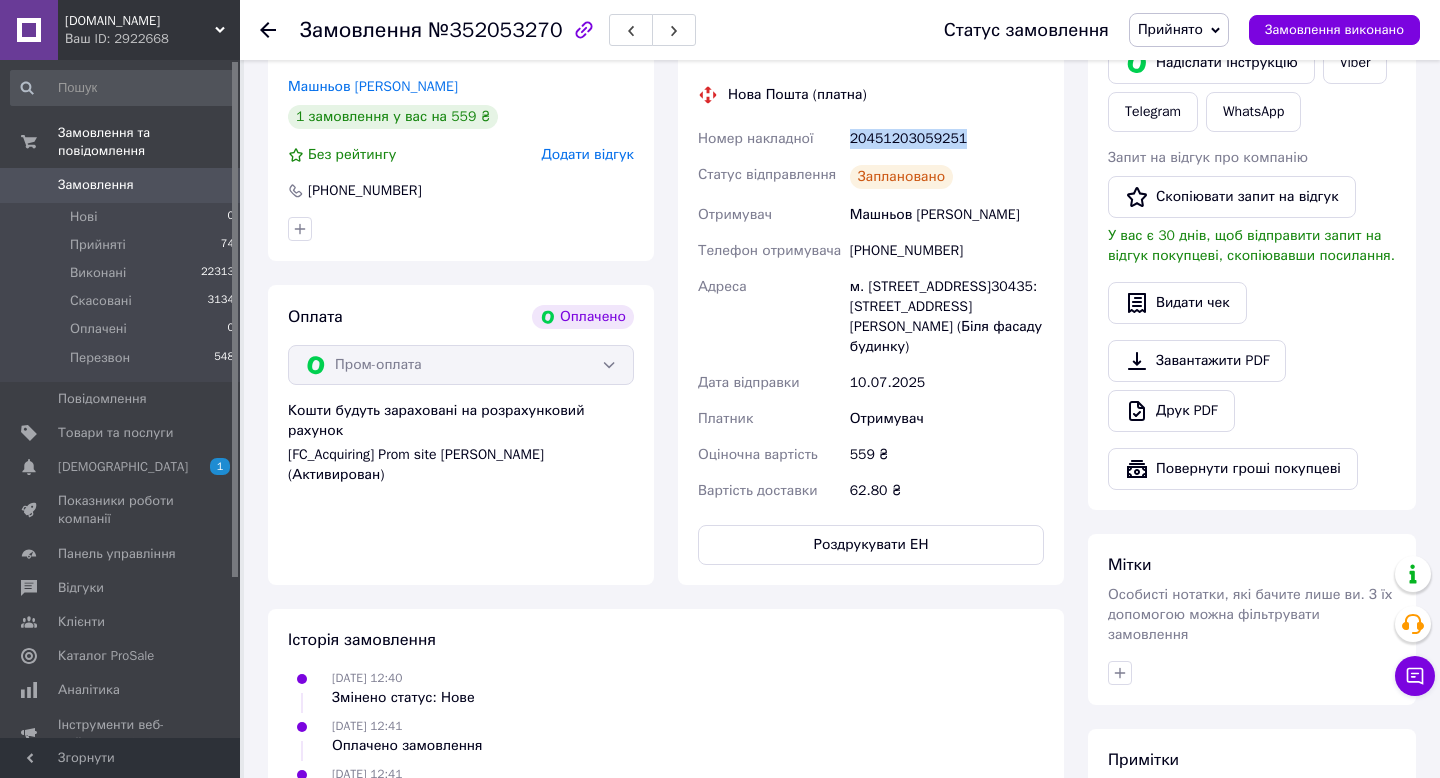 drag, startPoint x: 974, startPoint y: 146, endPoint x: 852, endPoint y: 136, distance: 122.40915 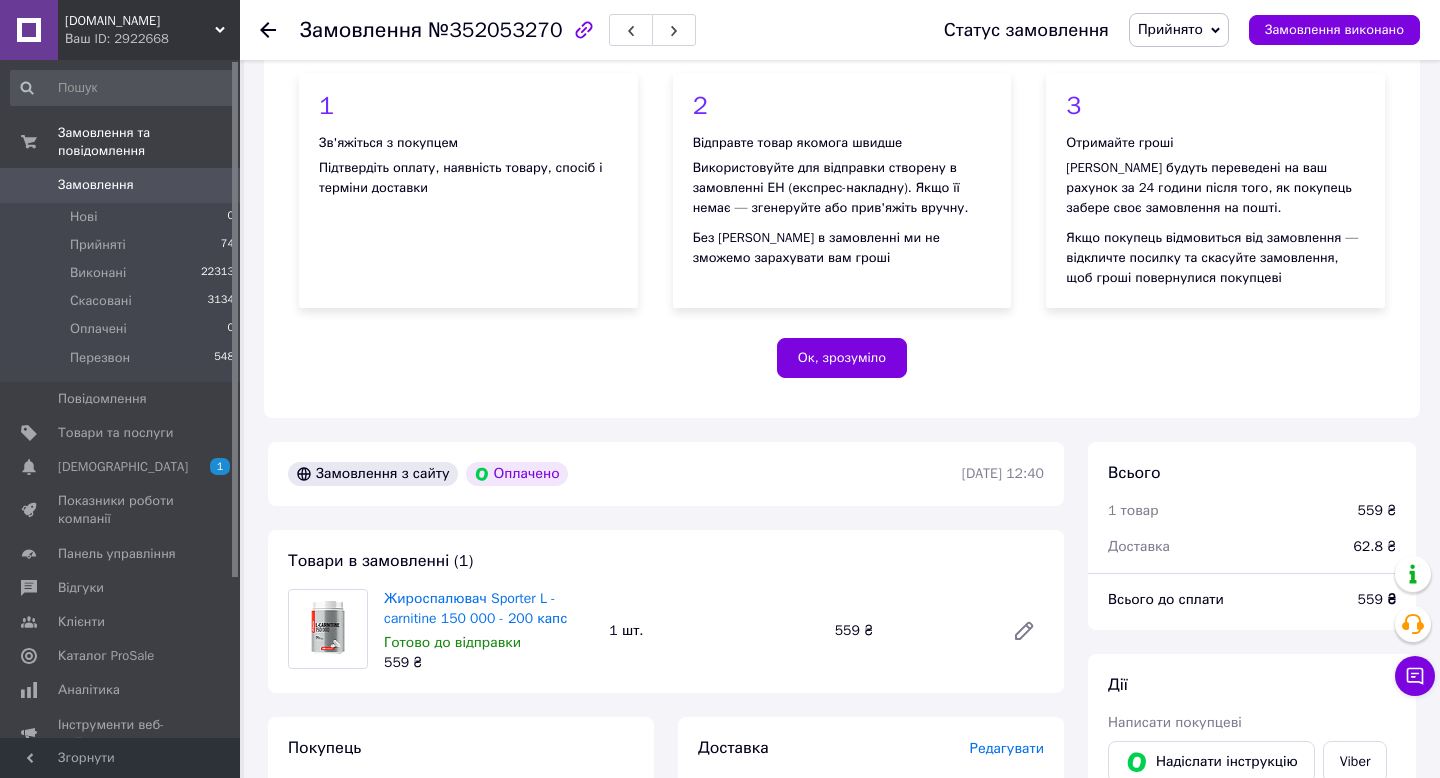 scroll, scrollTop: 178, scrollLeft: 0, axis: vertical 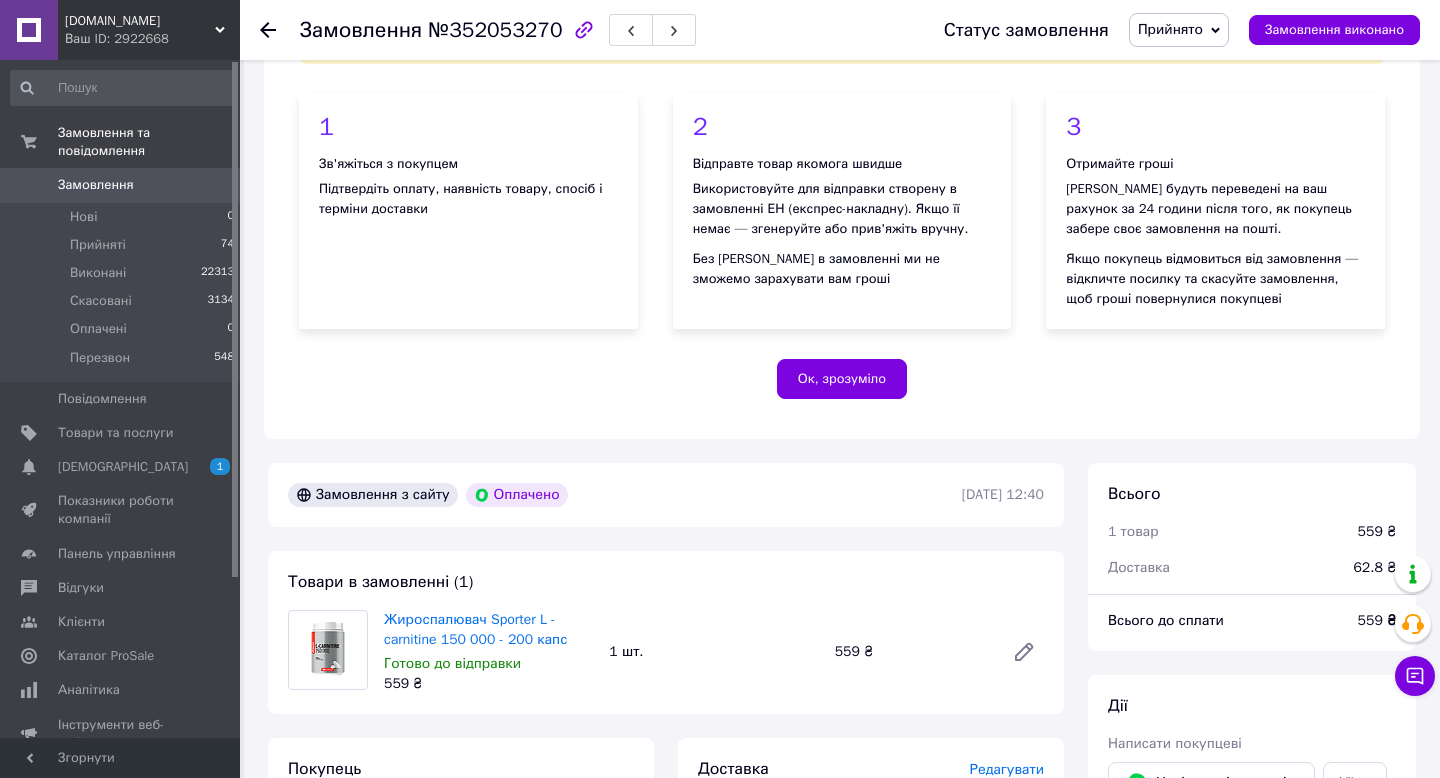 click on "Жироспалювач Sporter L - carnitine 150 000 - 200 капс" at bounding box center [488, 630] 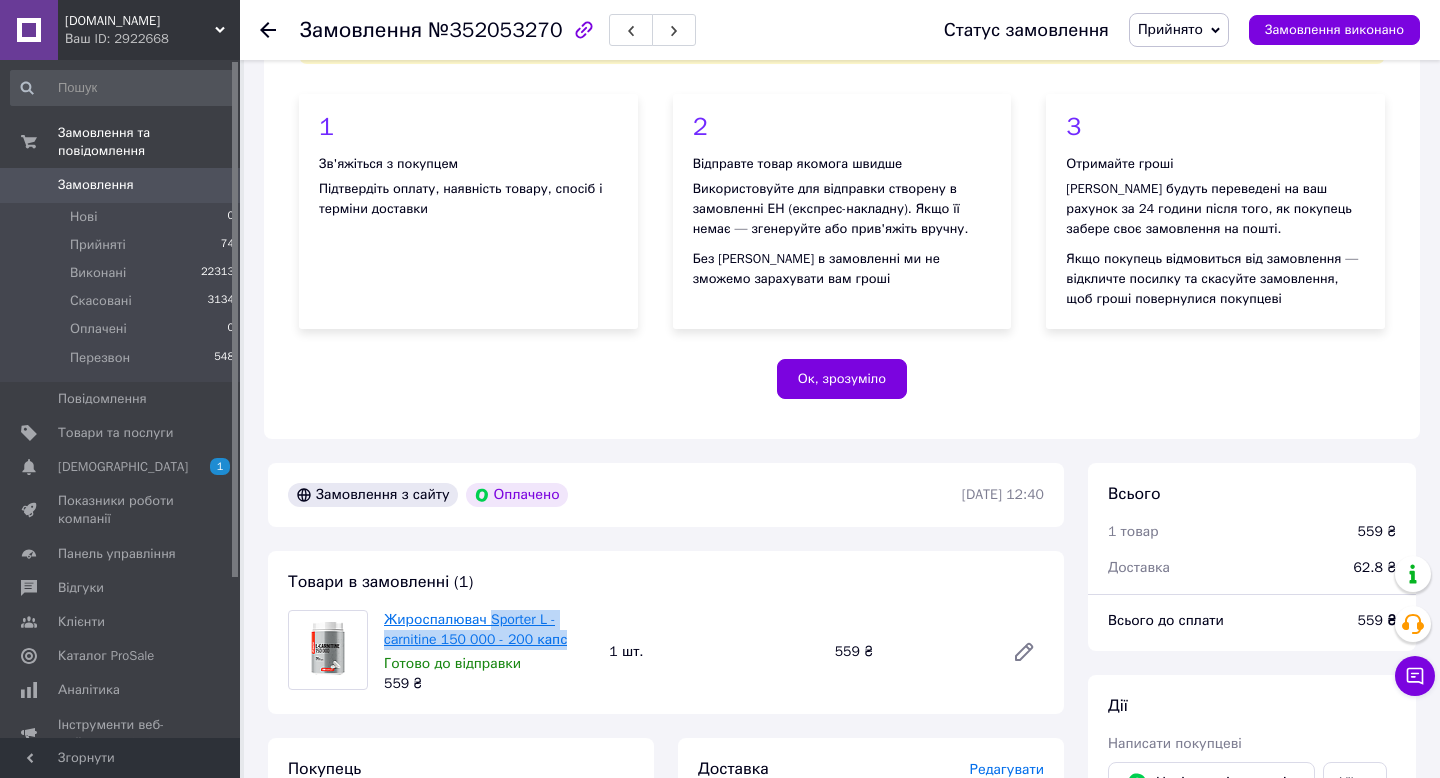 drag, startPoint x: 572, startPoint y: 637, endPoint x: 495, endPoint y: 612, distance: 80.95678 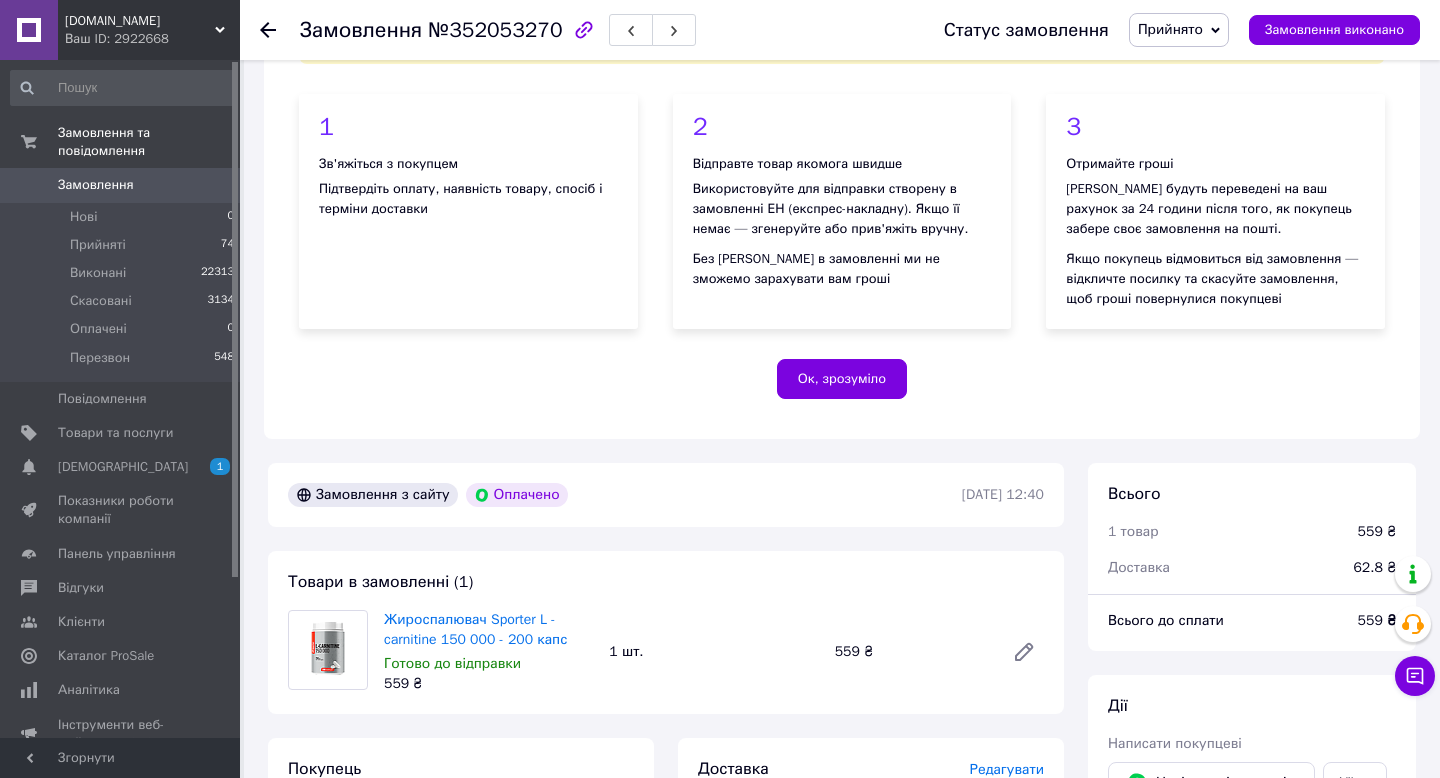 click 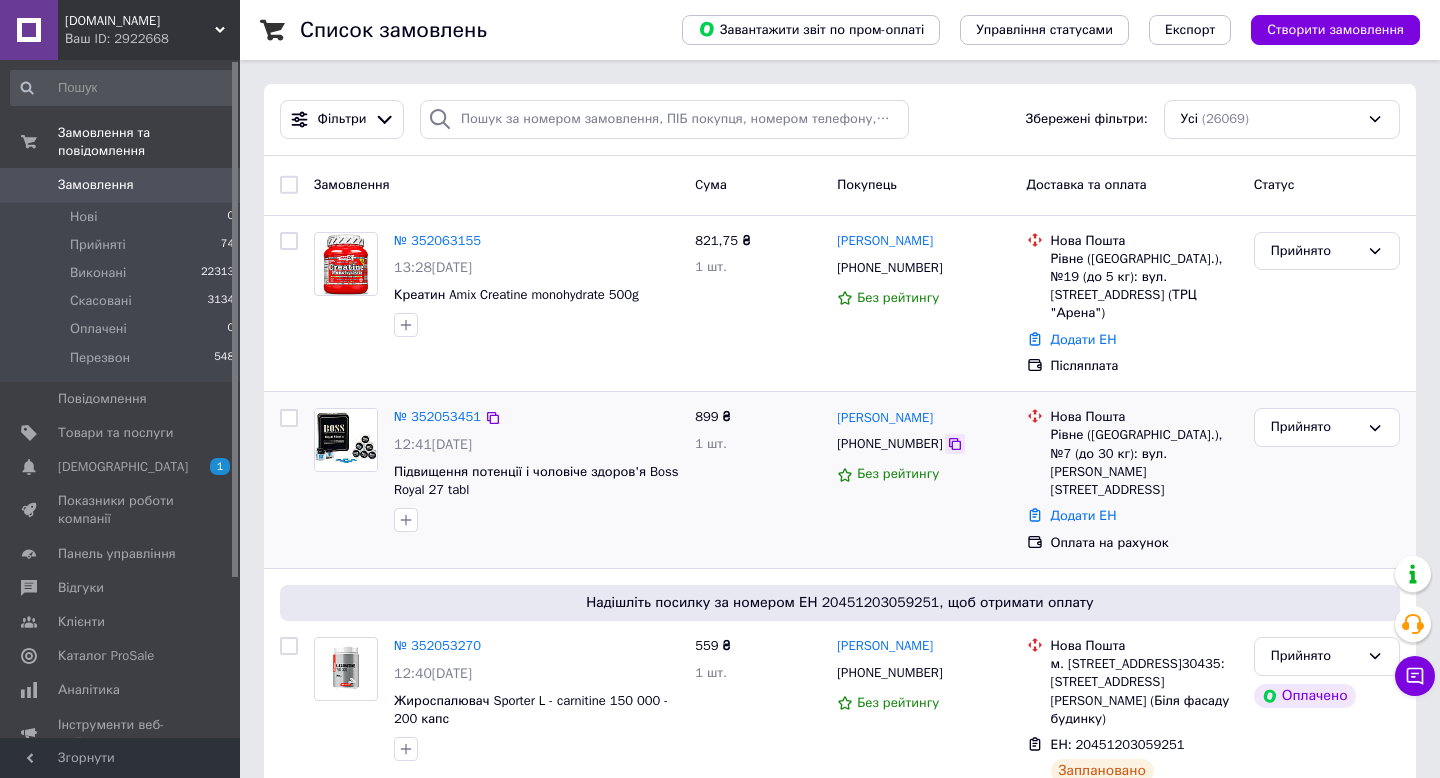 click 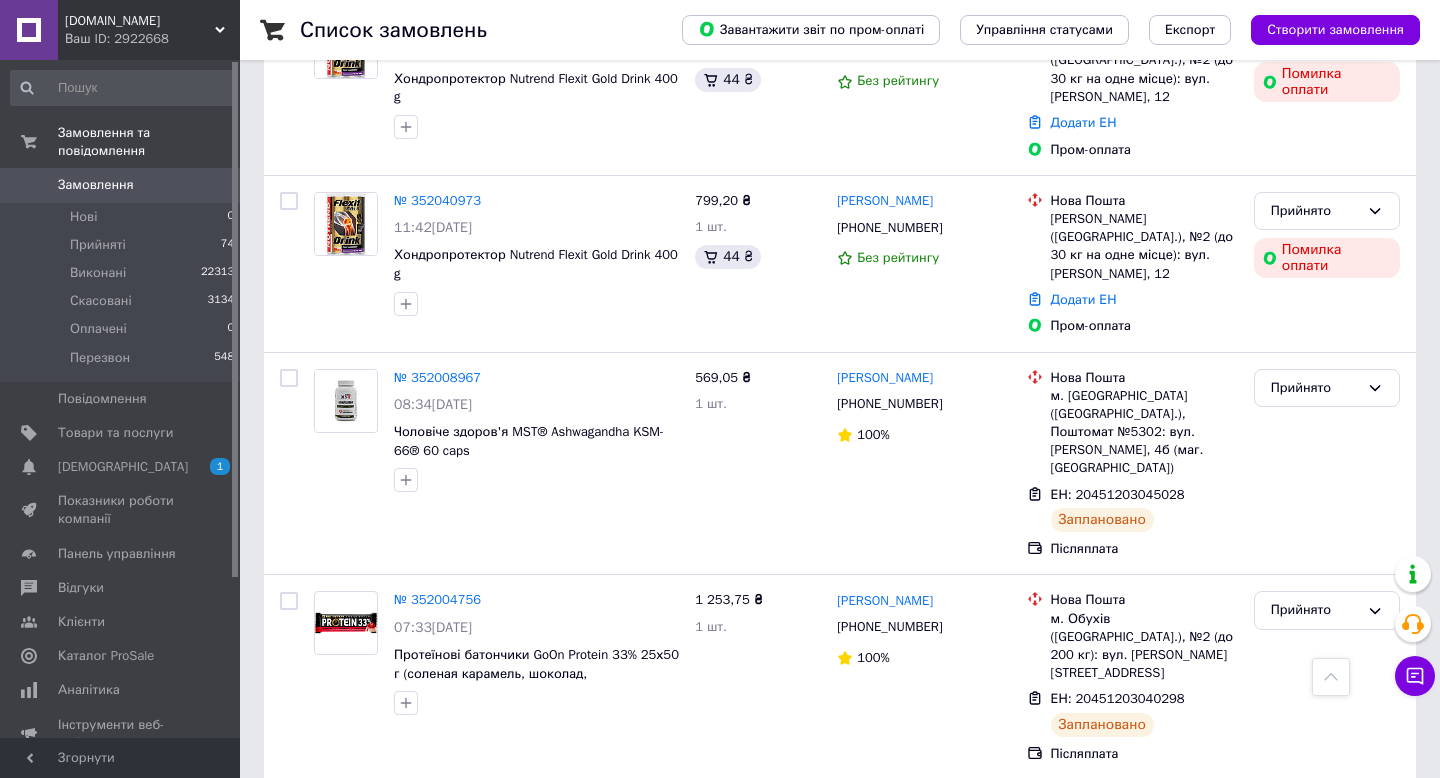 scroll, scrollTop: 1219, scrollLeft: 0, axis: vertical 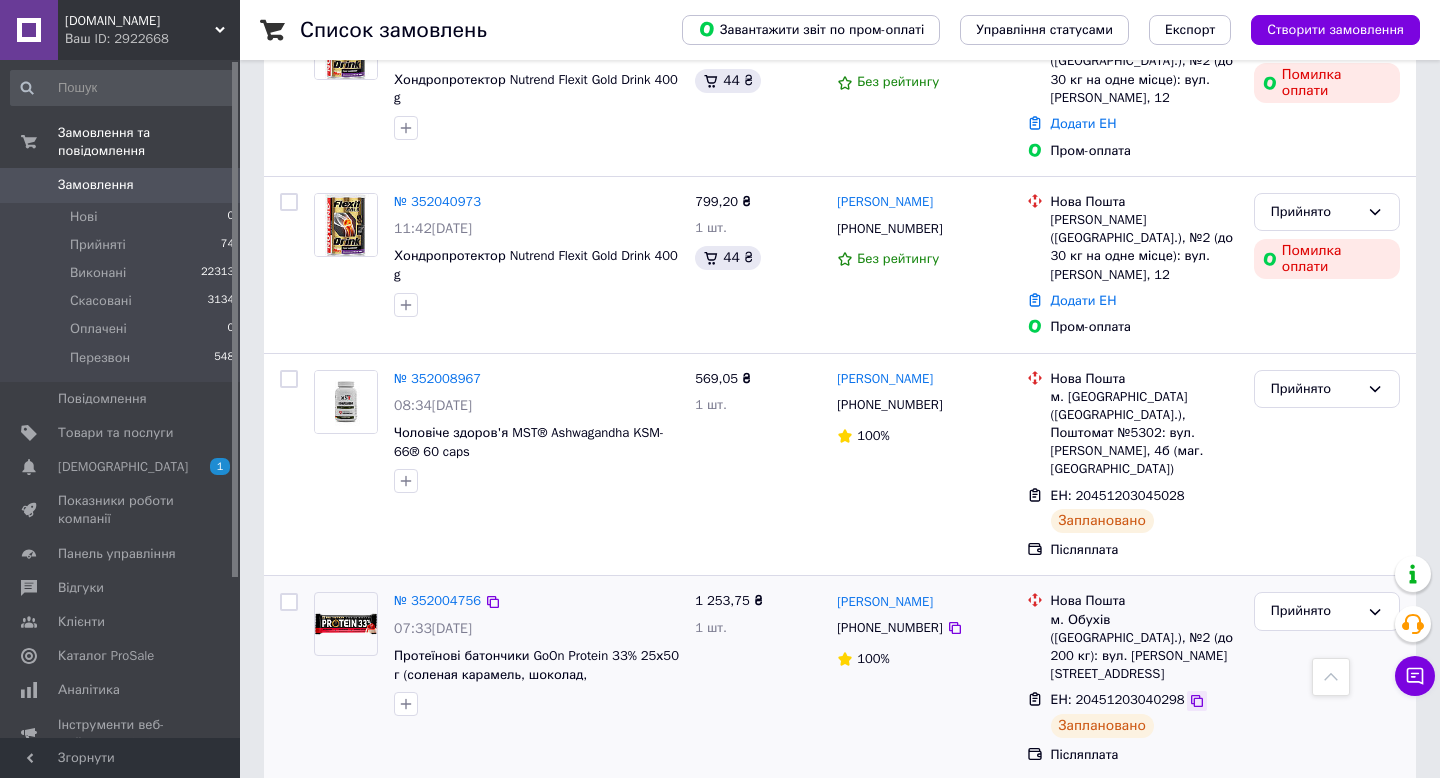 click 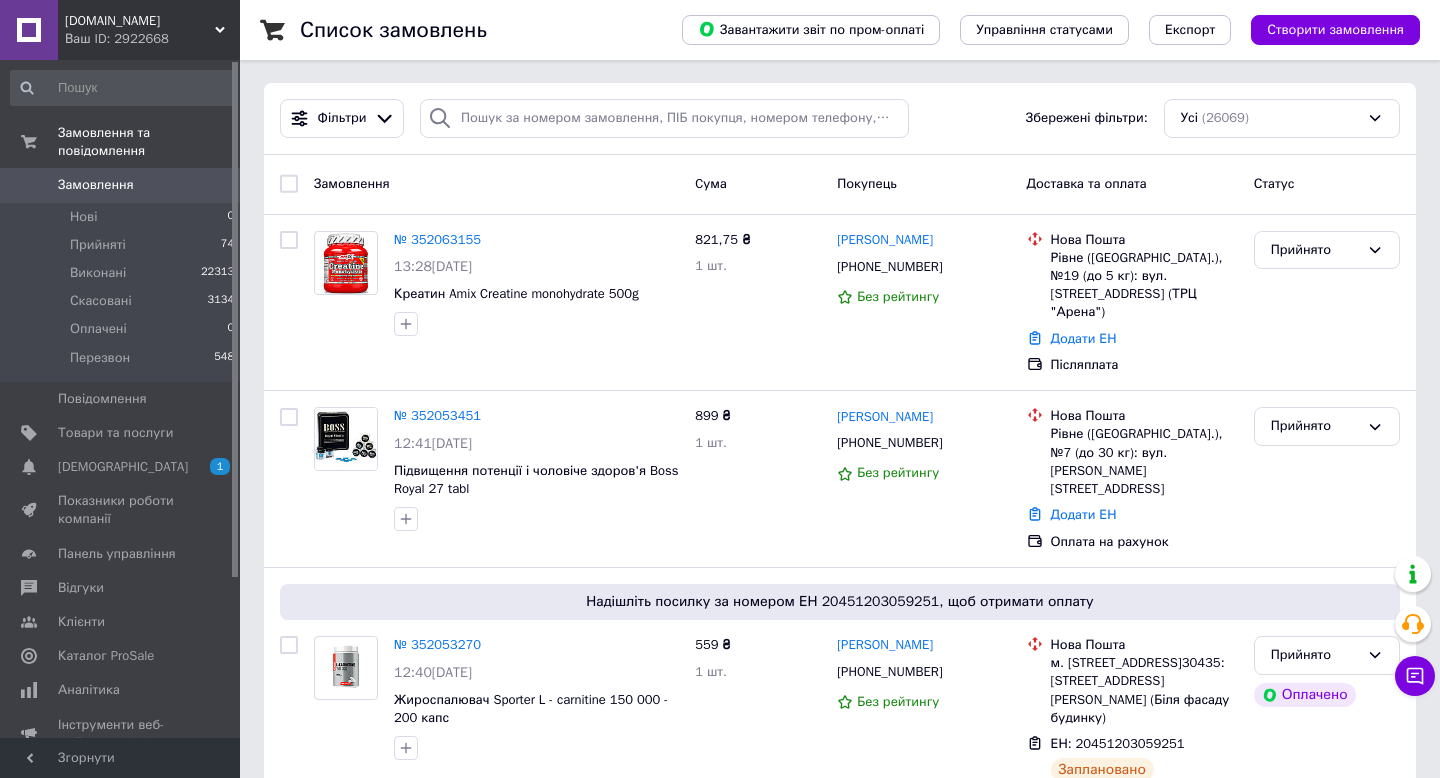 scroll, scrollTop: 0, scrollLeft: 0, axis: both 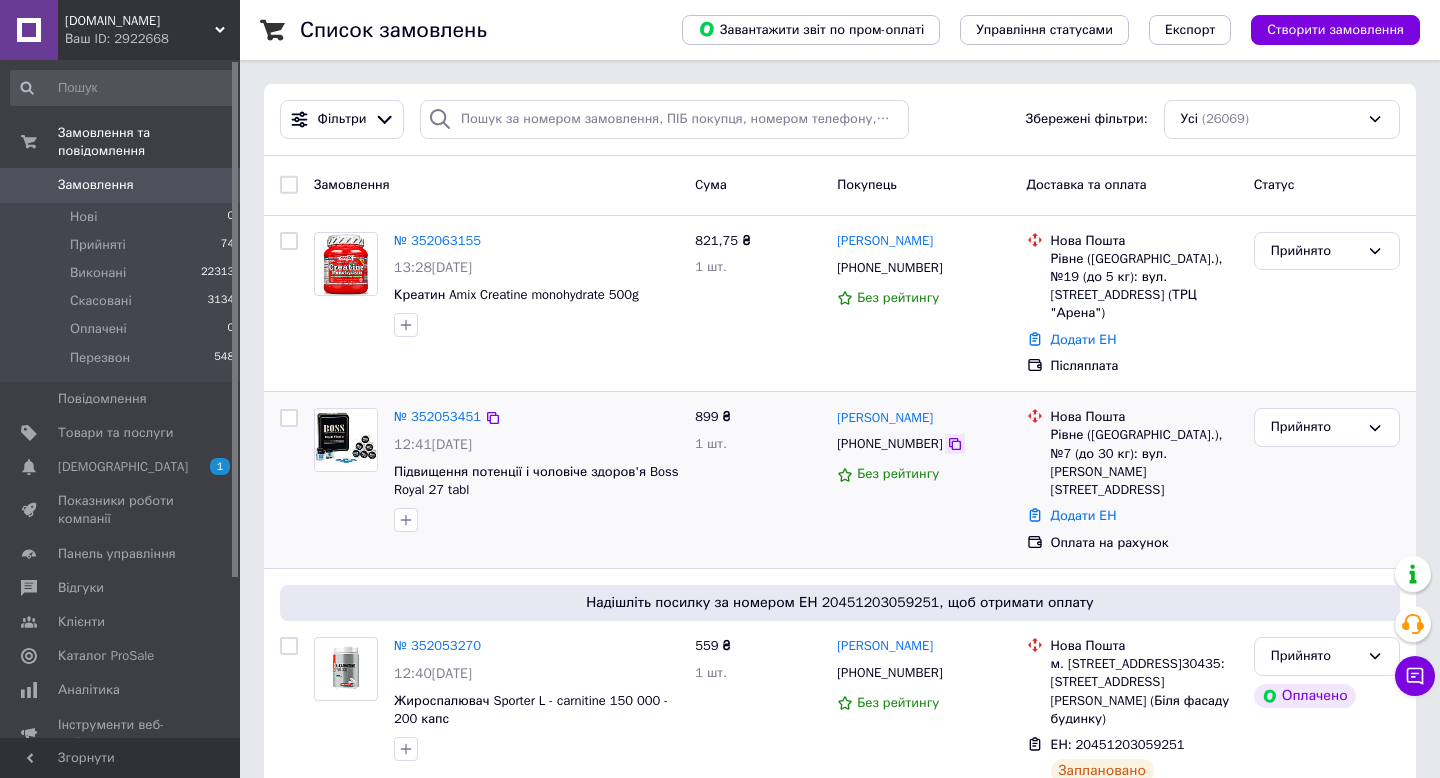 click 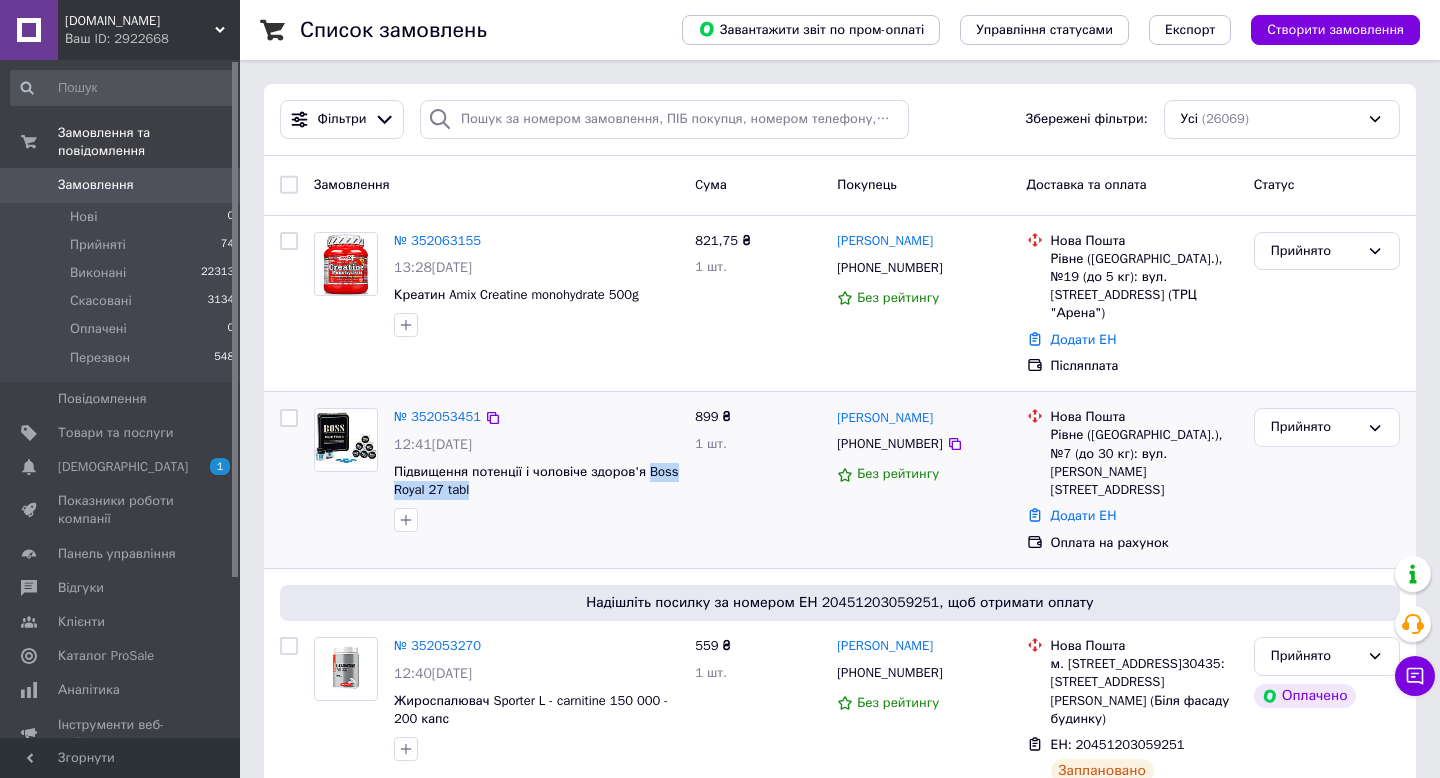 drag, startPoint x: 517, startPoint y: 467, endPoint x: 386, endPoint y: 474, distance: 131.18689 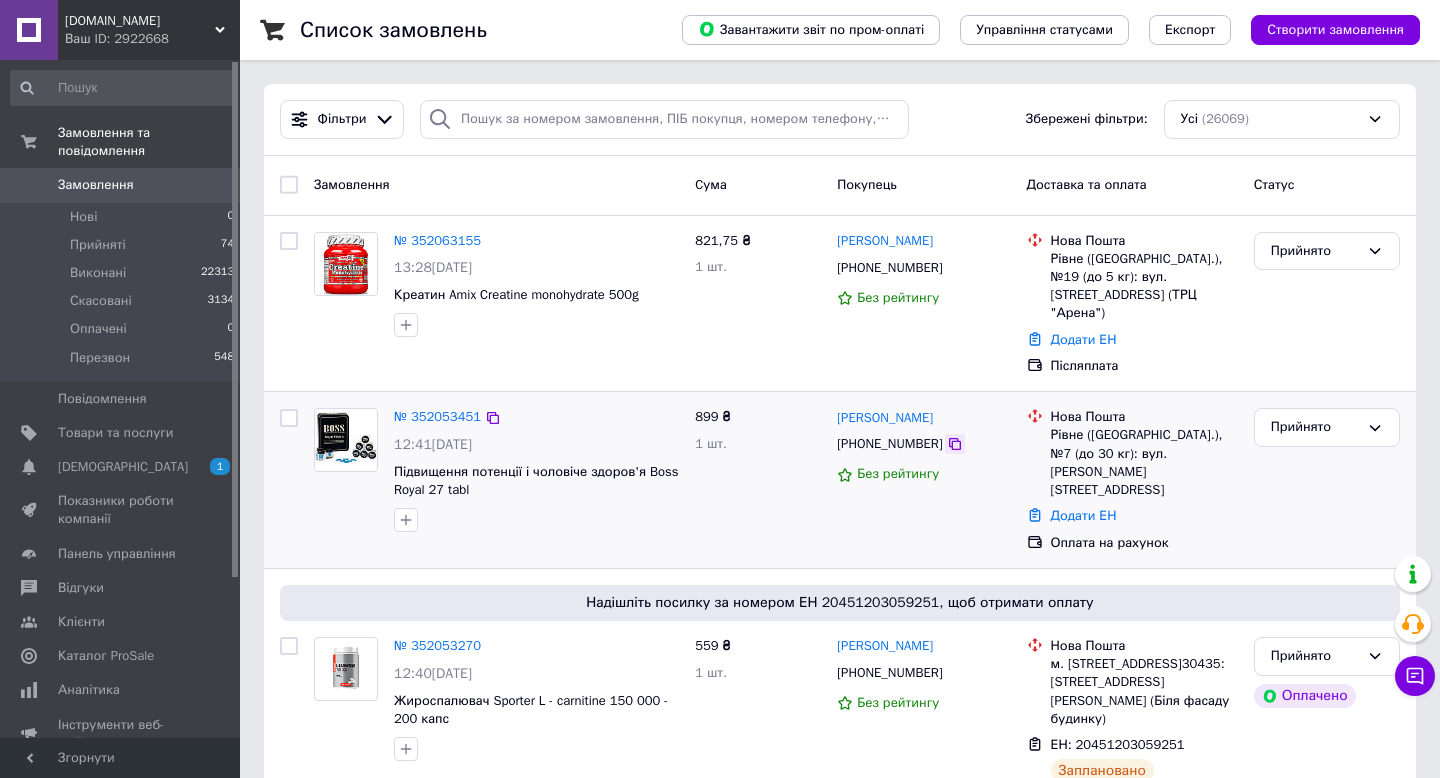 click 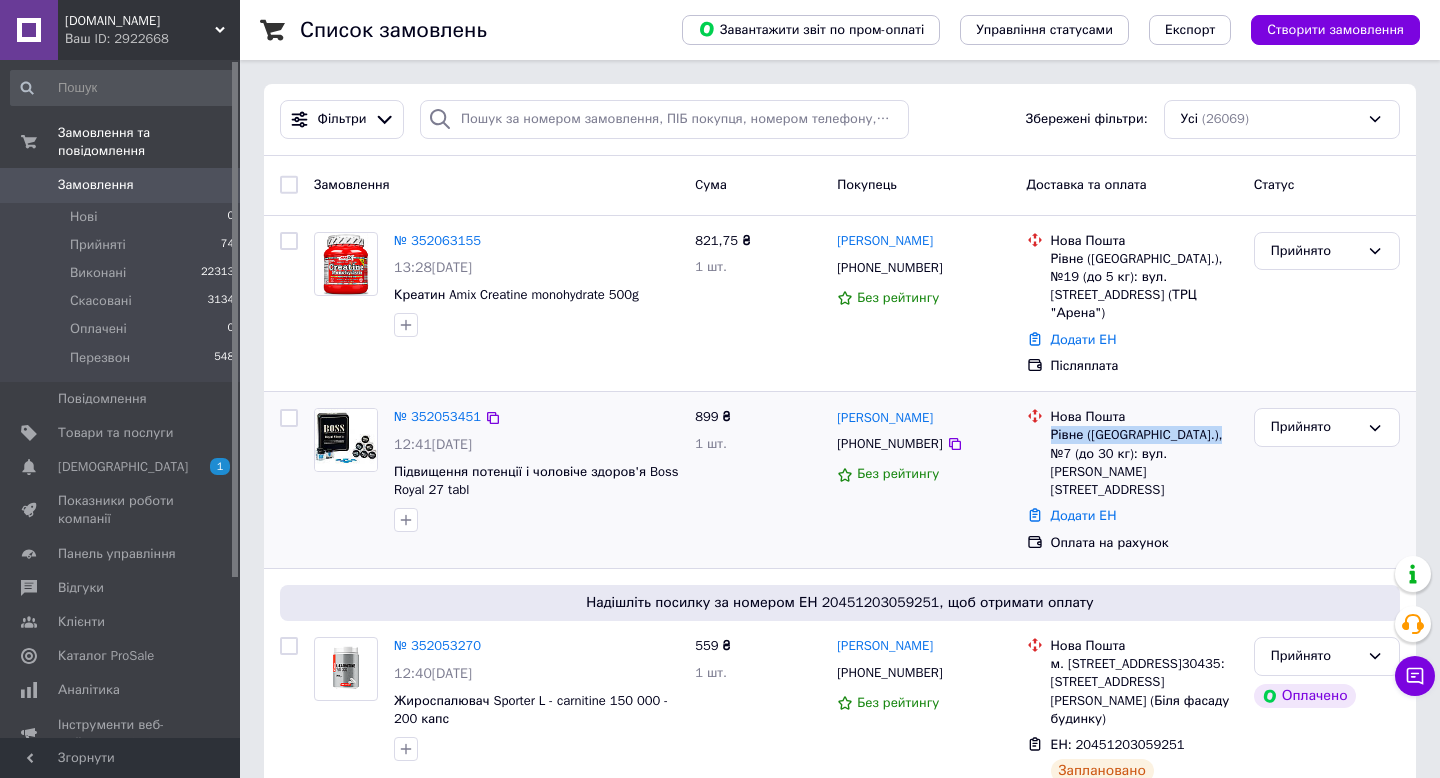 drag, startPoint x: 1053, startPoint y: 418, endPoint x: 1234, endPoint y: 414, distance: 181.04419 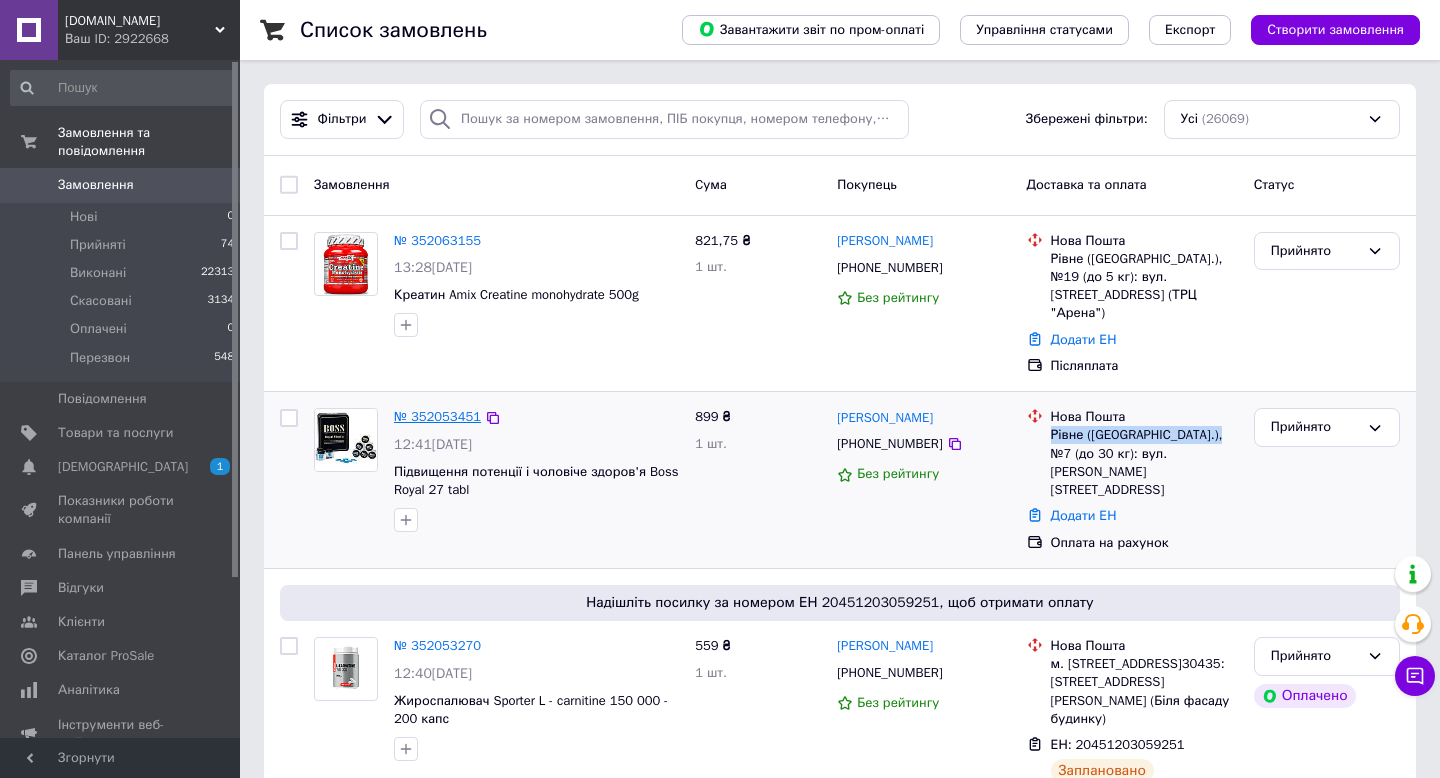 click on "№ 352053451" at bounding box center (437, 416) 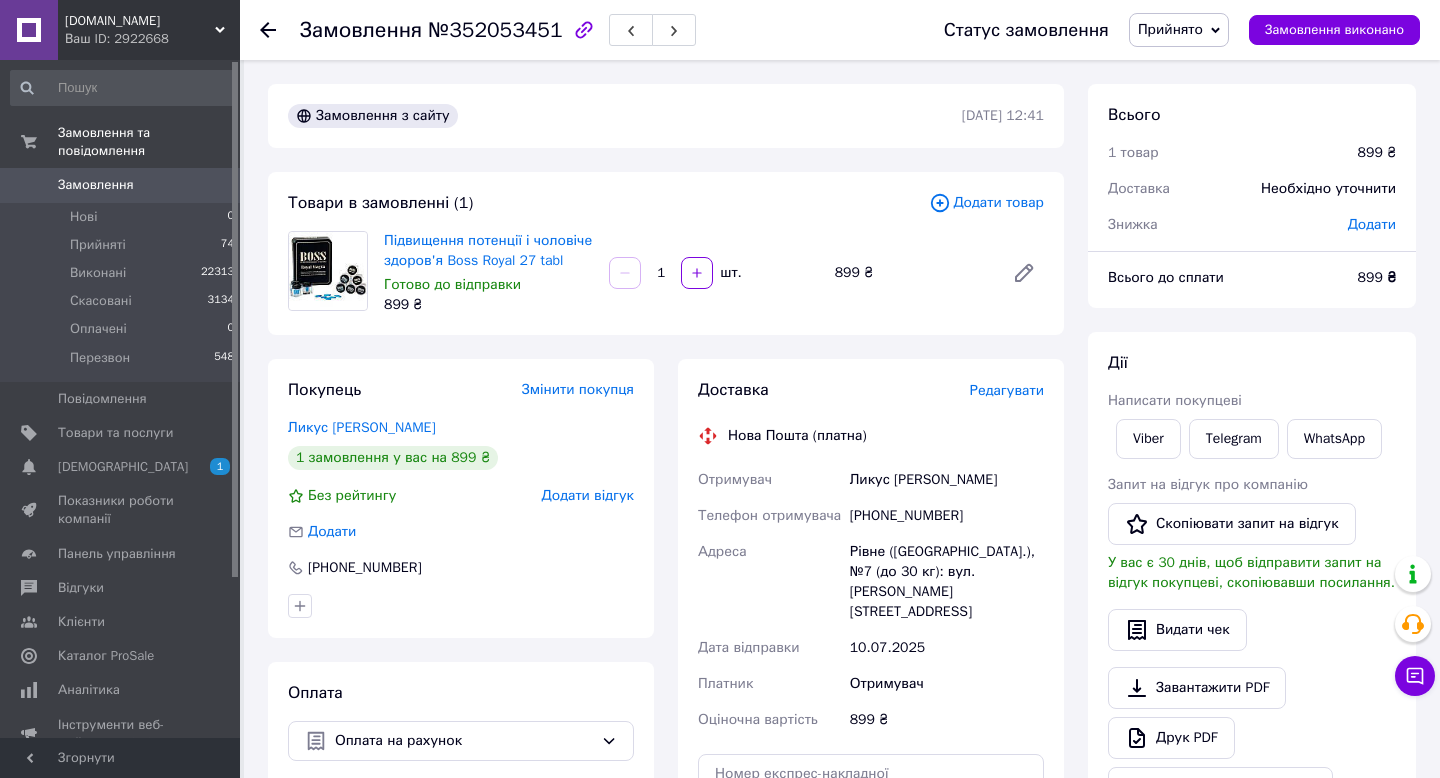 scroll, scrollTop: 186, scrollLeft: 0, axis: vertical 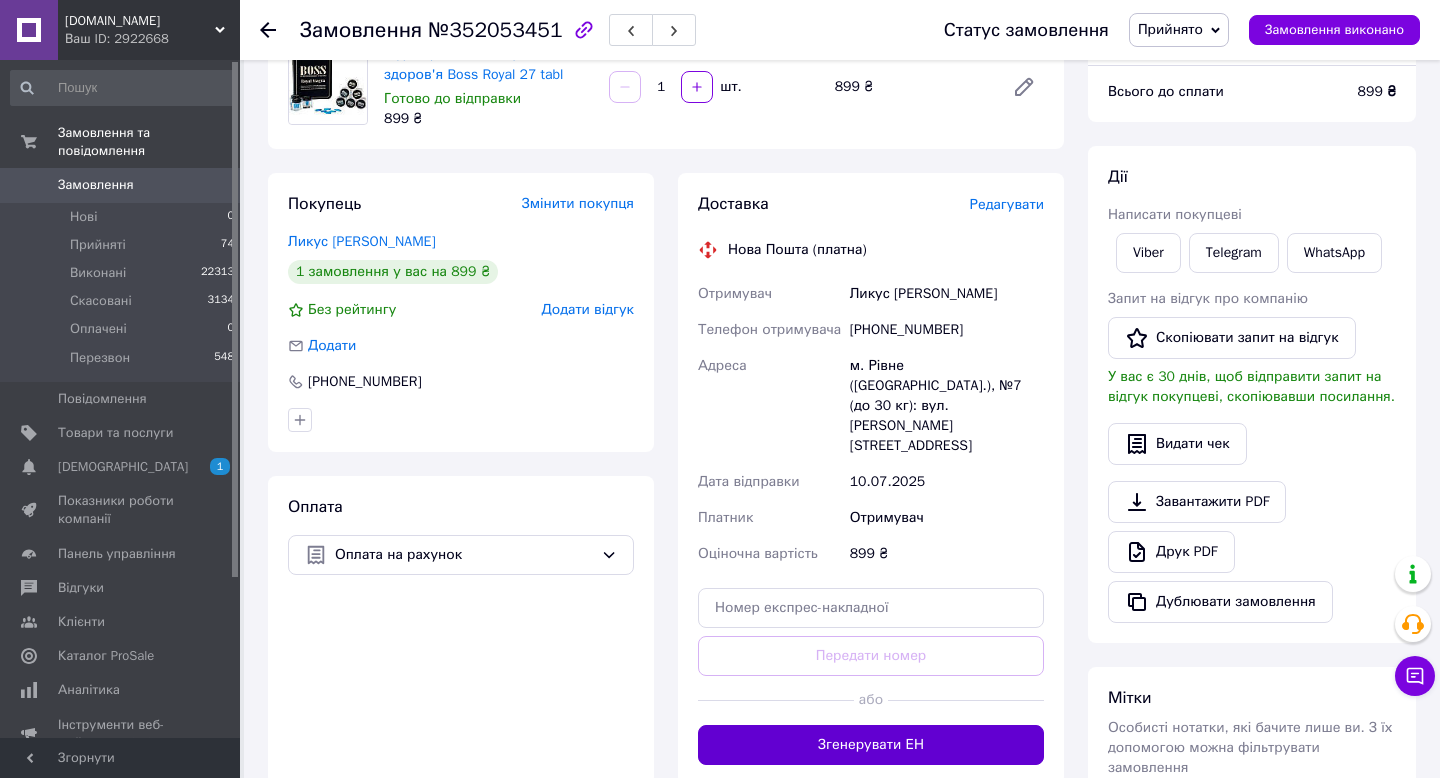 click on "Згенерувати ЕН" at bounding box center [871, 745] 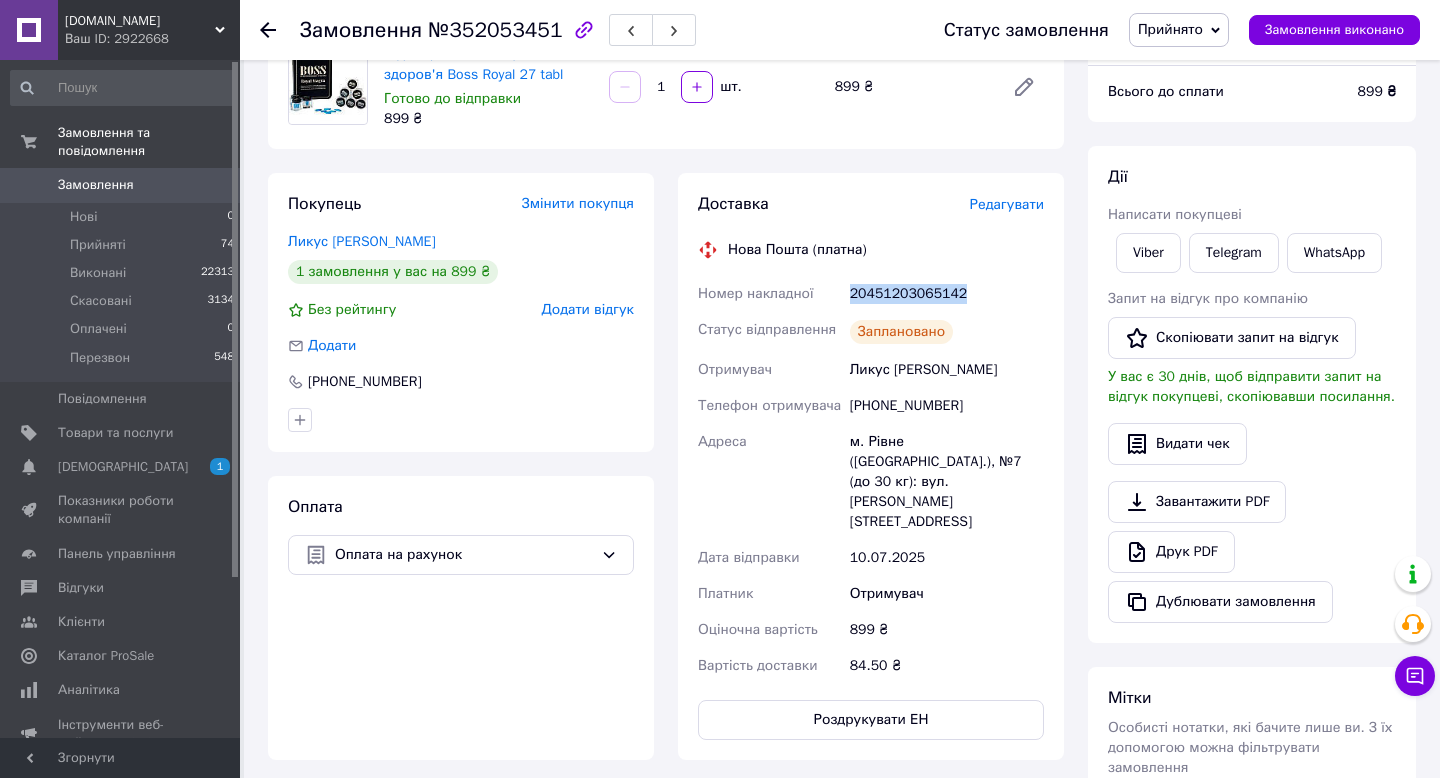 drag, startPoint x: 973, startPoint y: 297, endPoint x: 846, endPoint y: 293, distance: 127.06297 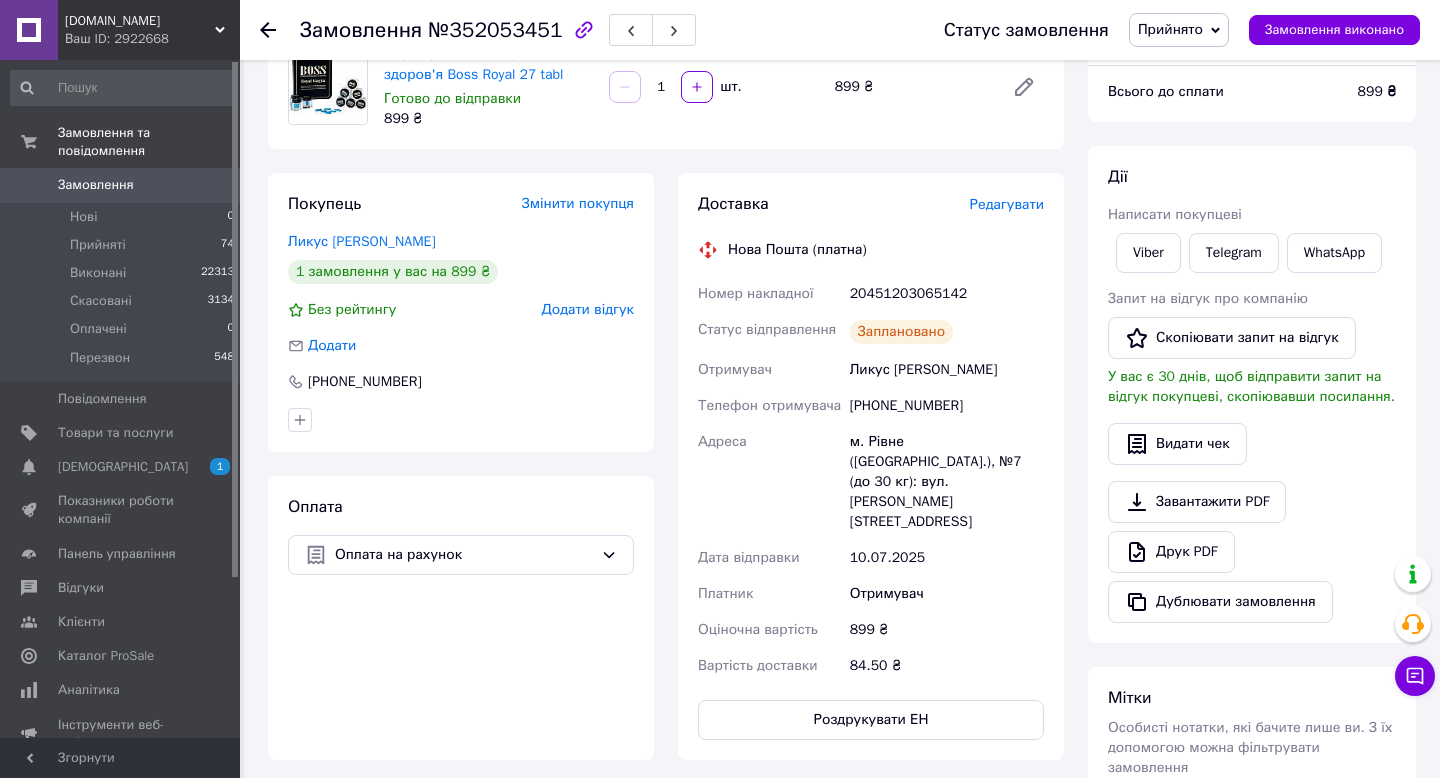 click at bounding box center (268, 30) 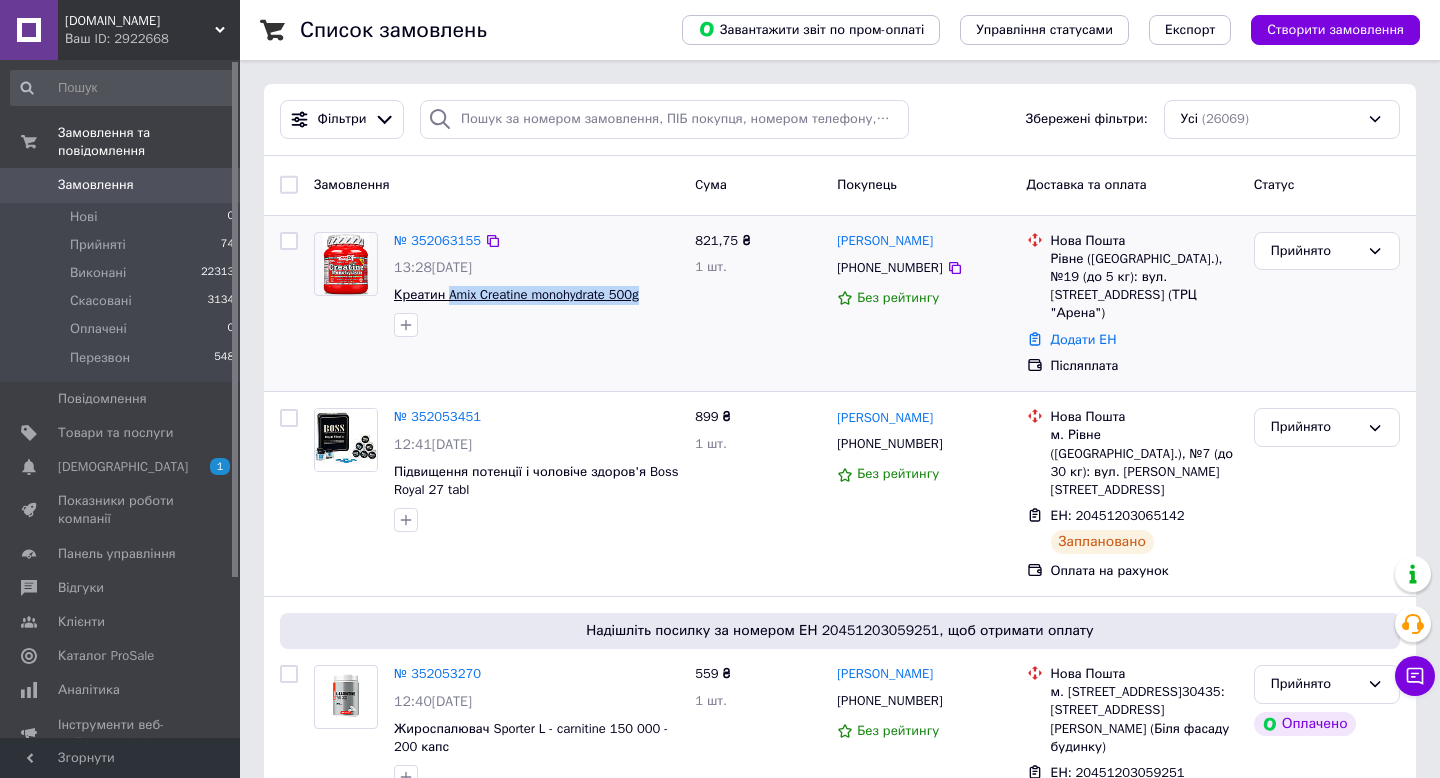 drag, startPoint x: 664, startPoint y: 297, endPoint x: 453, endPoint y: 290, distance: 211.11609 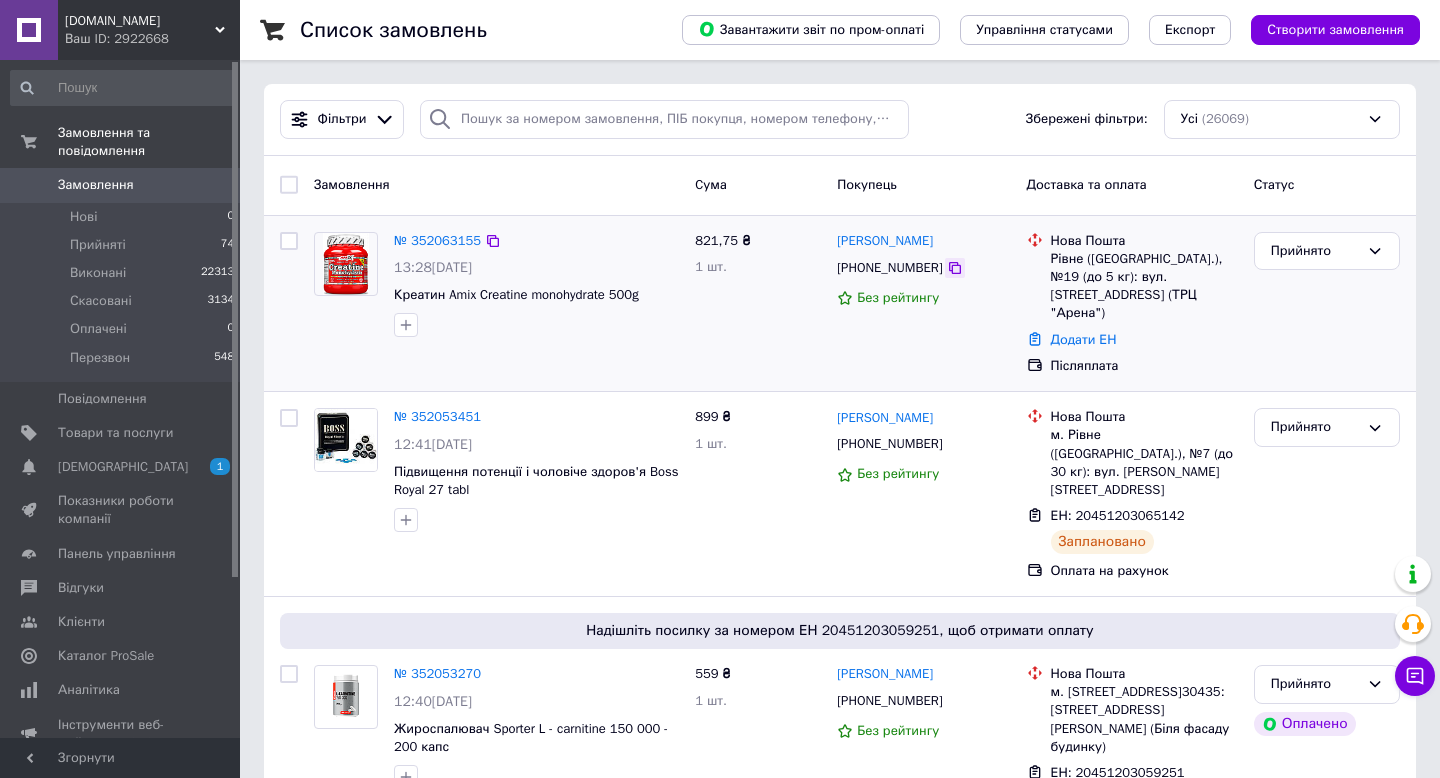 click 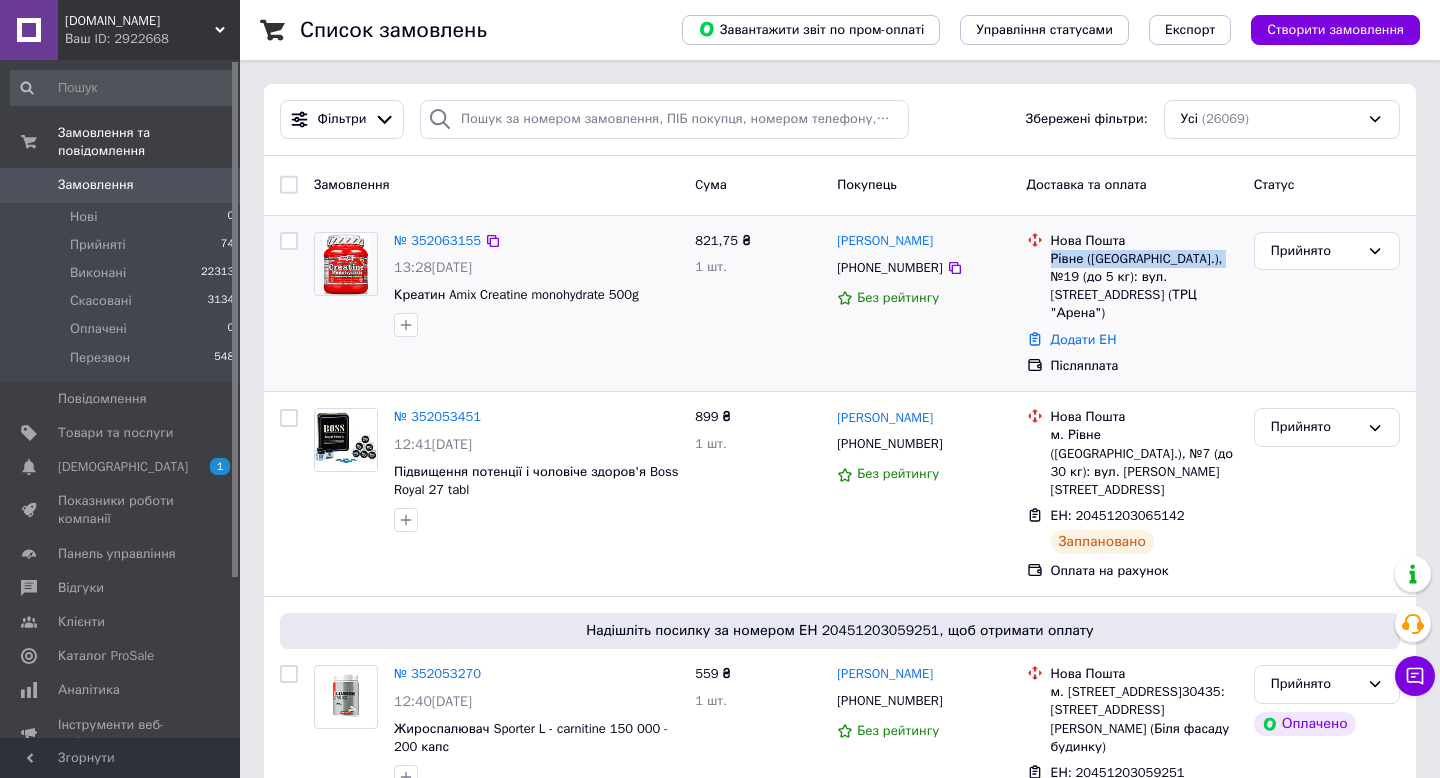 drag, startPoint x: 1050, startPoint y: 261, endPoint x: 1240, endPoint y: 260, distance: 190.00262 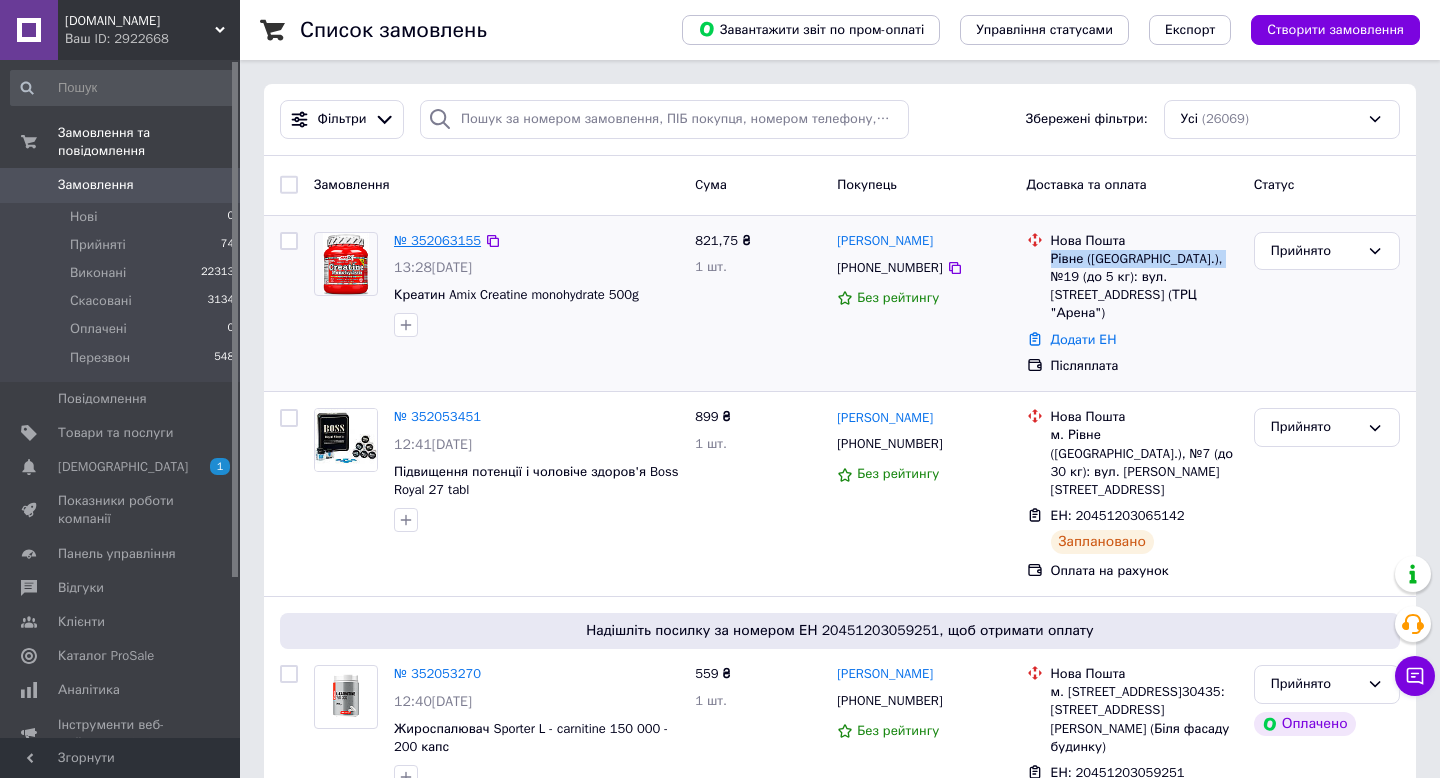 click on "№ 352063155" at bounding box center (437, 240) 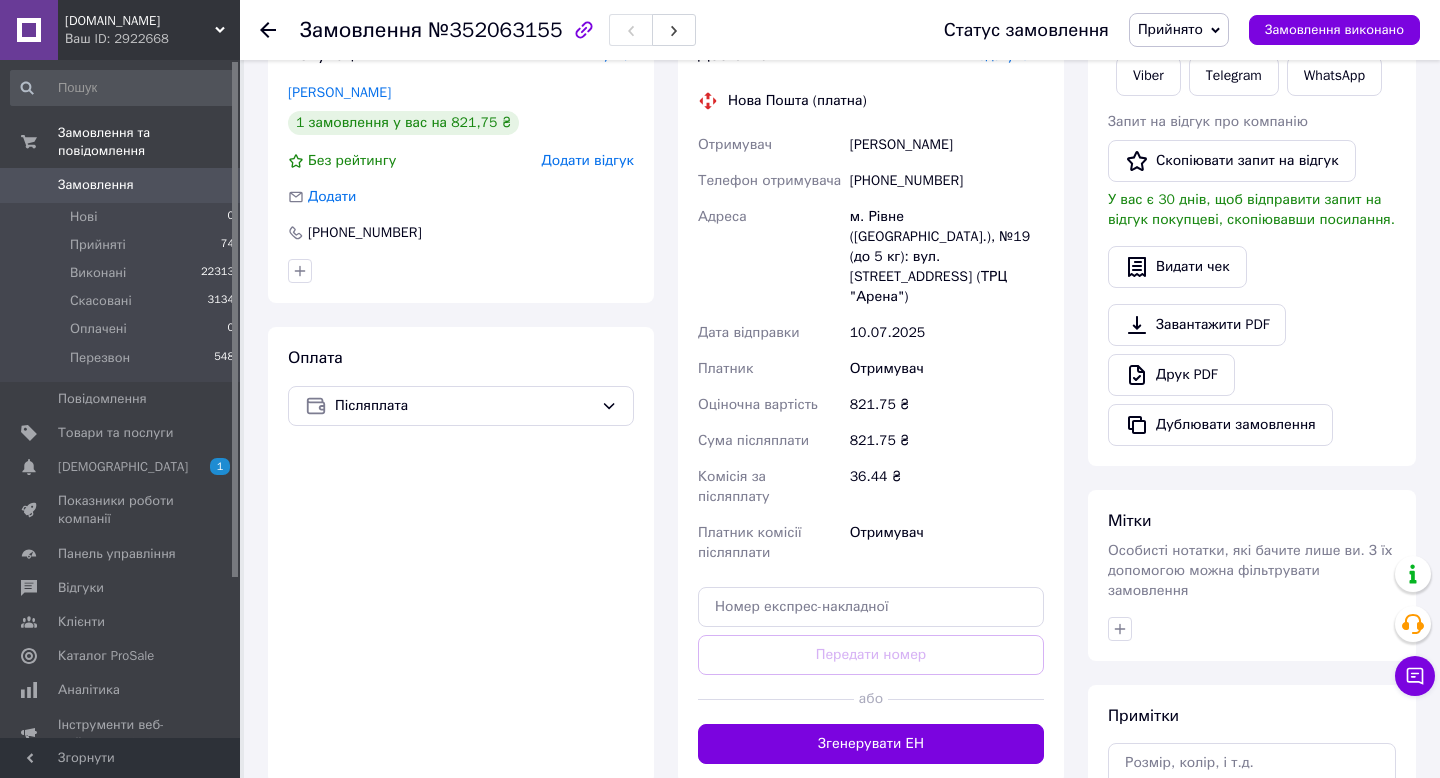 scroll, scrollTop: 382, scrollLeft: 0, axis: vertical 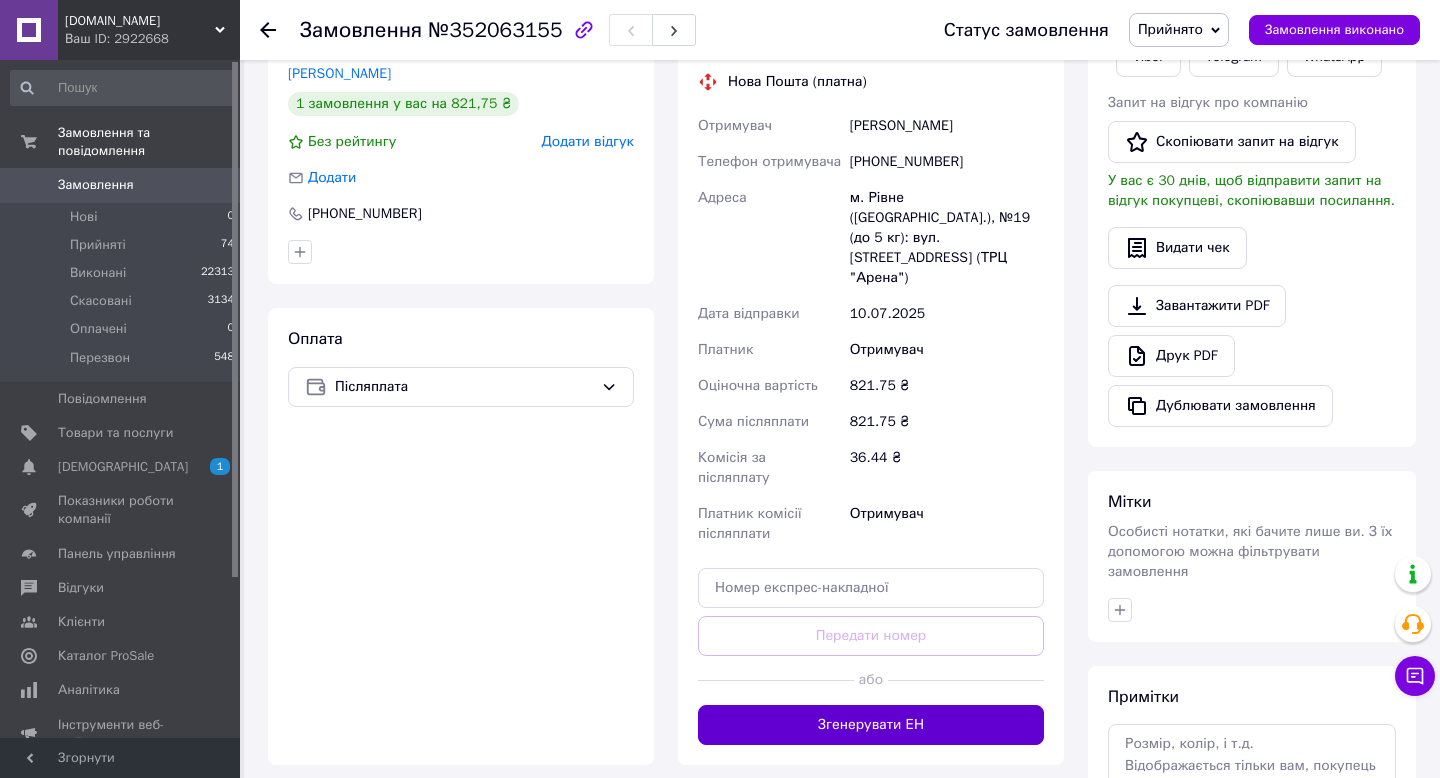 click on "Згенерувати ЕН" at bounding box center (871, 725) 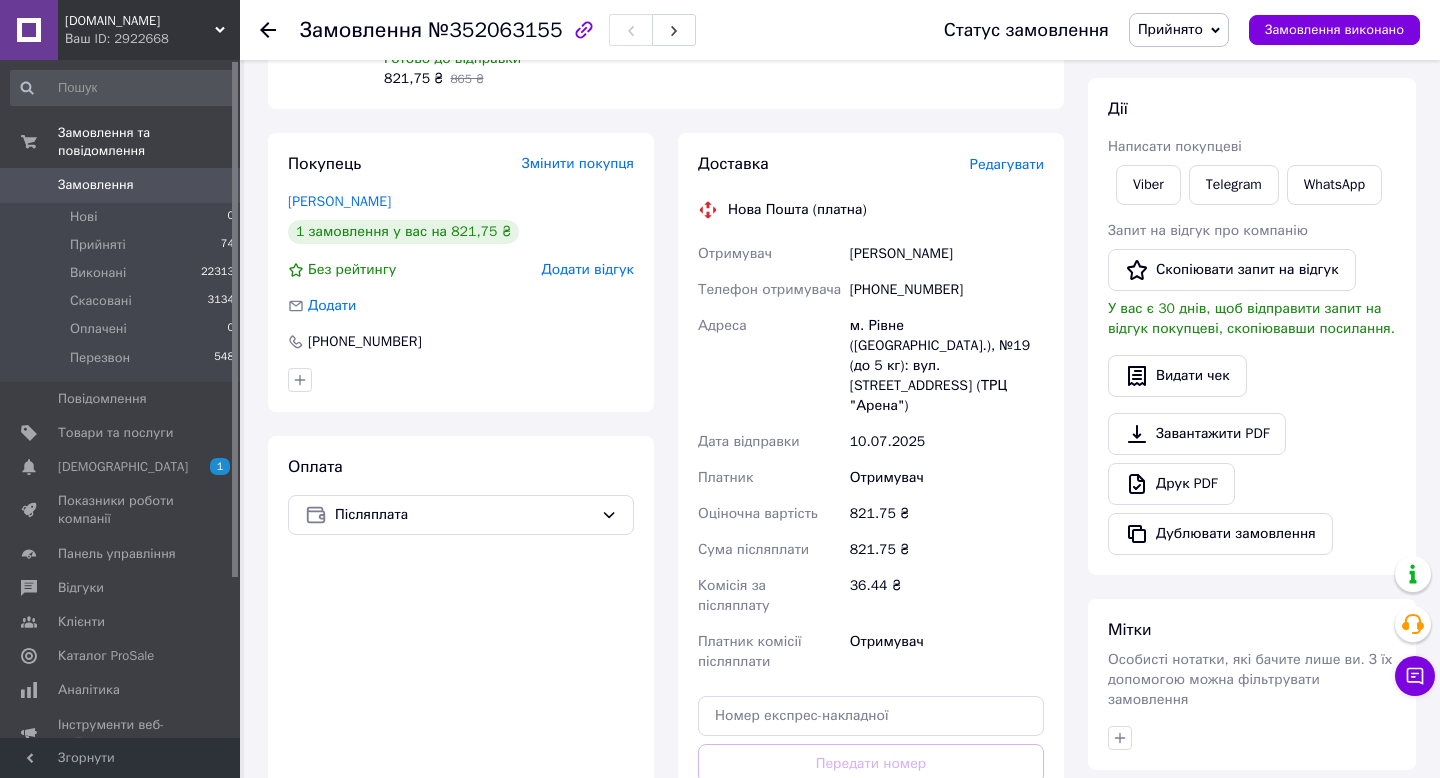 scroll, scrollTop: 252, scrollLeft: 0, axis: vertical 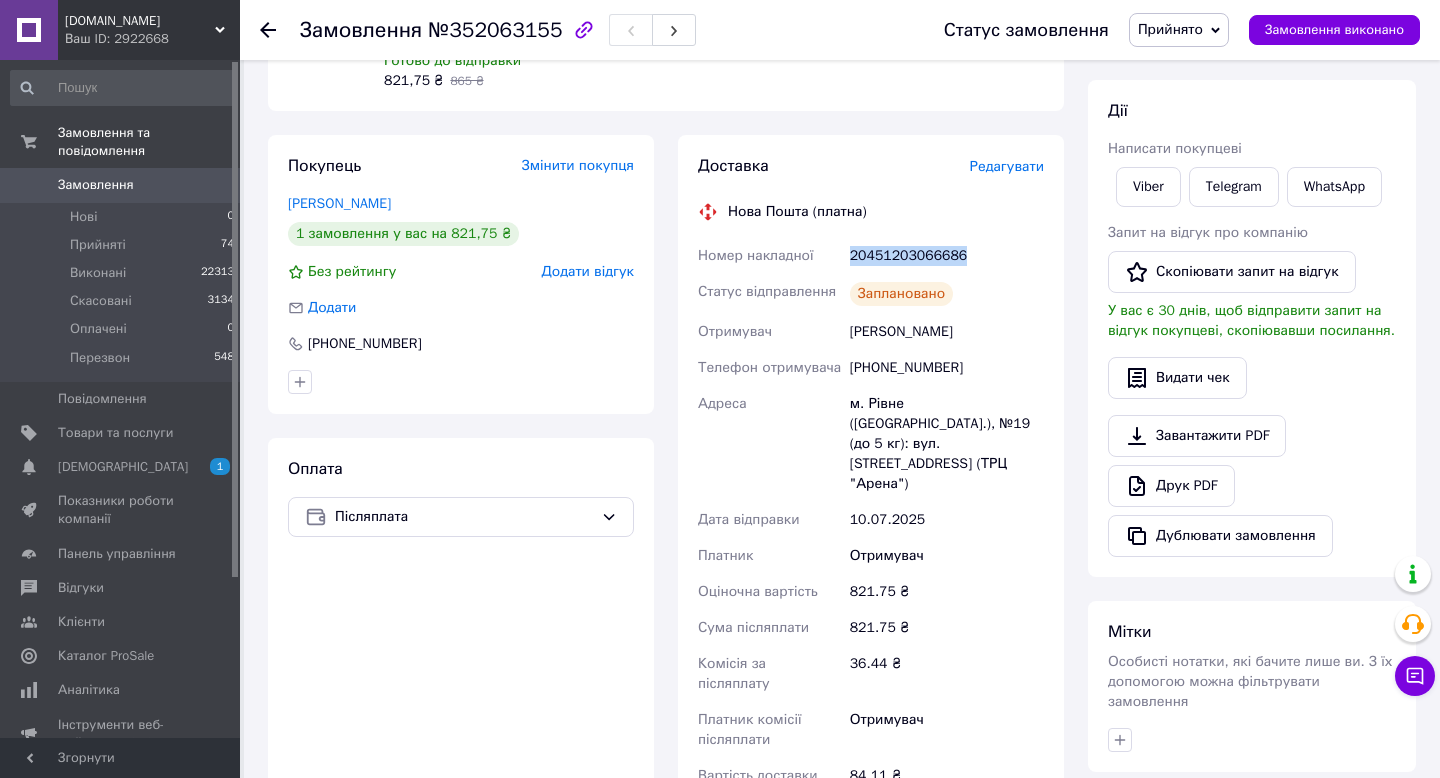 drag, startPoint x: 976, startPoint y: 256, endPoint x: 838, endPoint y: 254, distance: 138.0145 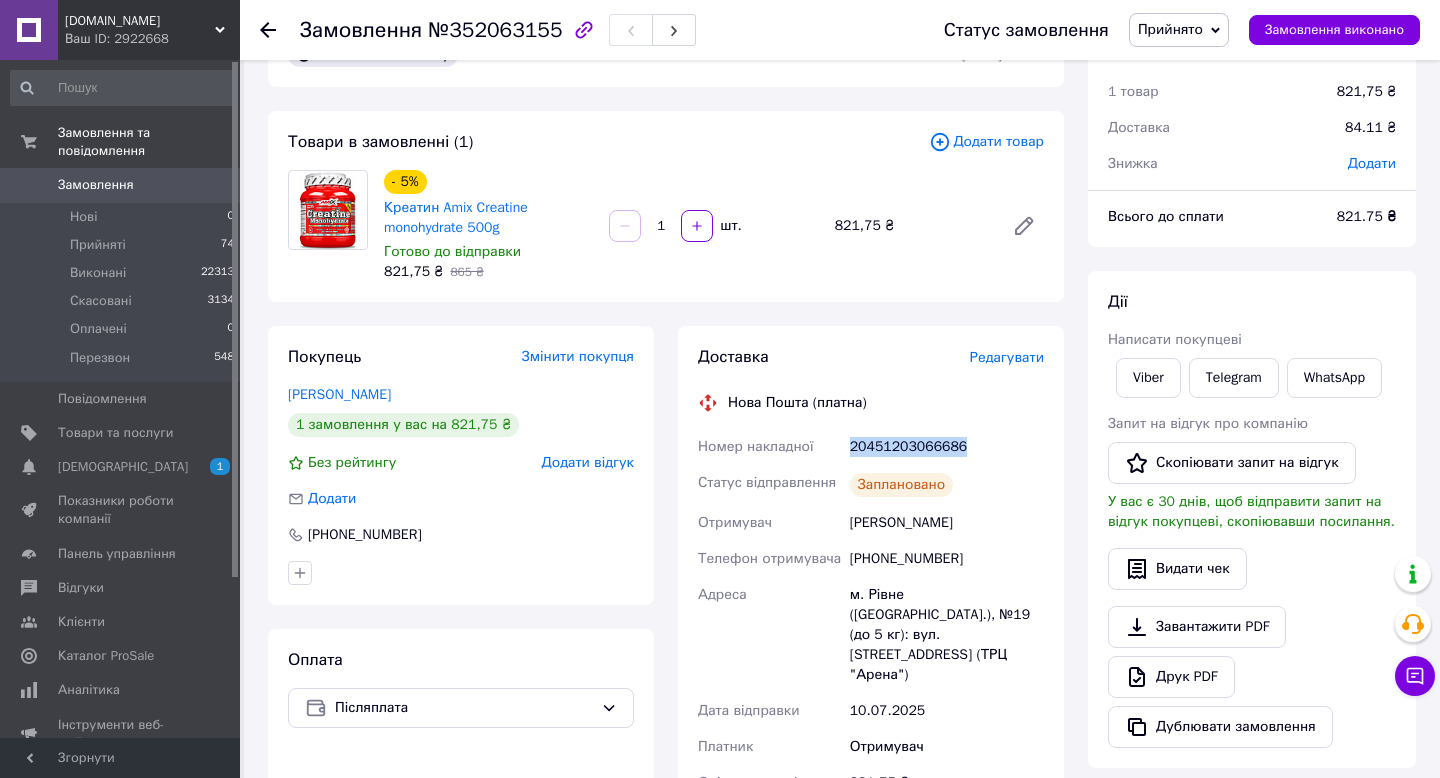 scroll, scrollTop: 0, scrollLeft: 0, axis: both 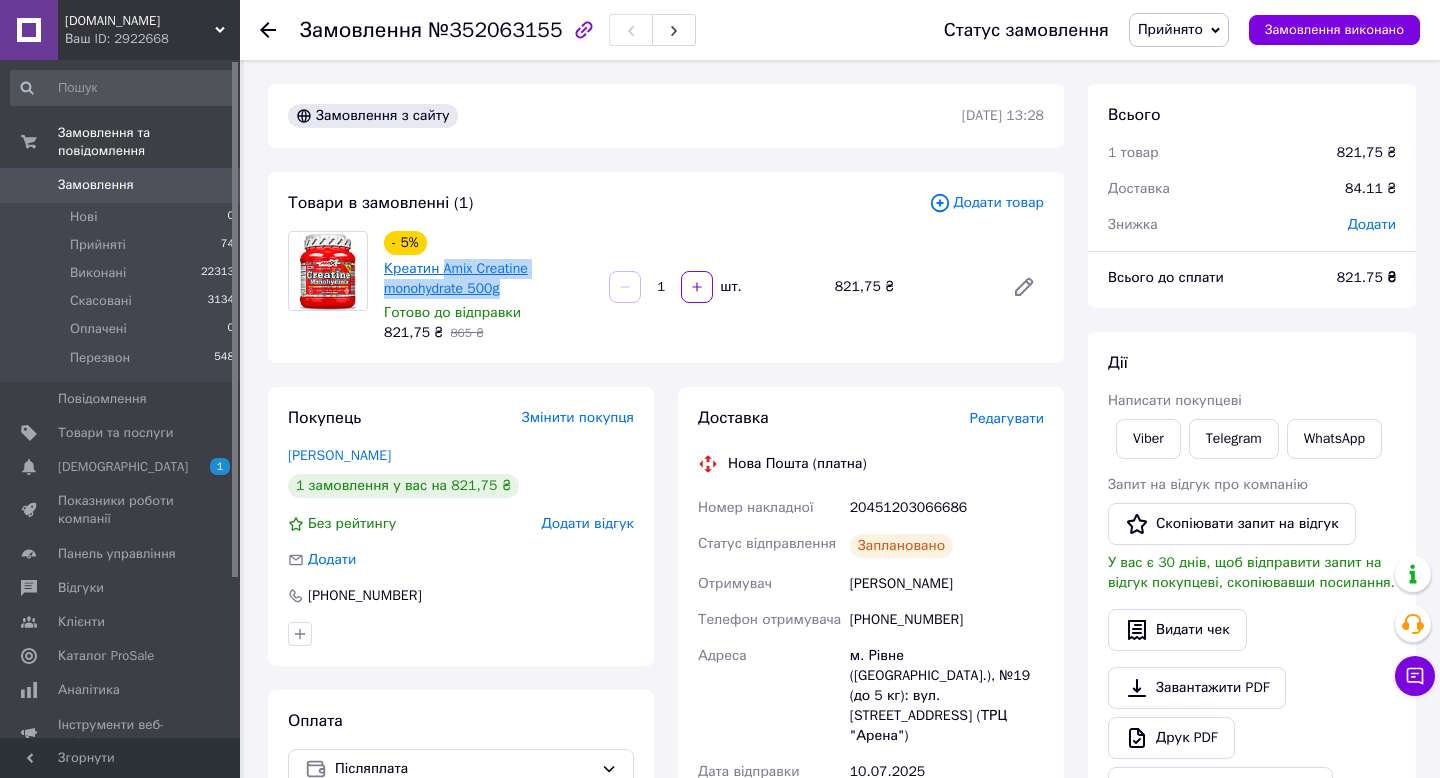 drag, startPoint x: 510, startPoint y: 287, endPoint x: 446, endPoint y: 267, distance: 67.052216 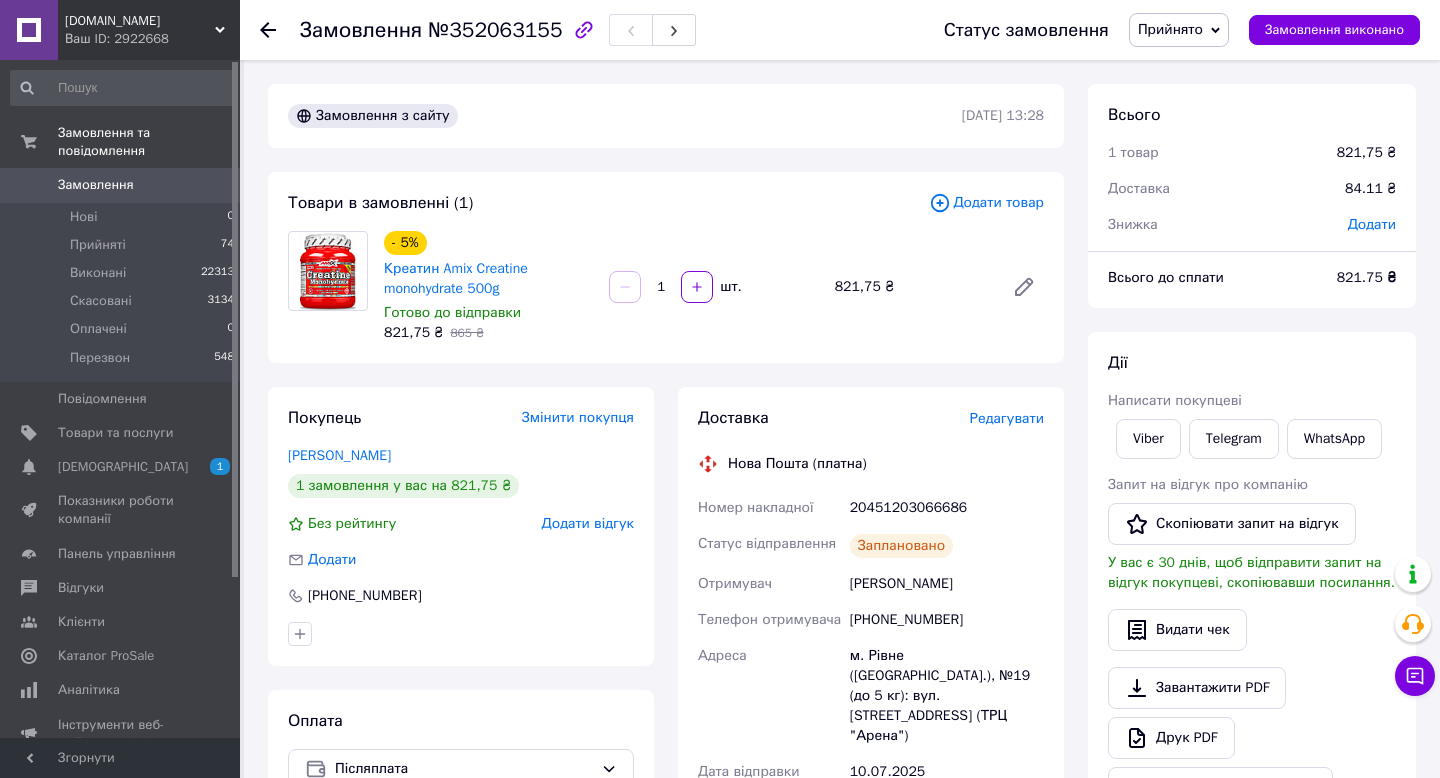click 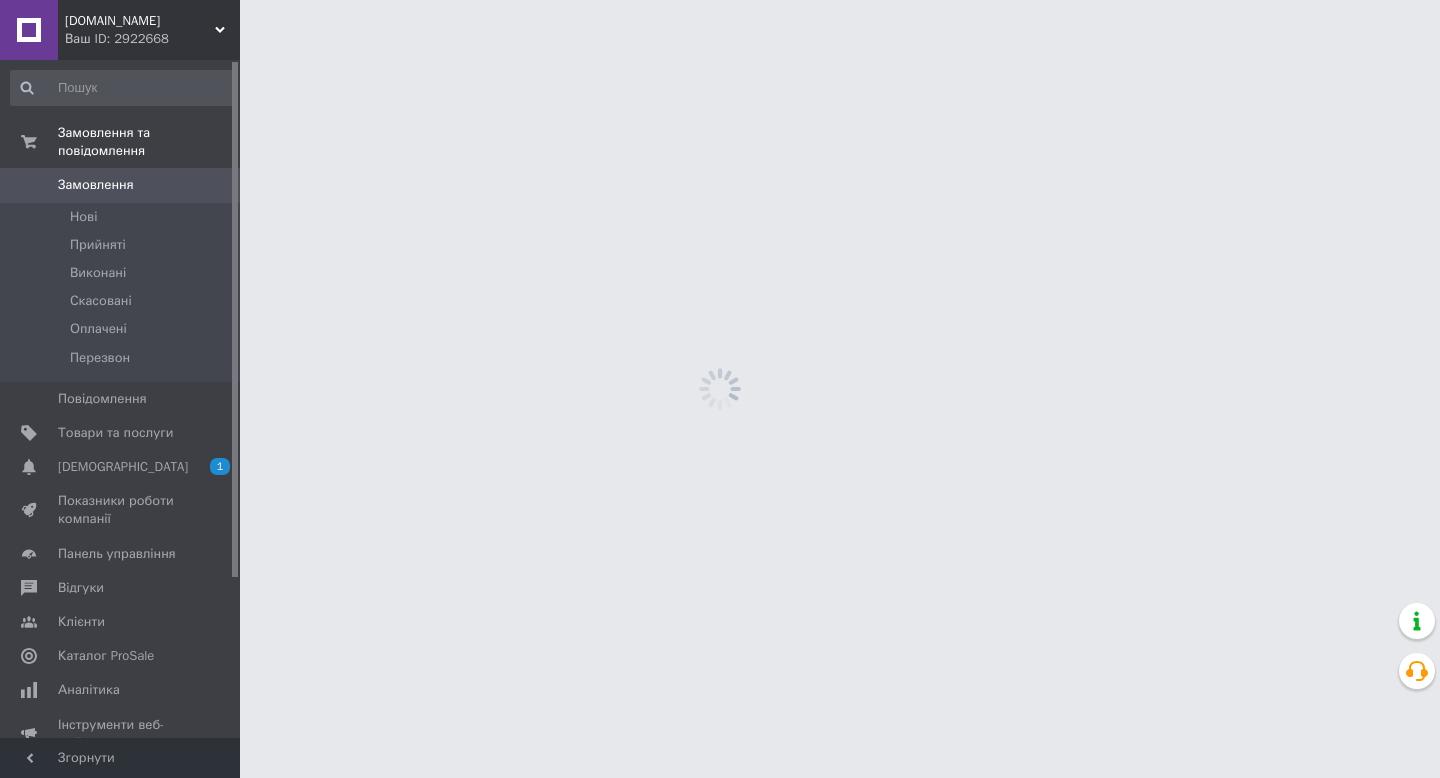 scroll, scrollTop: 0, scrollLeft: 0, axis: both 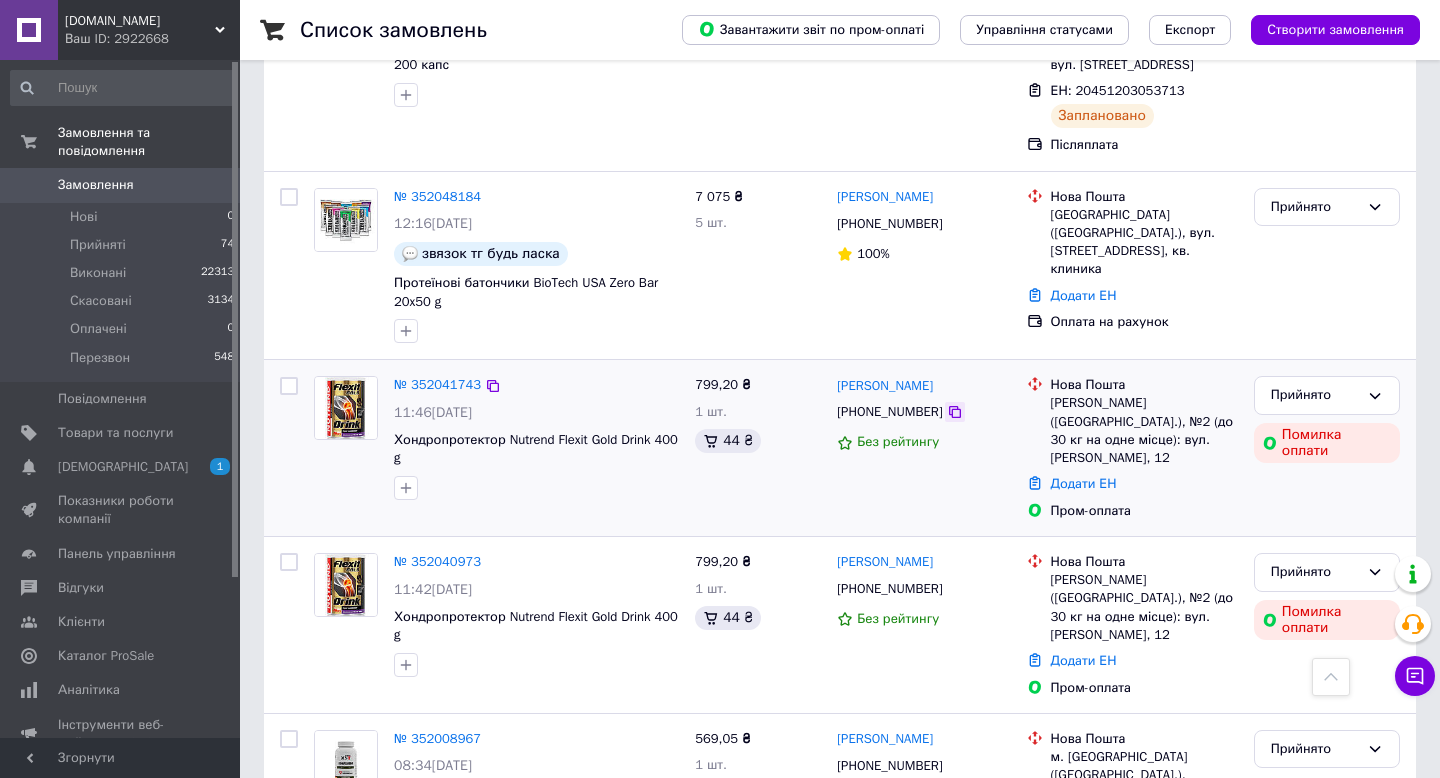 click 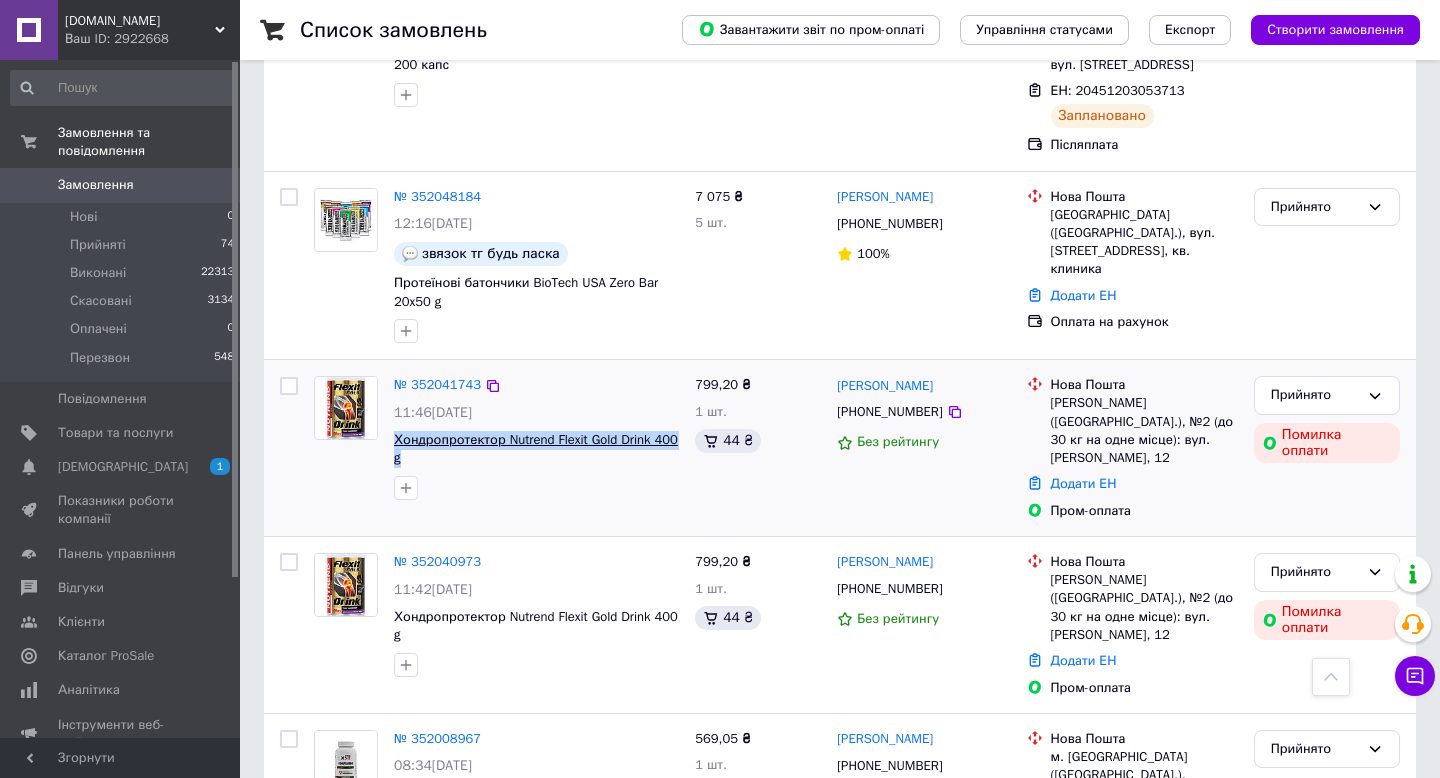 drag, startPoint x: 442, startPoint y: 409, endPoint x: 395, endPoint y: 391, distance: 50.32892 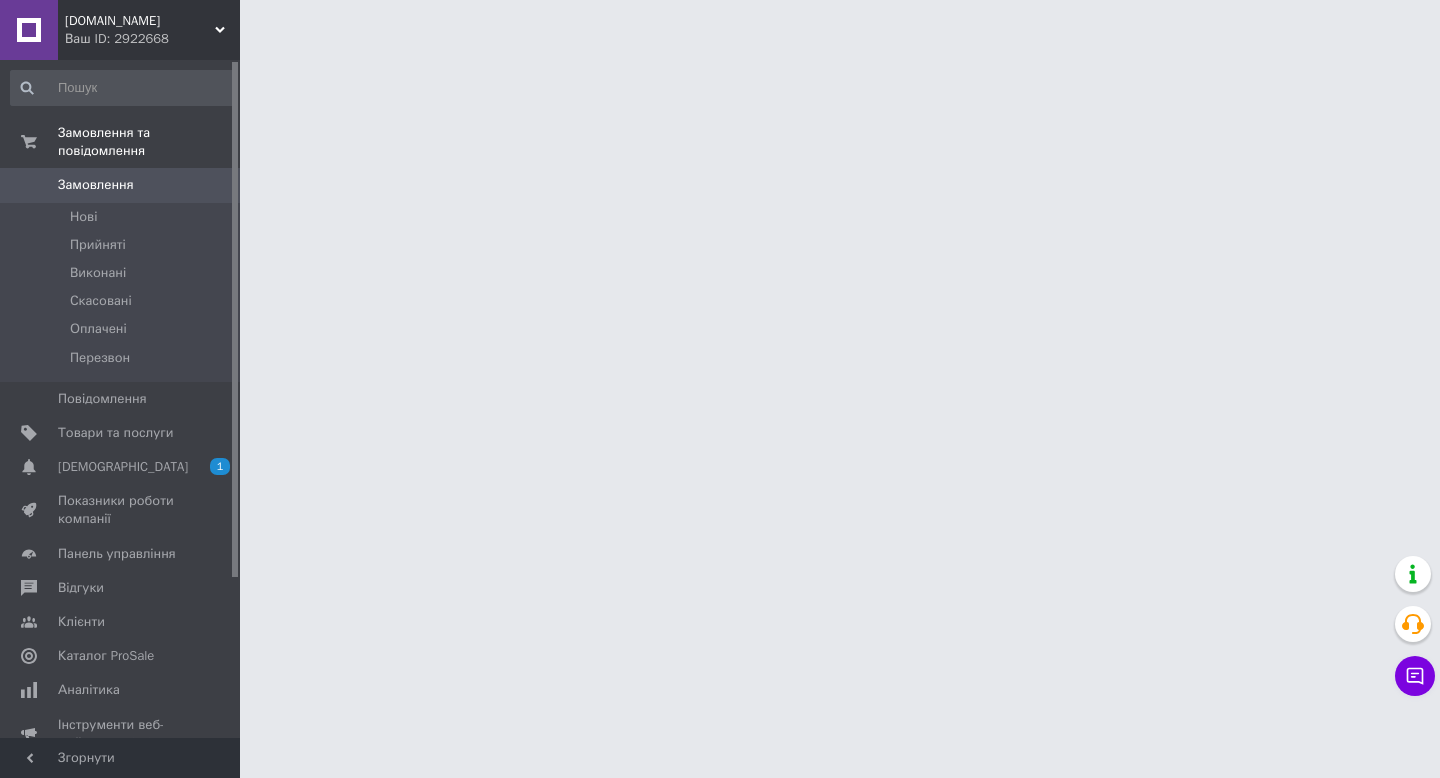 scroll, scrollTop: 0, scrollLeft: 0, axis: both 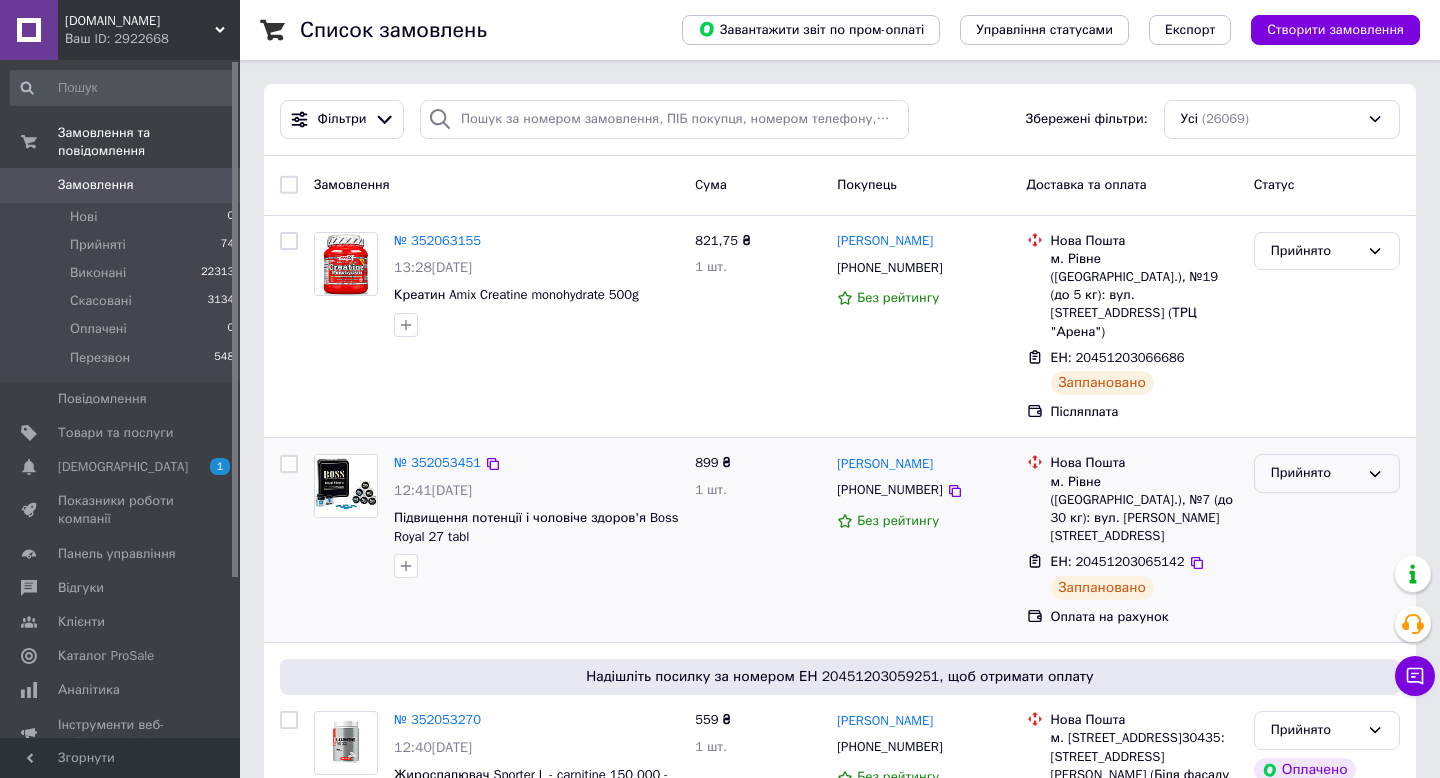 click on "Прийнято" at bounding box center [1315, 473] 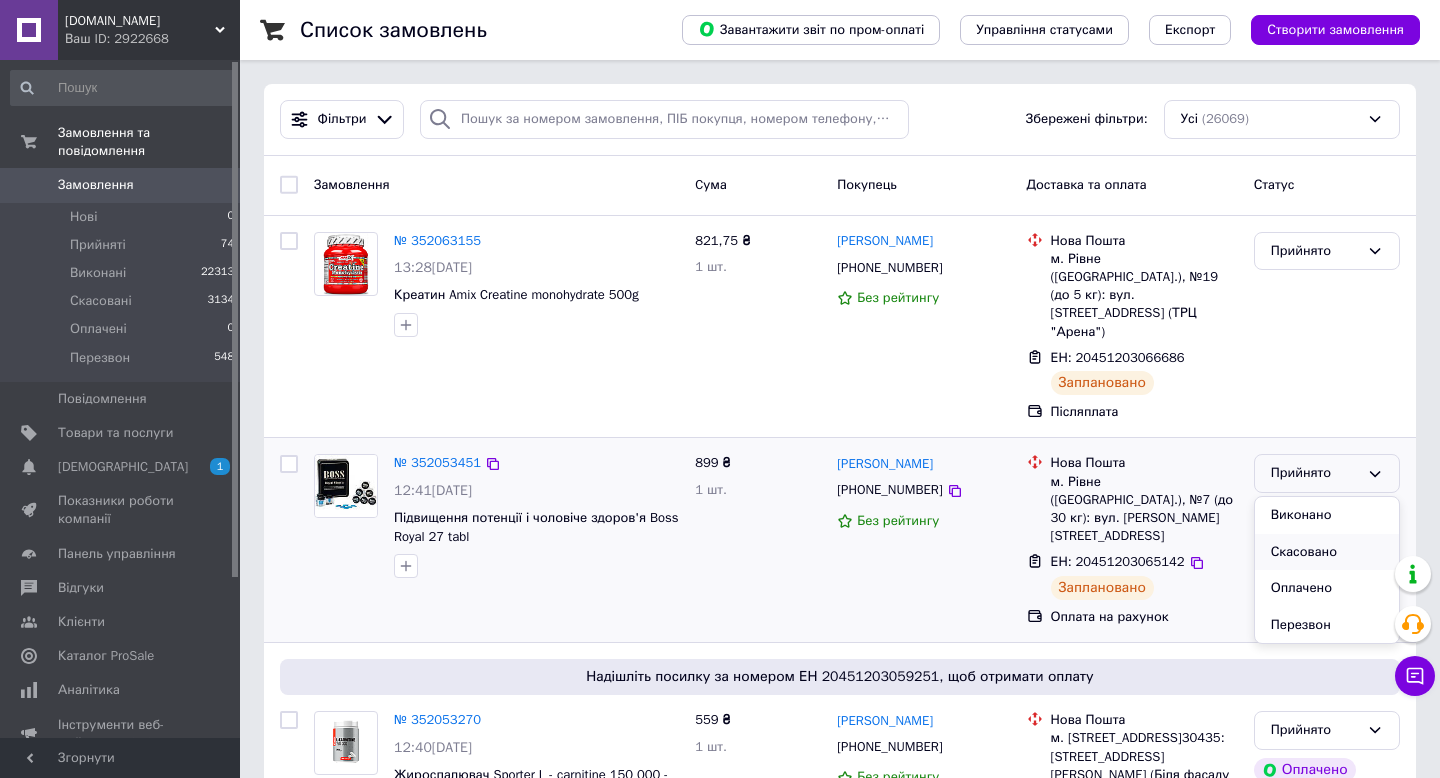 click on "Скасовано" at bounding box center [1327, 552] 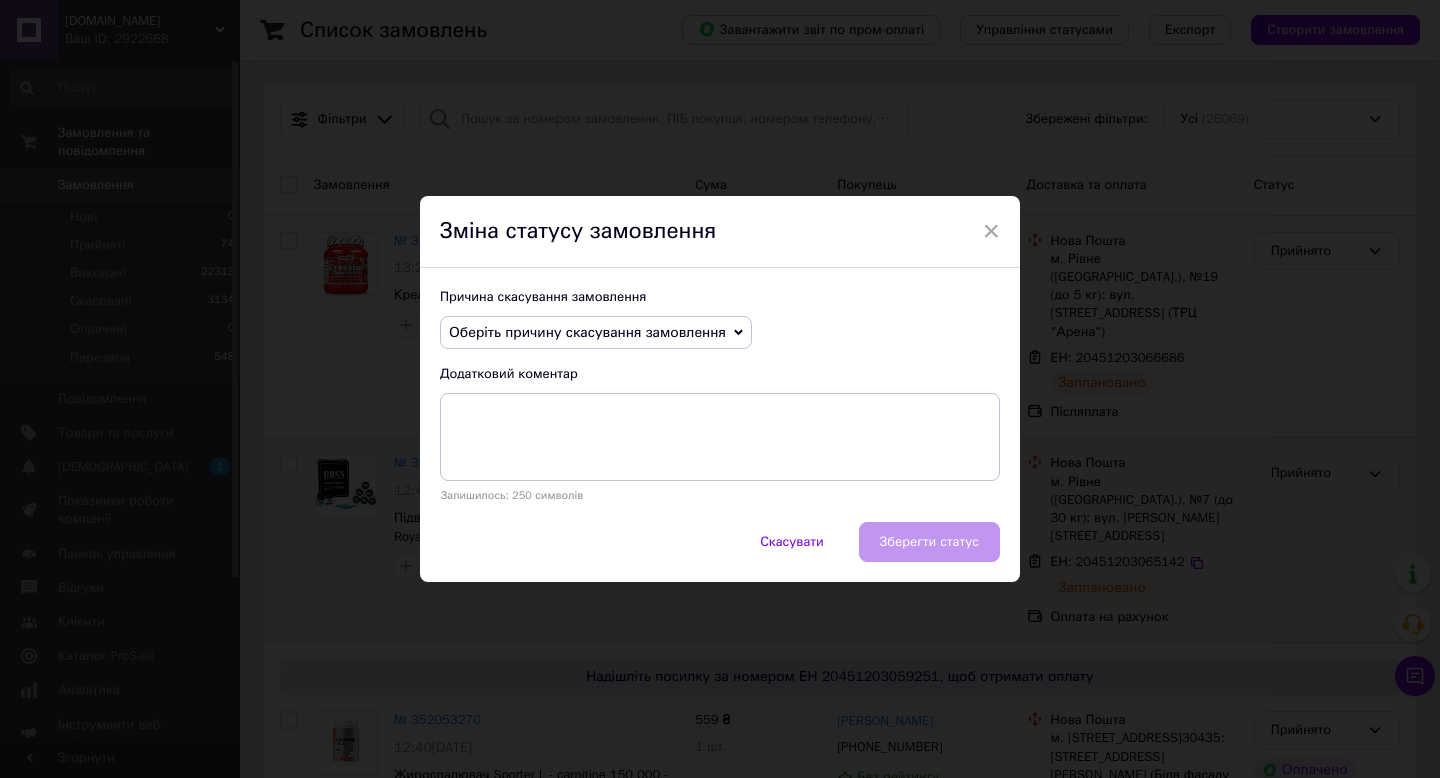 click on "Оберіть причину скасування замовлення" at bounding box center [596, 333] 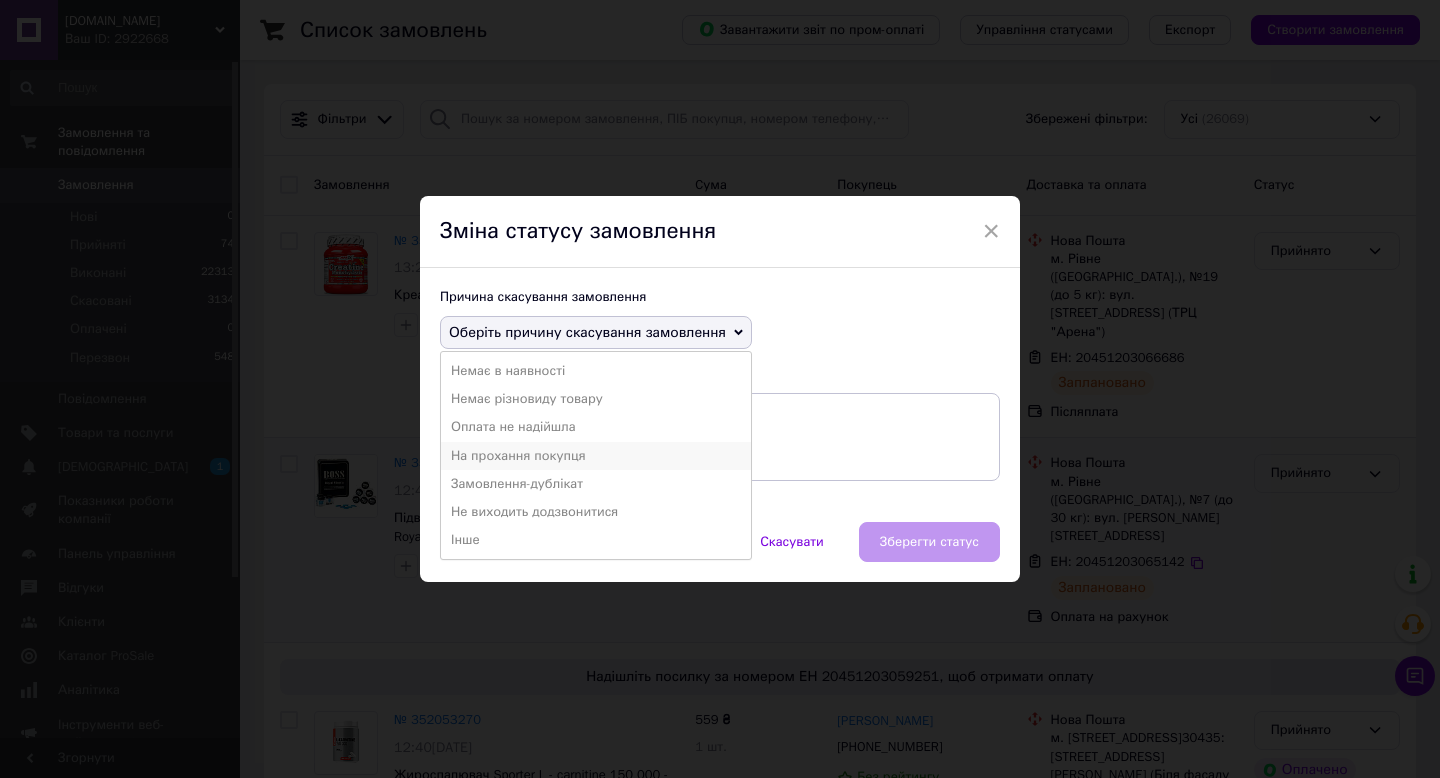 click on "На прохання покупця" at bounding box center [596, 456] 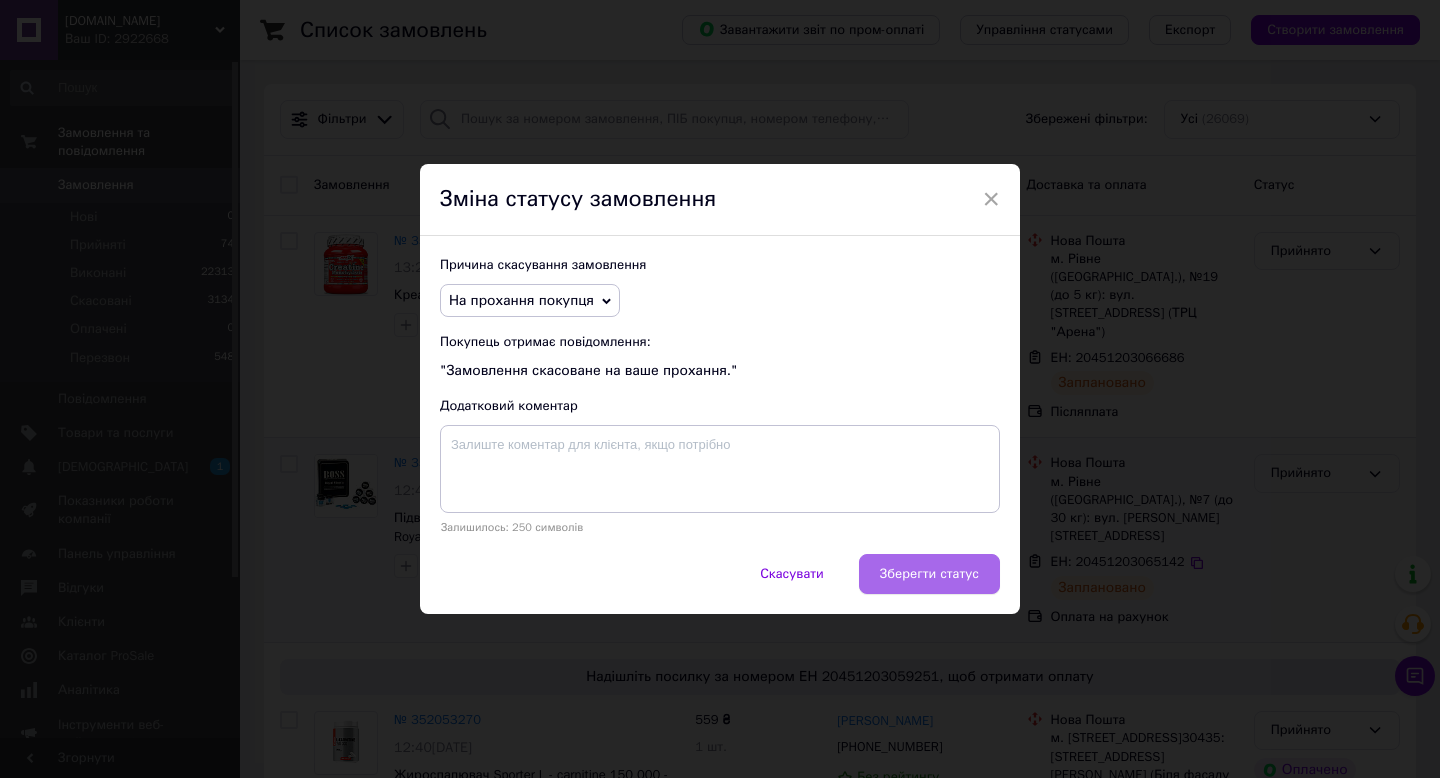 click on "Зберегти статус" at bounding box center (929, 574) 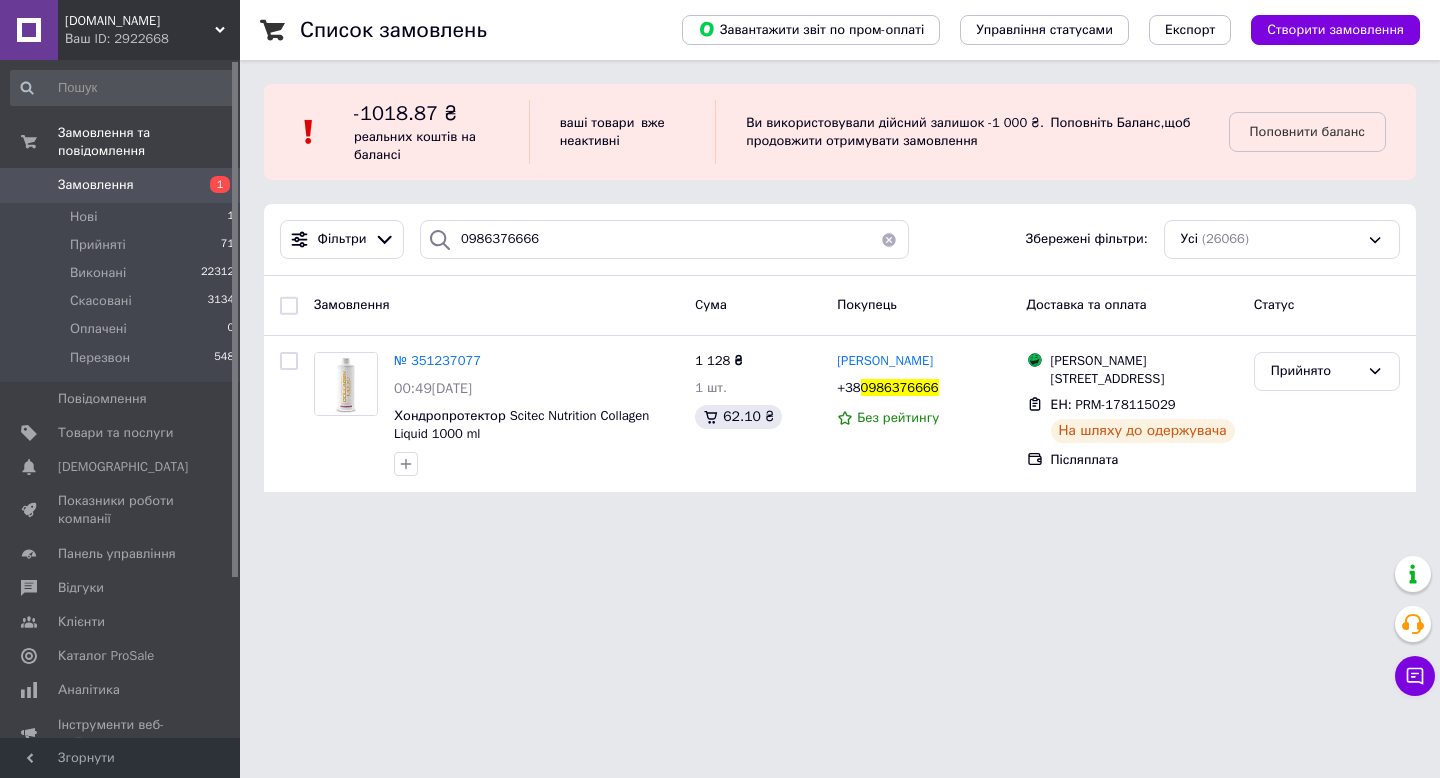 scroll, scrollTop: 0, scrollLeft: 0, axis: both 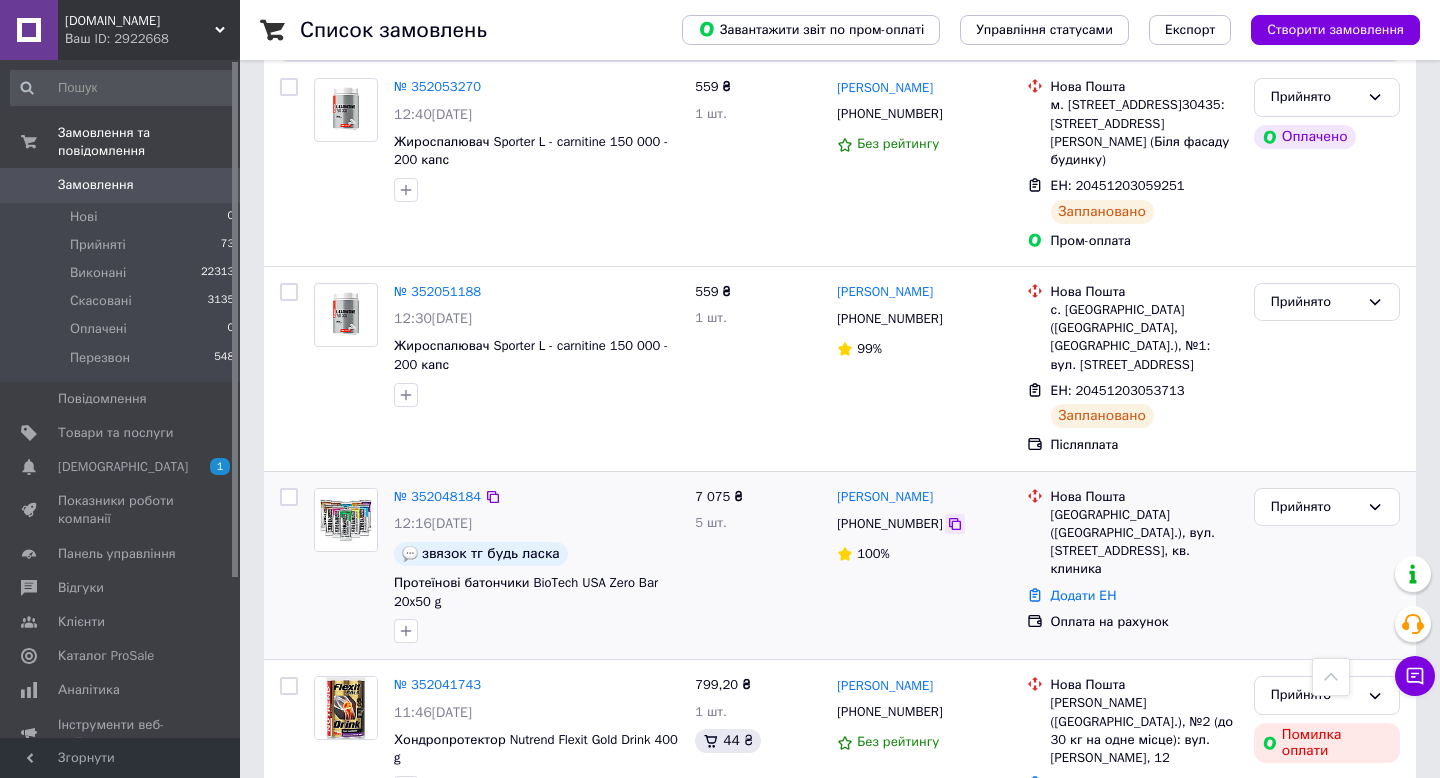 click 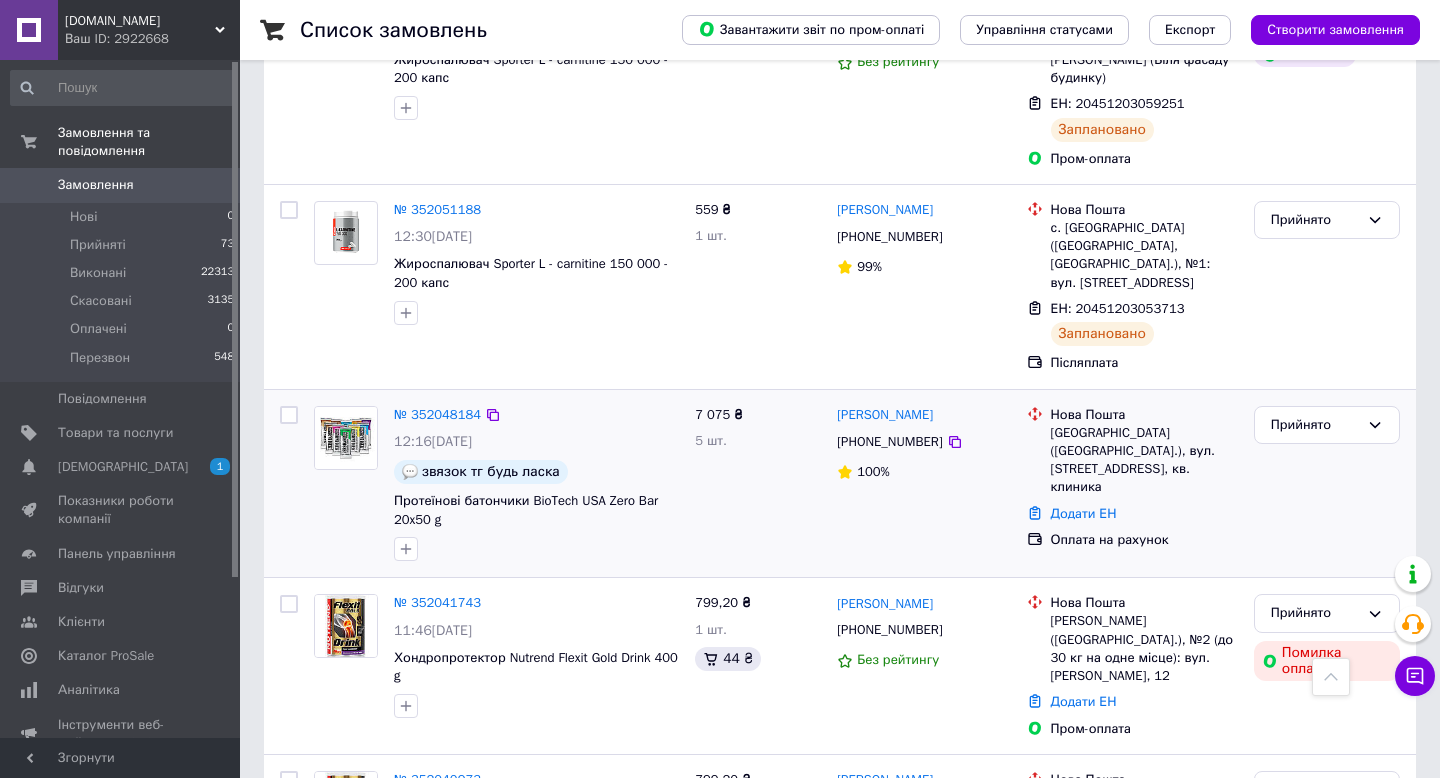 scroll, scrollTop: 711, scrollLeft: 0, axis: vertical 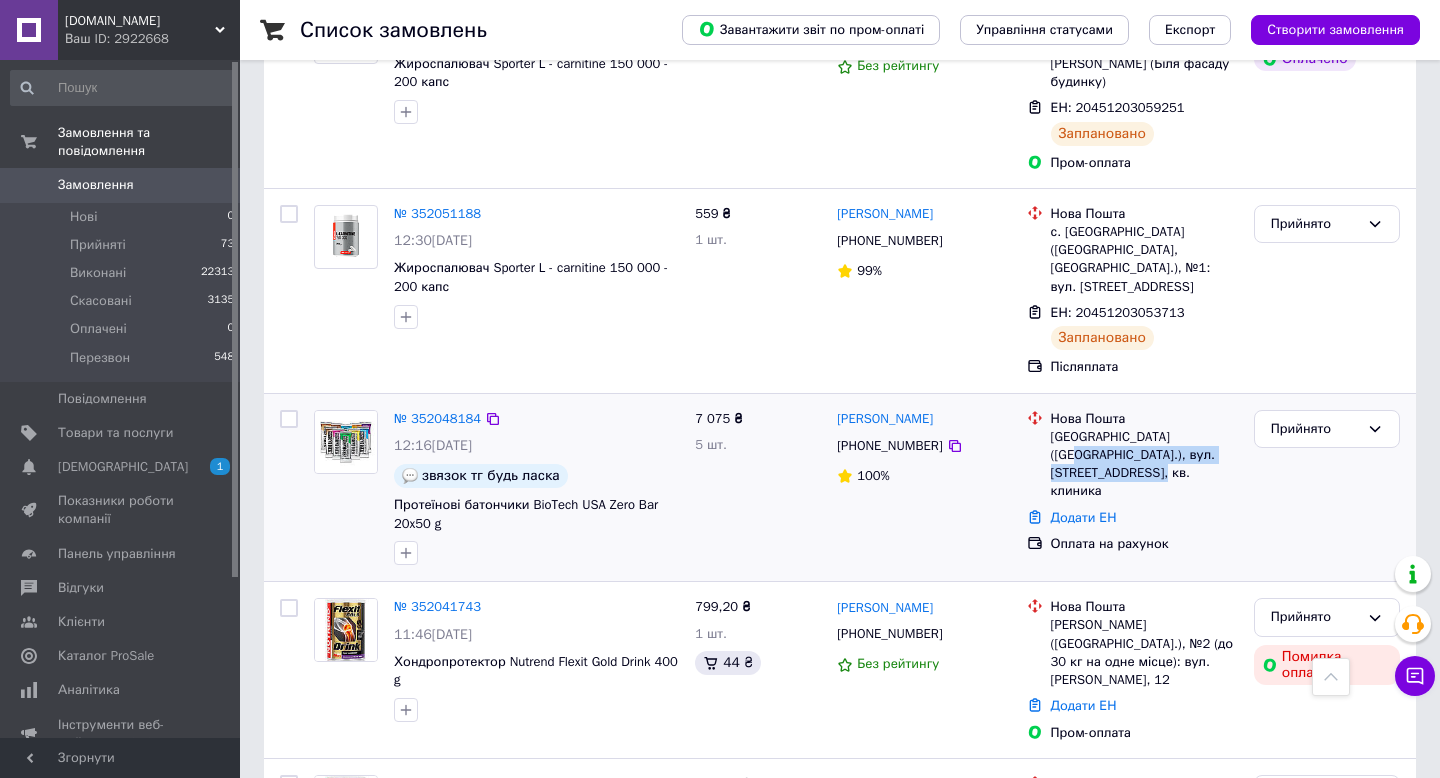 drag, startPoint x: 1182, startPoint y: 386, endPoint x: 1224, endPoint y: 422, distance: 55.31727 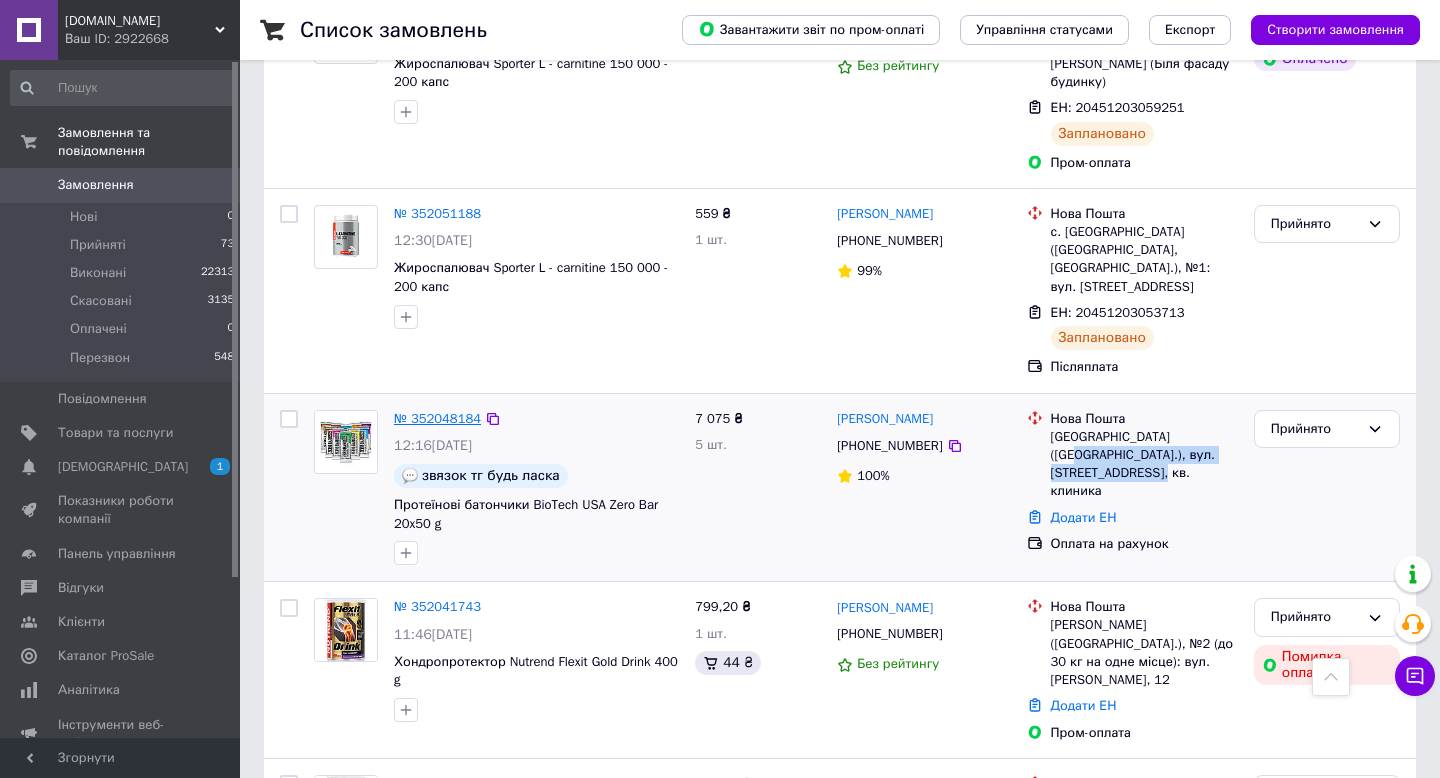 click on "№ 352048184" at bounding box center [437, 418] 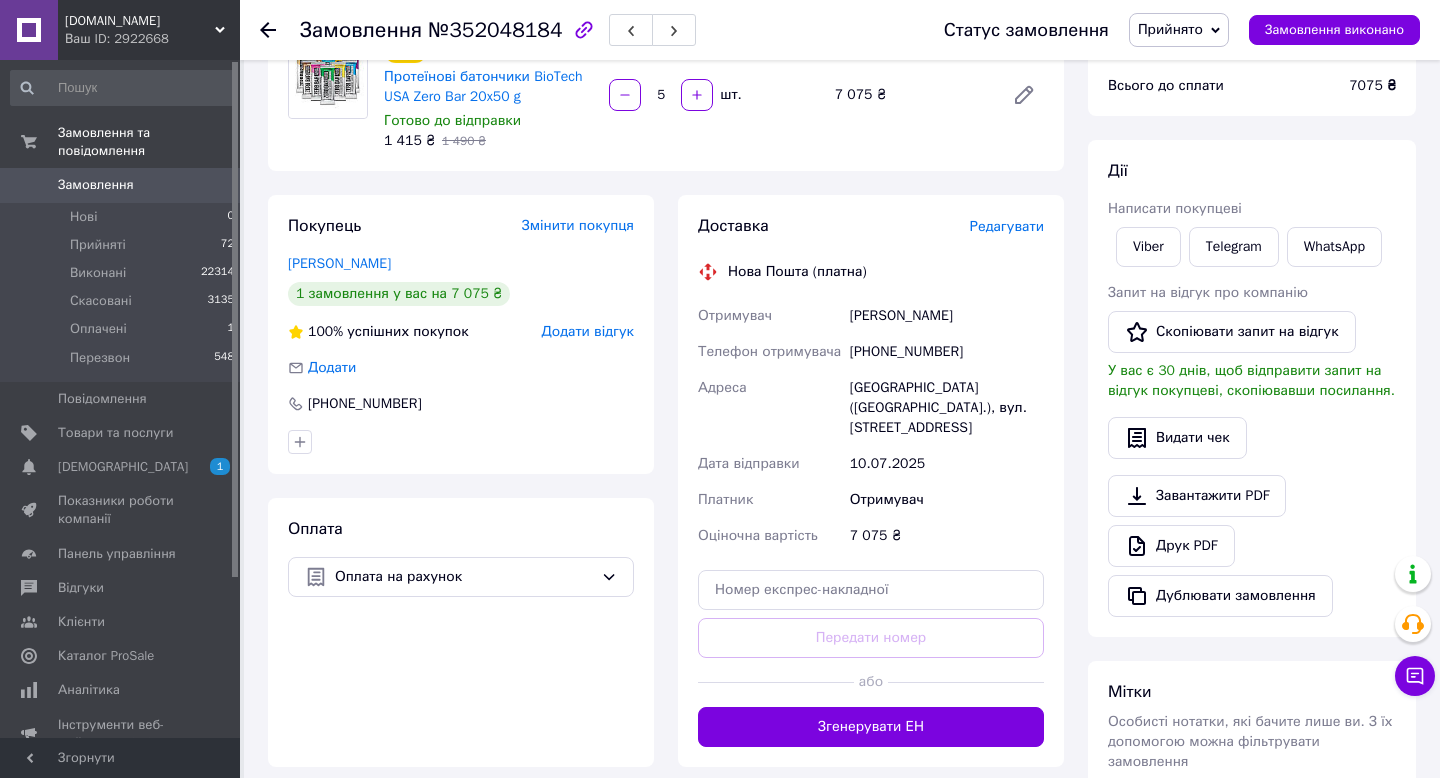 scroll, scrollTop: 189, scrollLeft: 0, axis: vertical 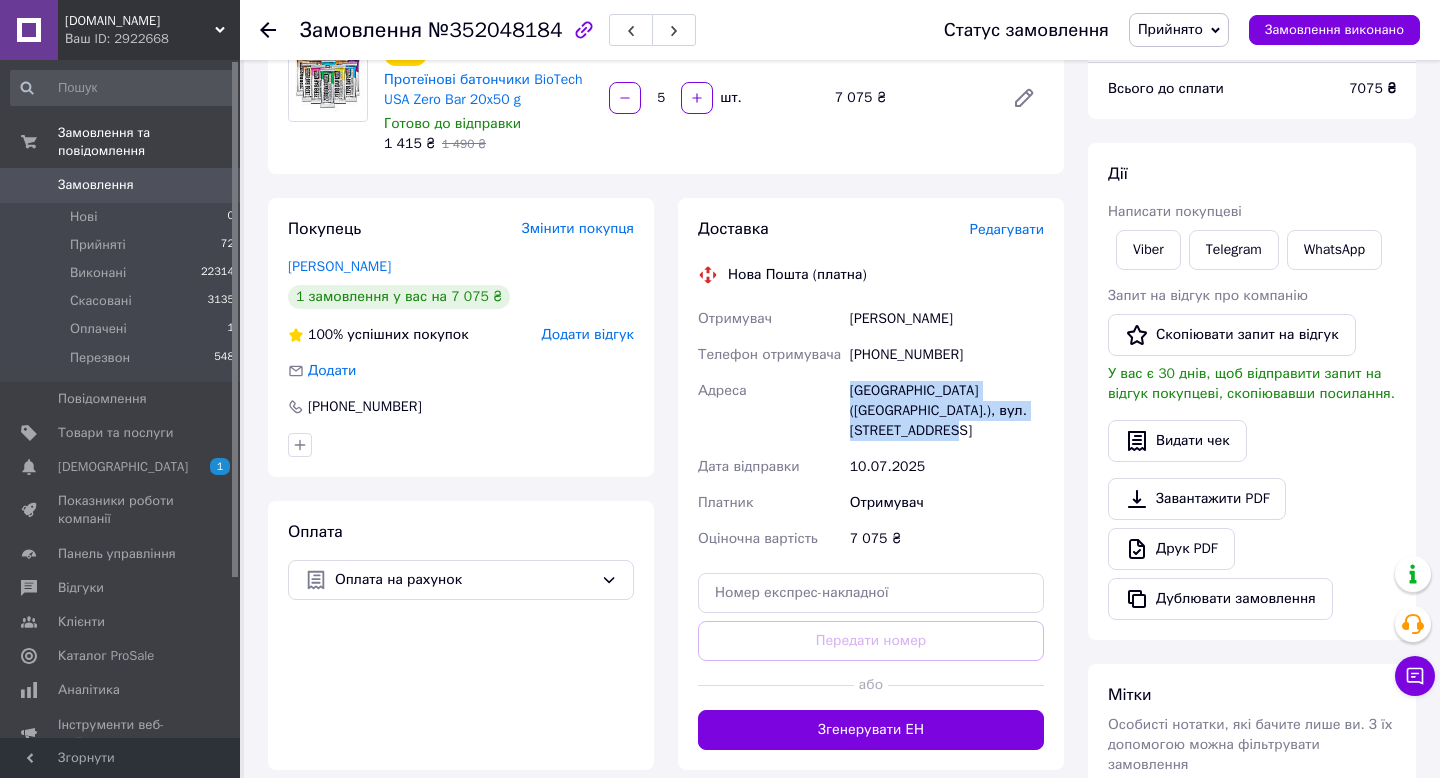 drag, startPoint x: 850, startPoint y: 389, endPoint x: 927, endPoint y: 428, distance: 86.313385 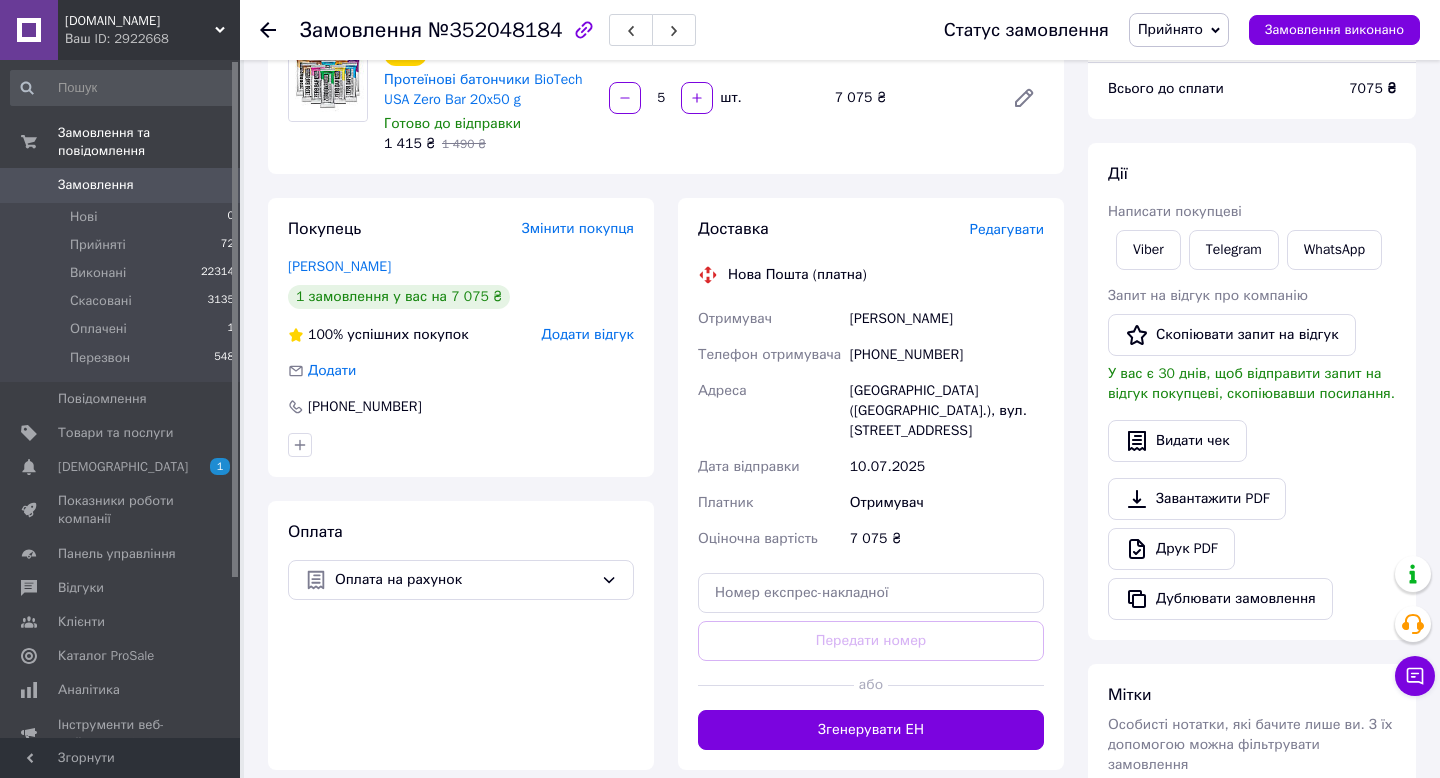 click 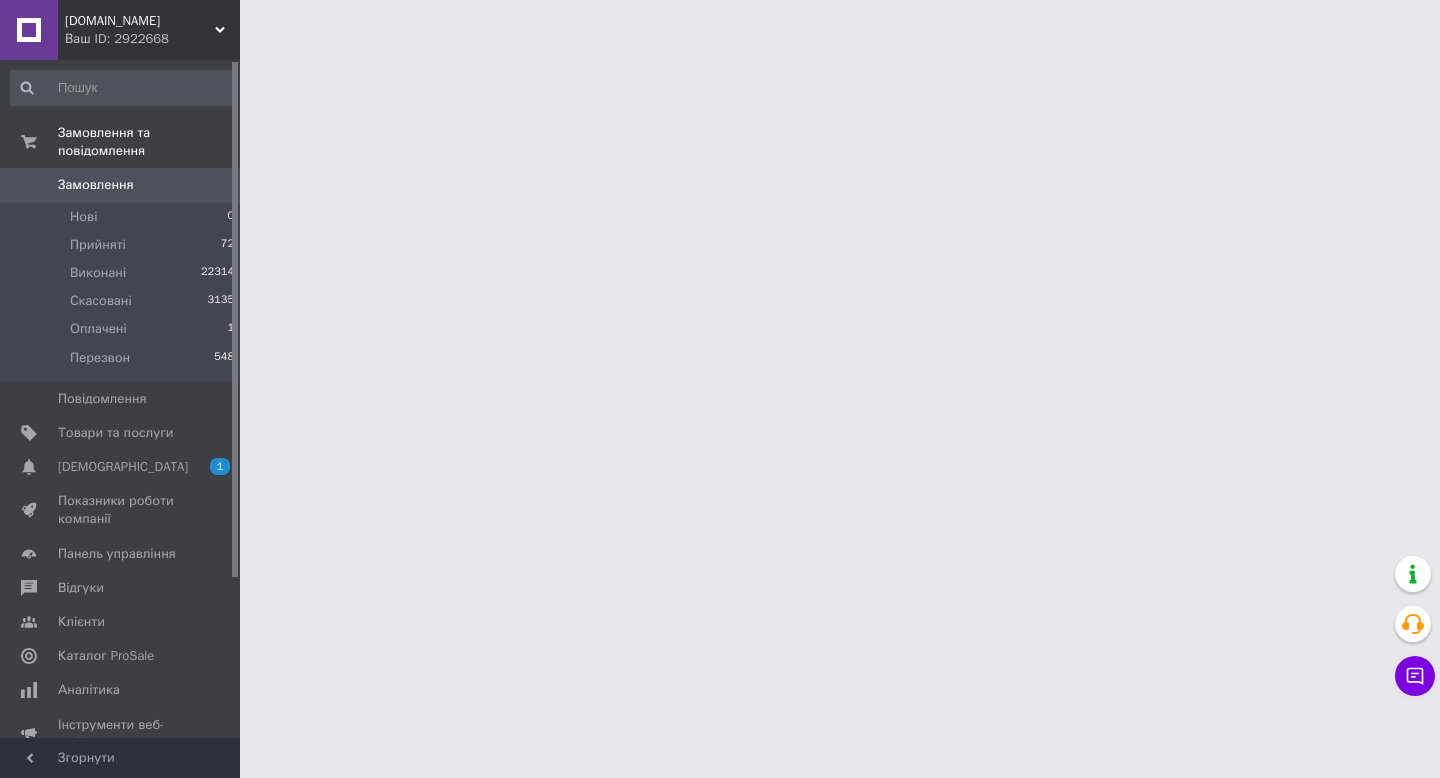 scroll, scrollTop: 0, scrollLeft: 0, axis: both 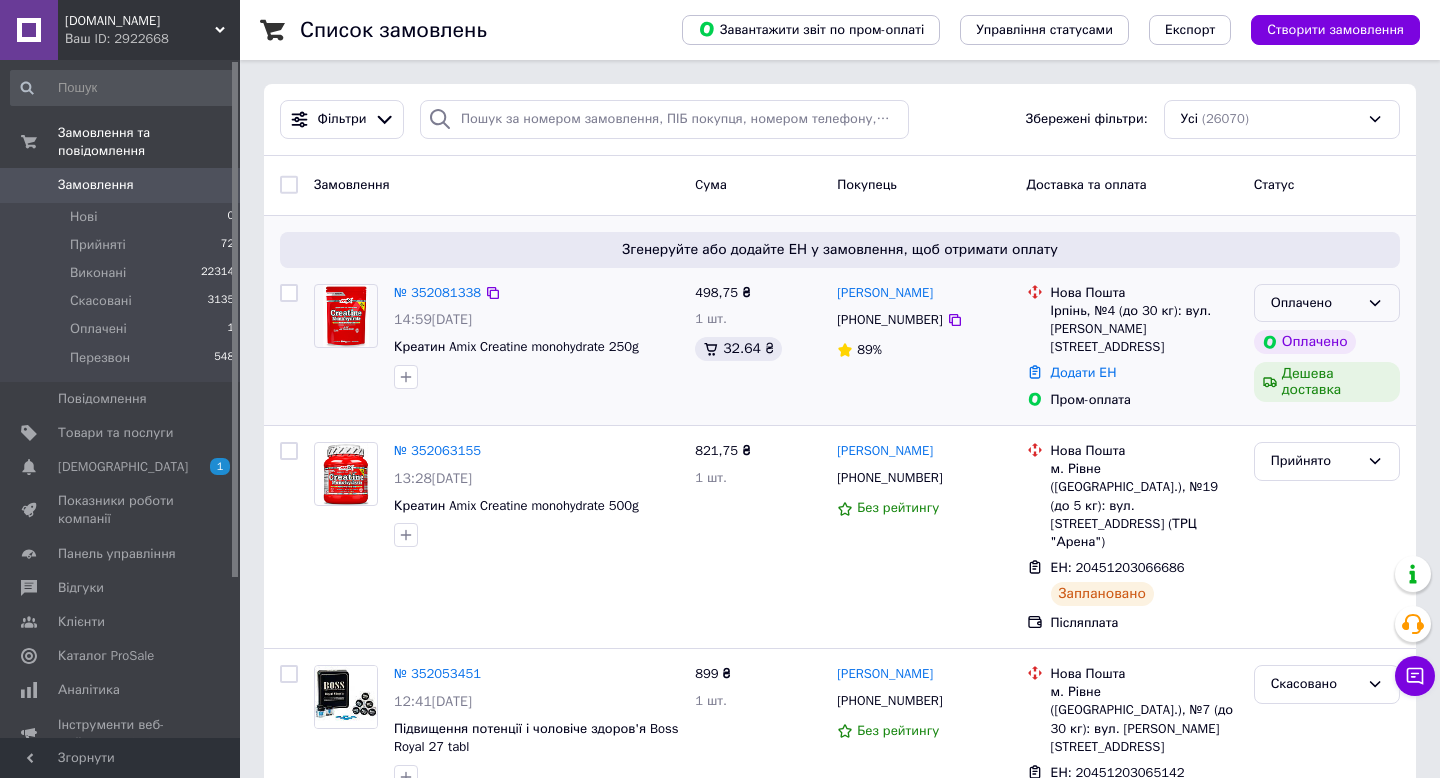 click on "Оплачено" at bounding box center [1315, 303] 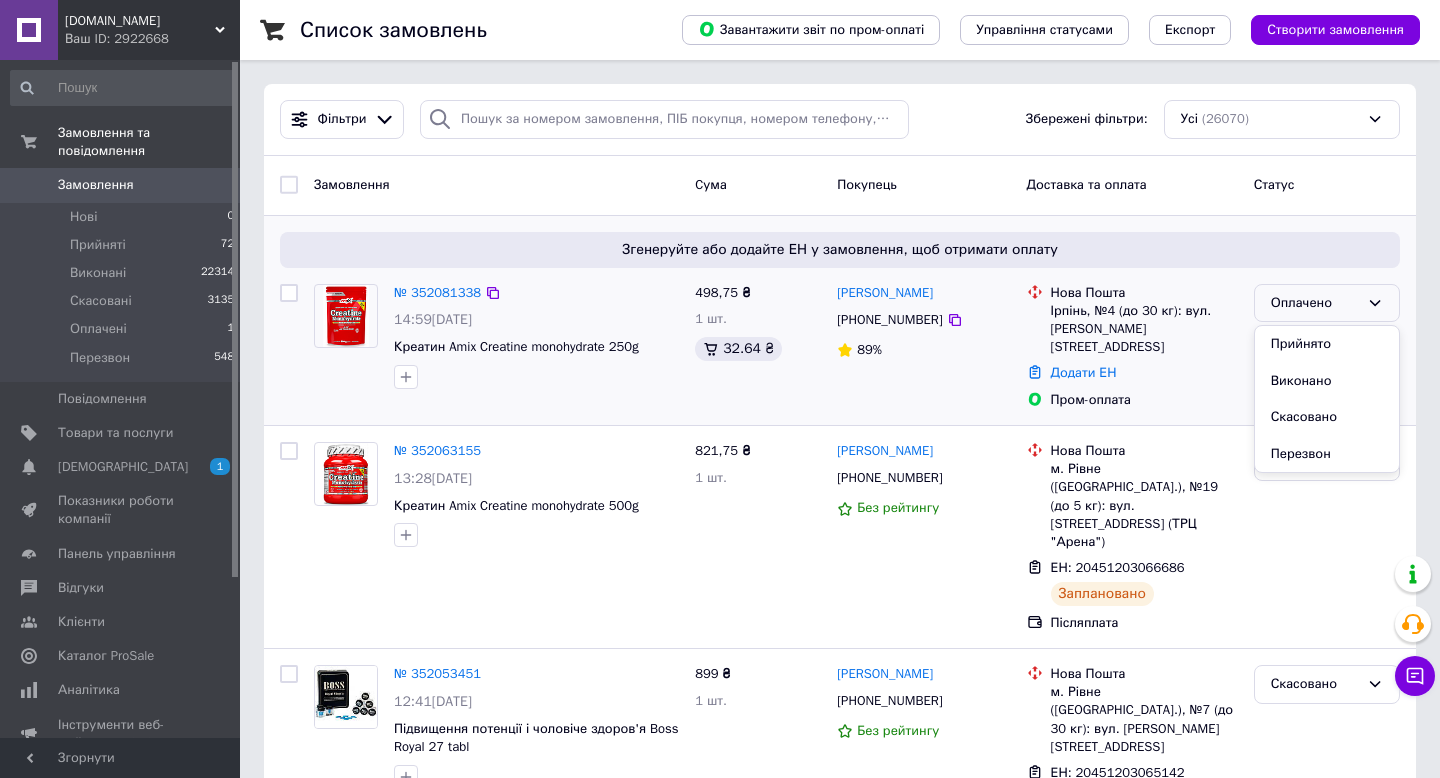 click on "Прийнято" at bounding box center (1327, 344) 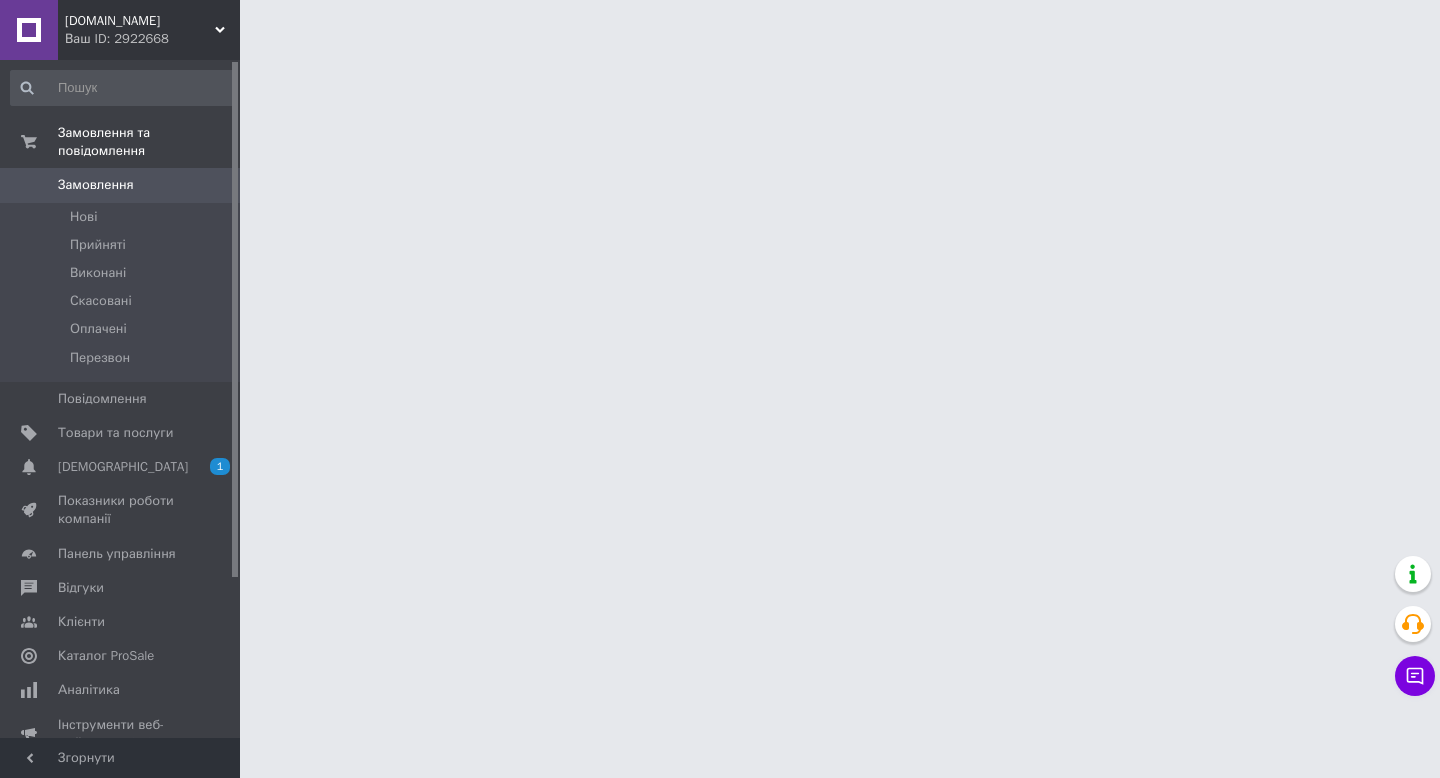 scroll, scrollTop: 0, scrollLeft: 0, axis: both 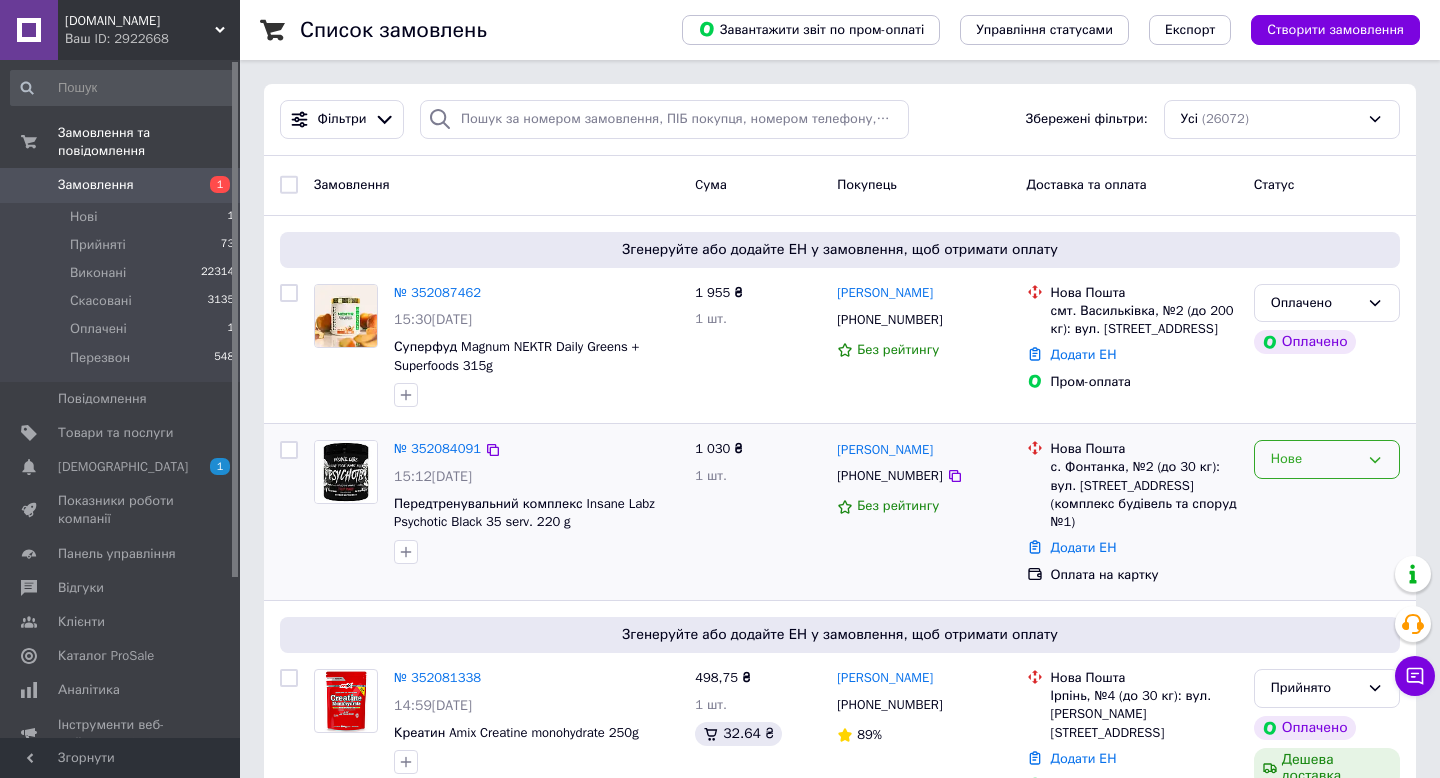 click 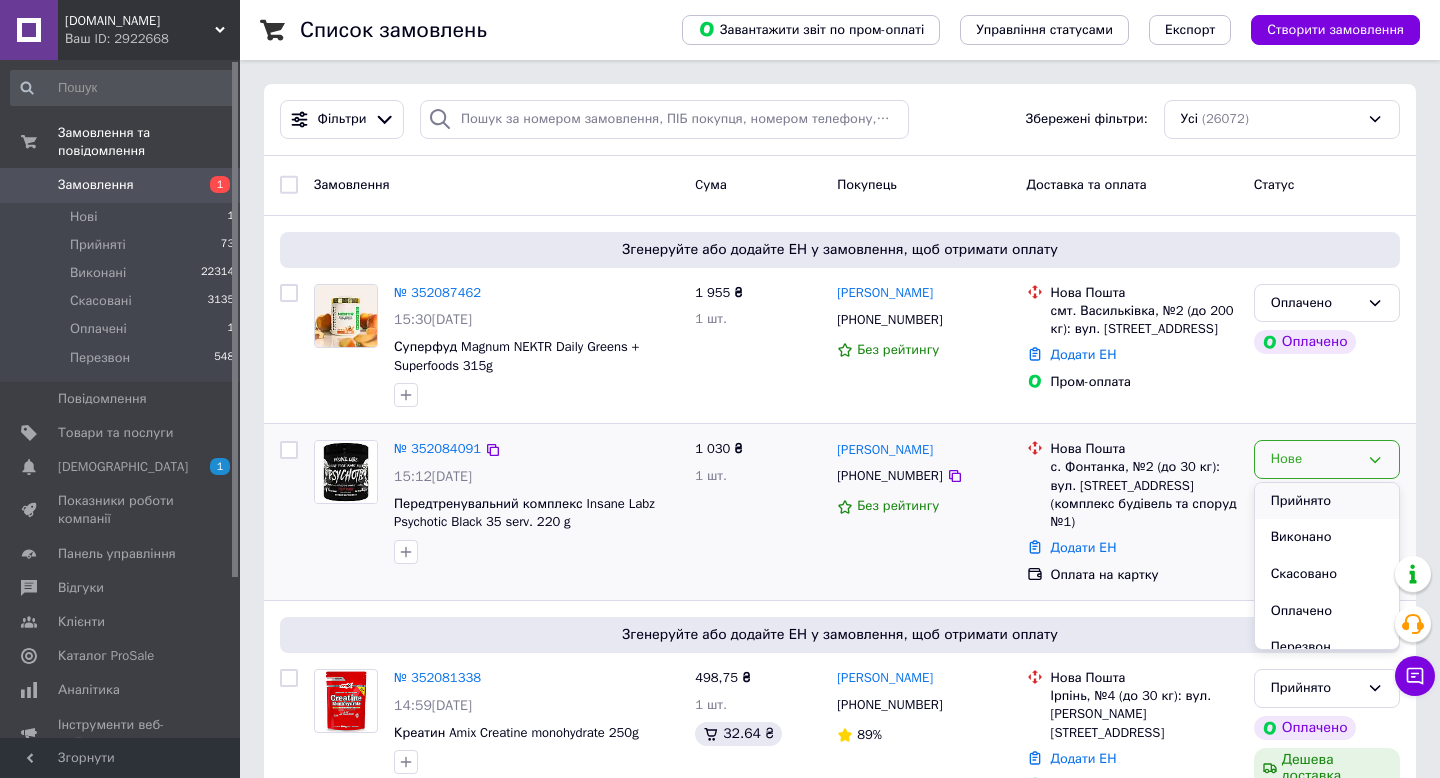click on "Прийнято" at bounding box center (1327, 501) 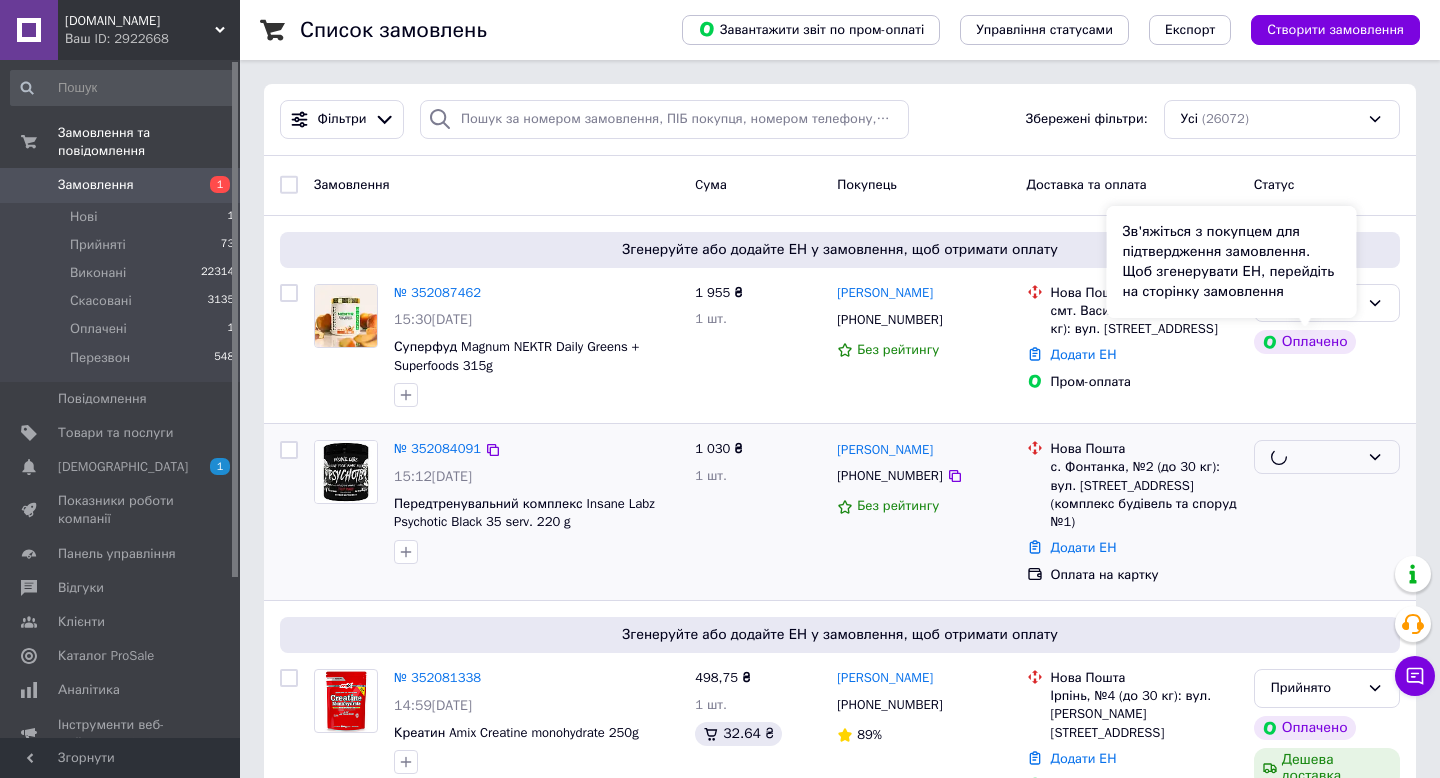click on "Зв'яжіться з покупцем для підтвердження замовлення.
Щоб згенерувати ЕН, перейдіть на сторінку замовлення" at bounding box center (1232, 262) 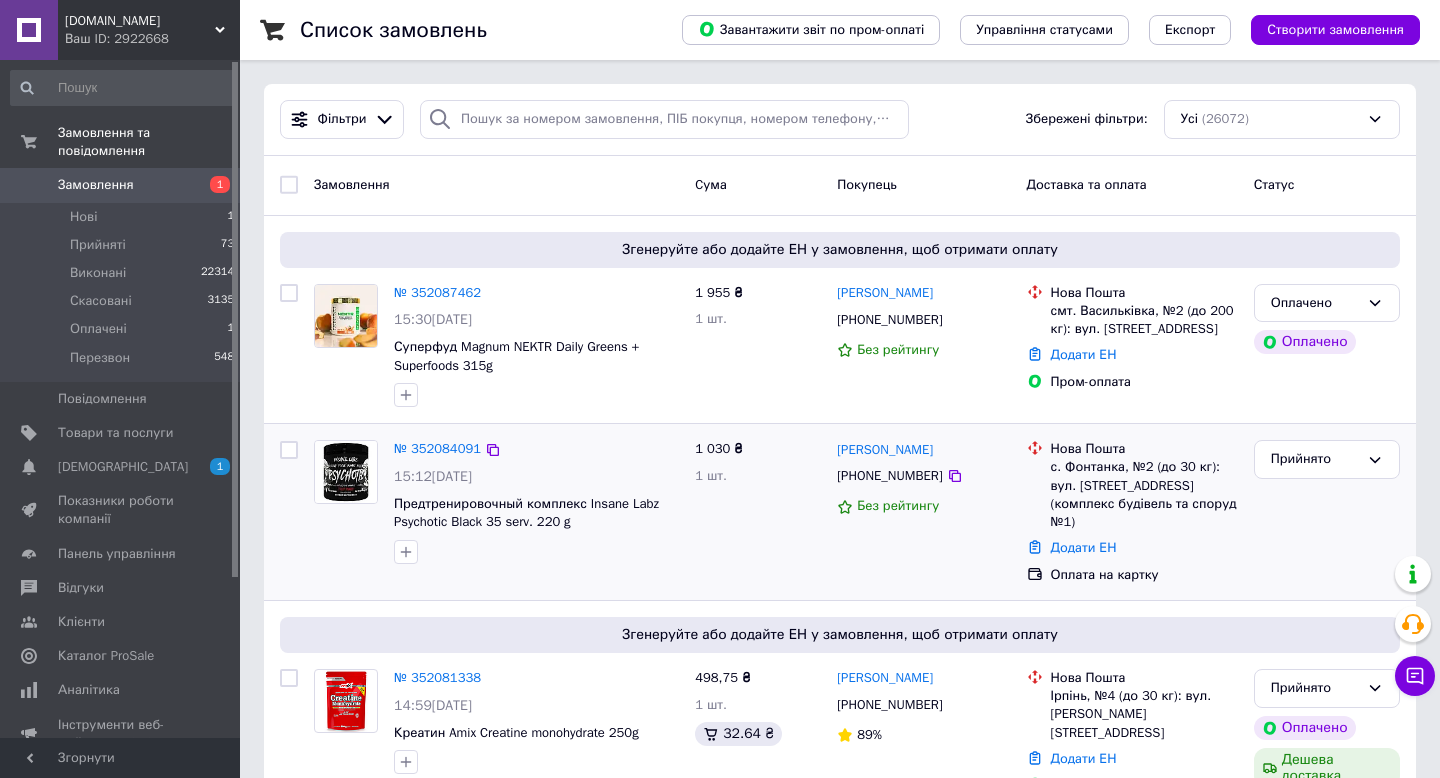 click 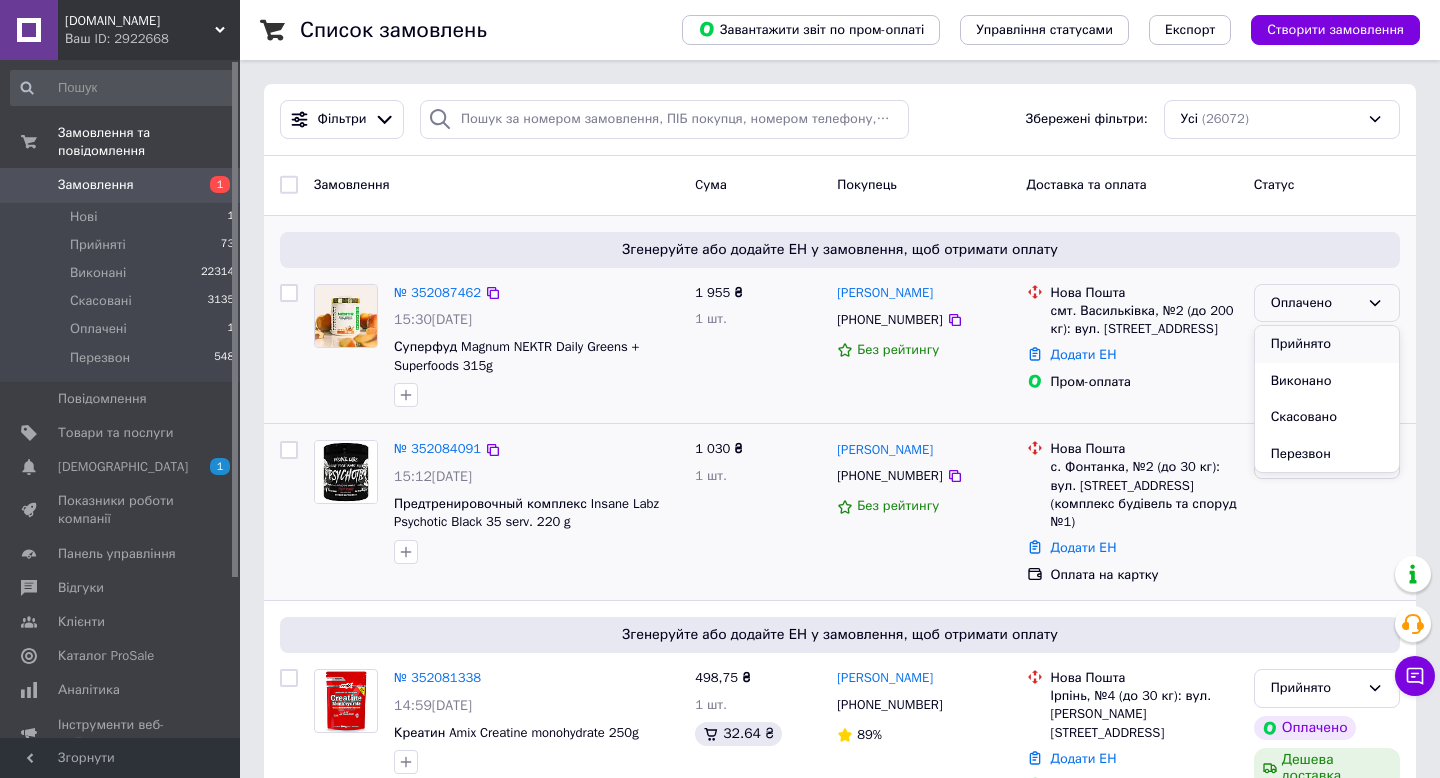 click on "Прийнято" at bounding box center (1327, 344) 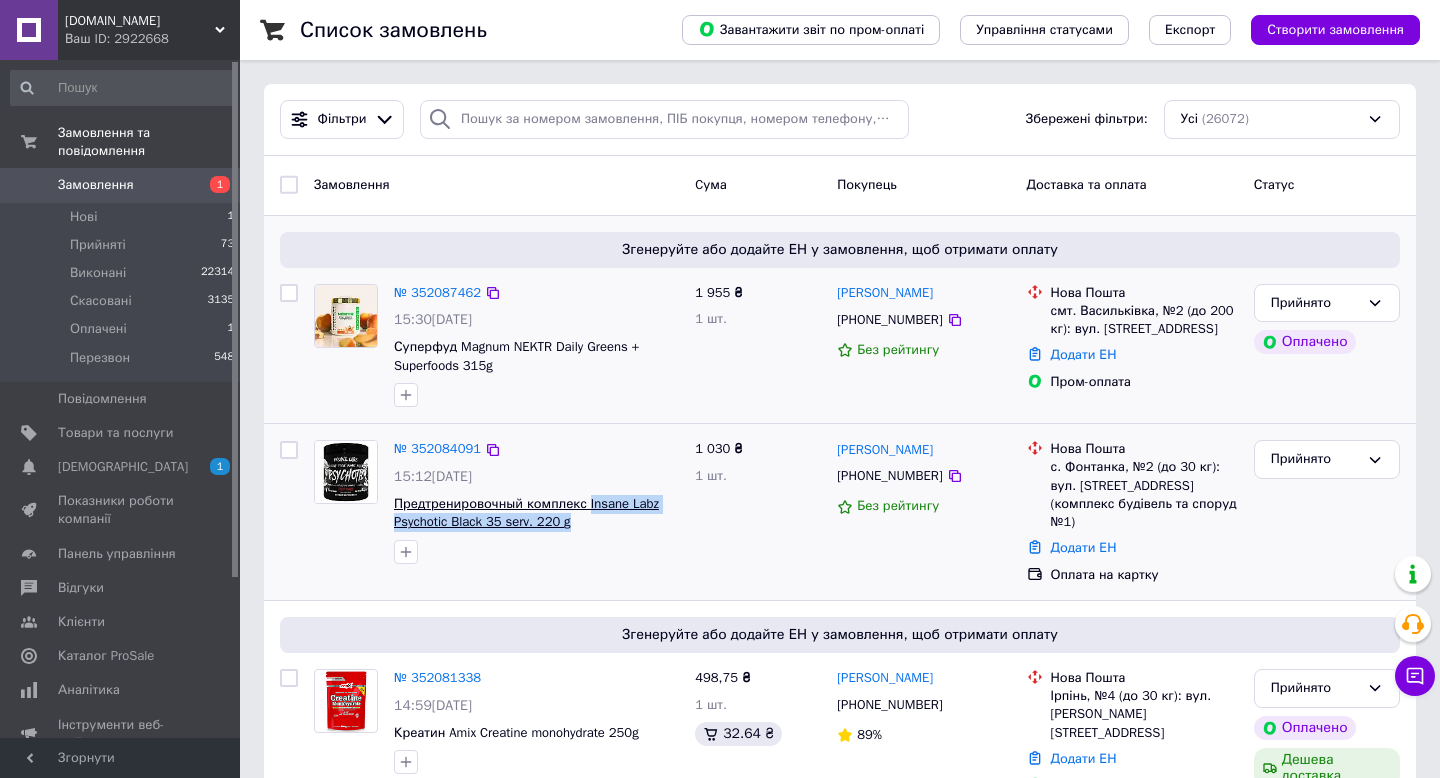 click on "Предтренировочный комплекс Insane Labz Psychotic Black 35 serv. 220 g" at bounding box center (536, 513) 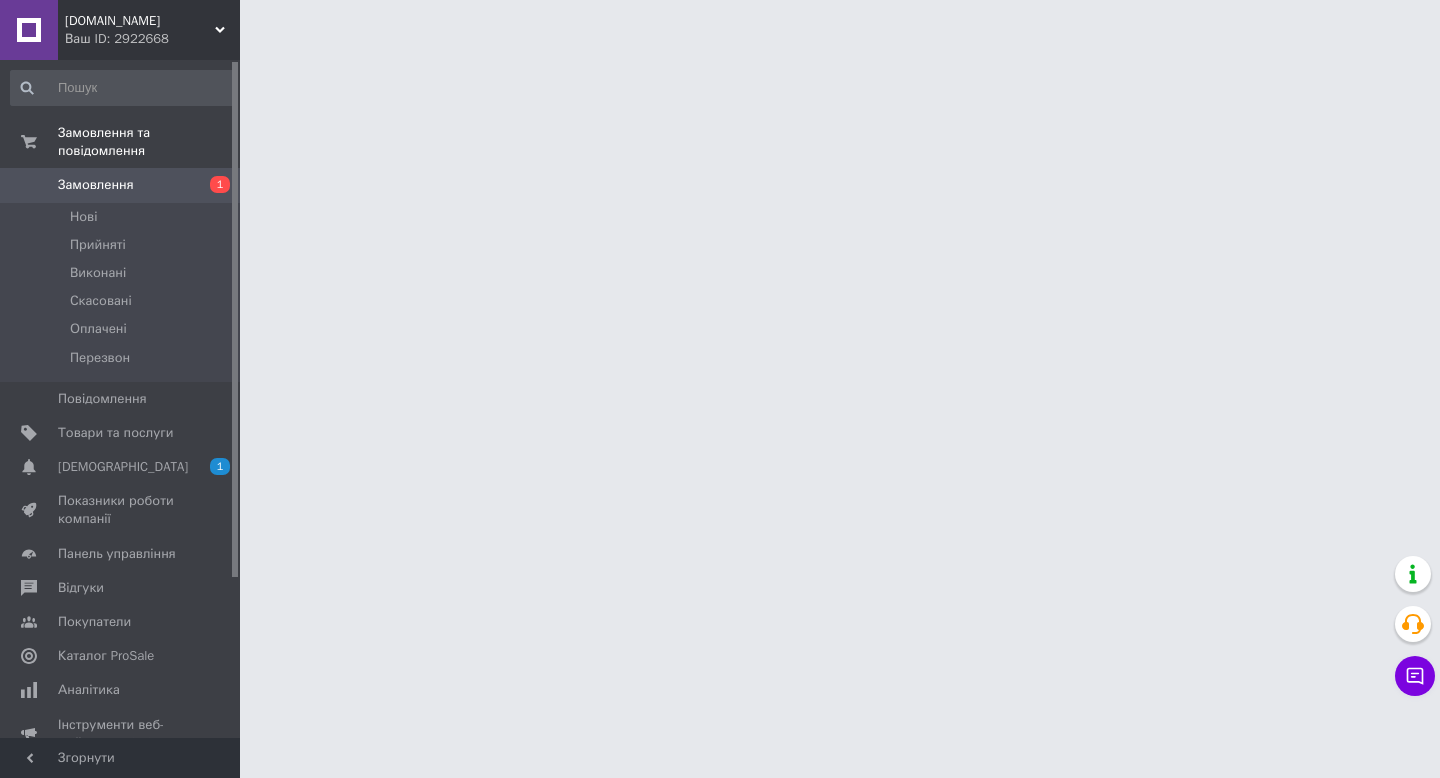 scroll, scrollTop: 0, scrollLeft: 0, axis: both 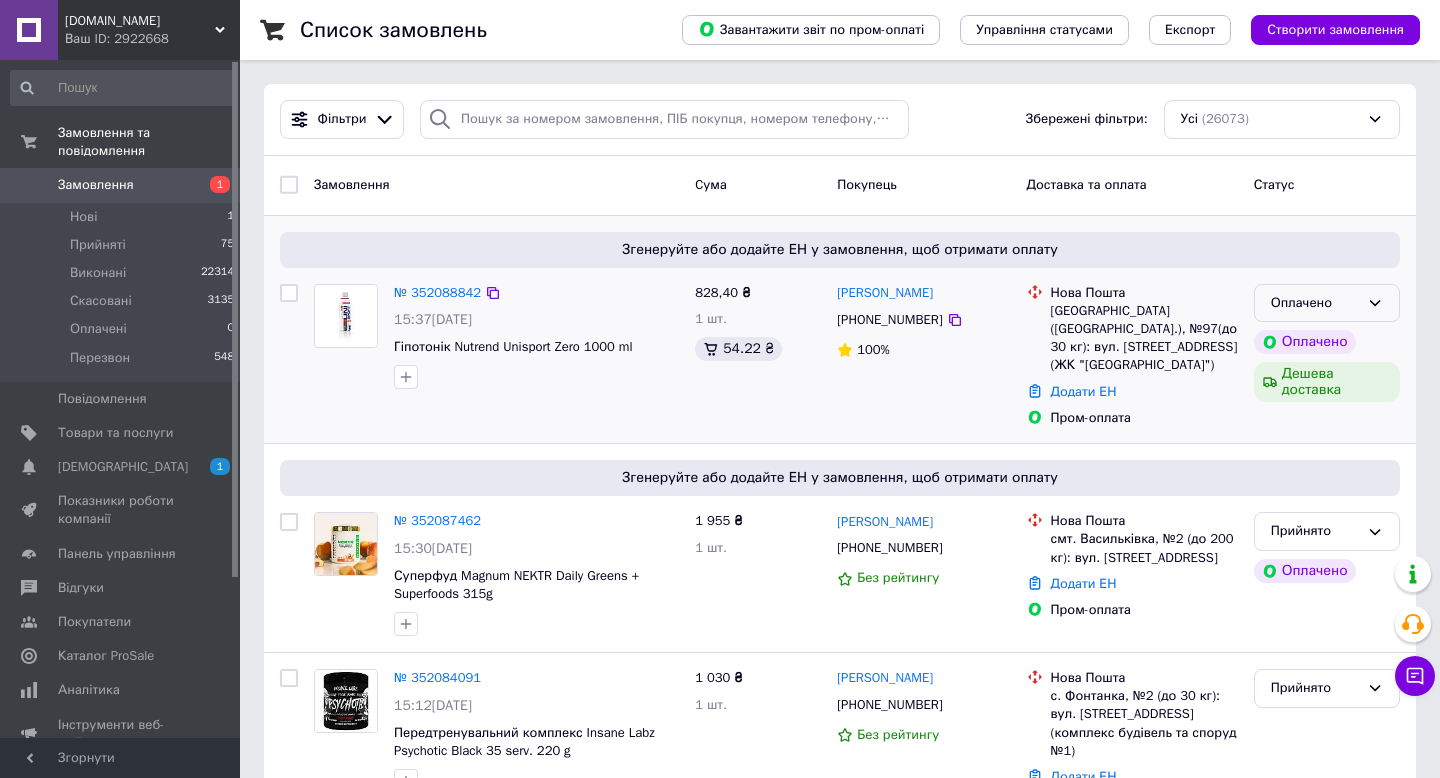 click on "Оплачено" at bounding box center [1327, 303] 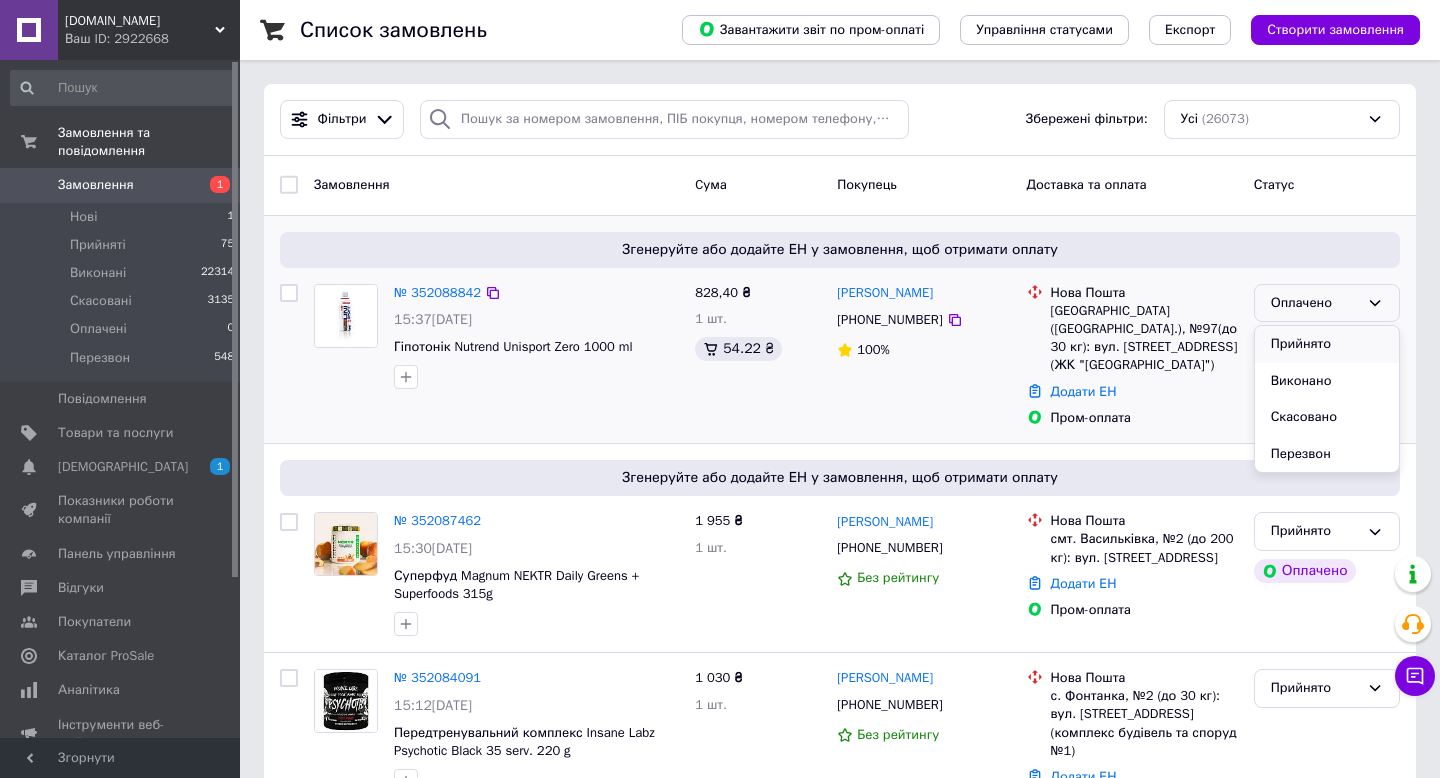 click on "Прийнято" at bounding box center [1327, 344] 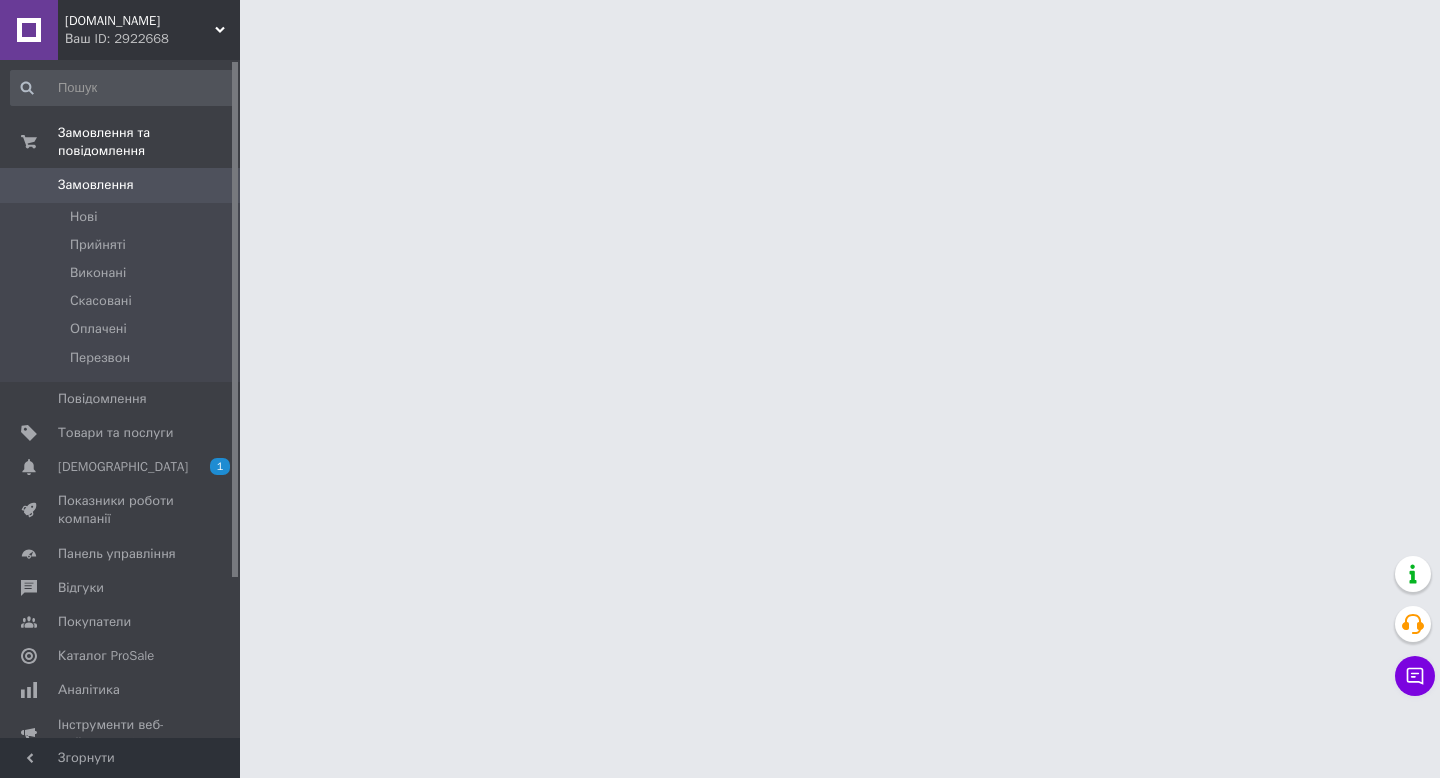 scroll, scrollTop: 0, scrollLeft: 0, axis: both 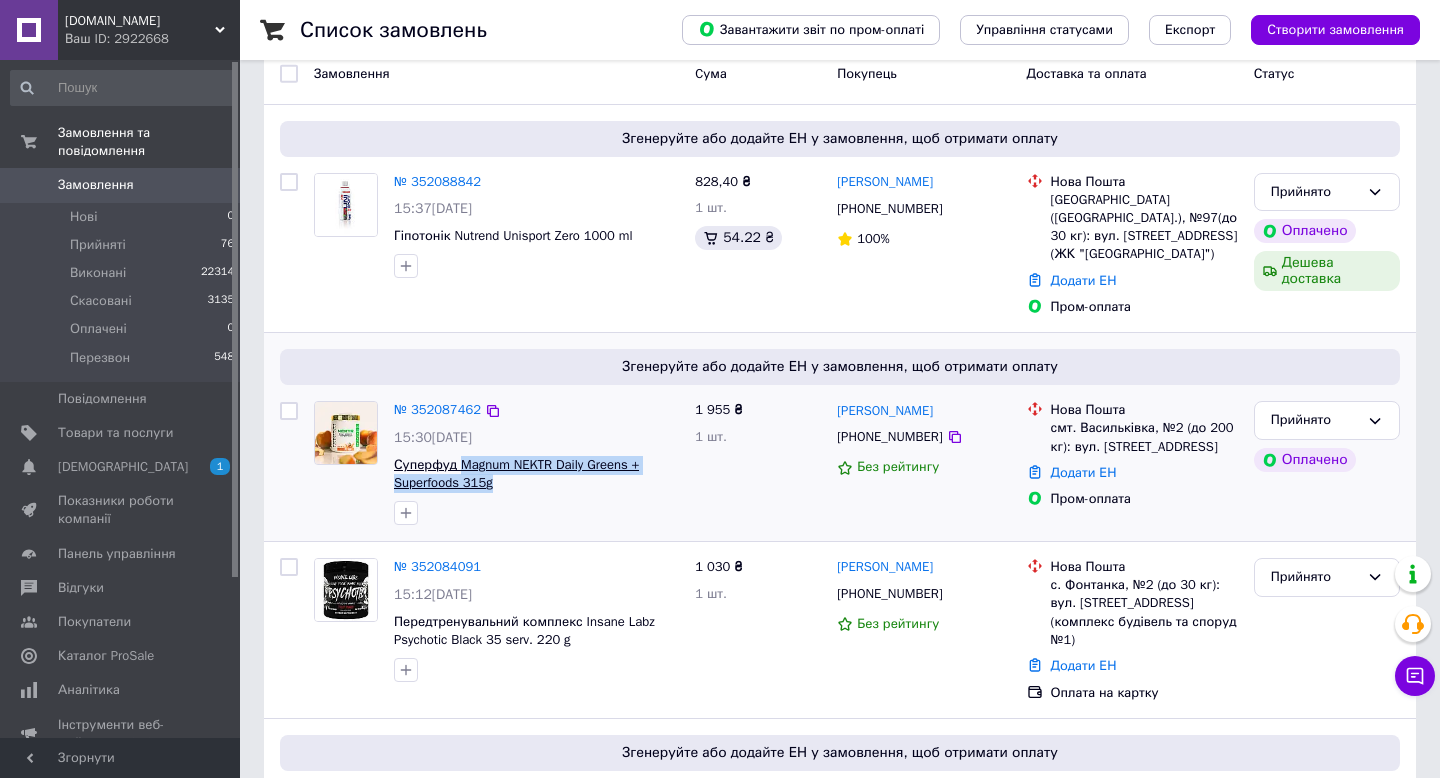 drag, startPoint x: 504, startPoint y: 486, endPoint x: 460, endPoint y: 460, distance: 51.10773 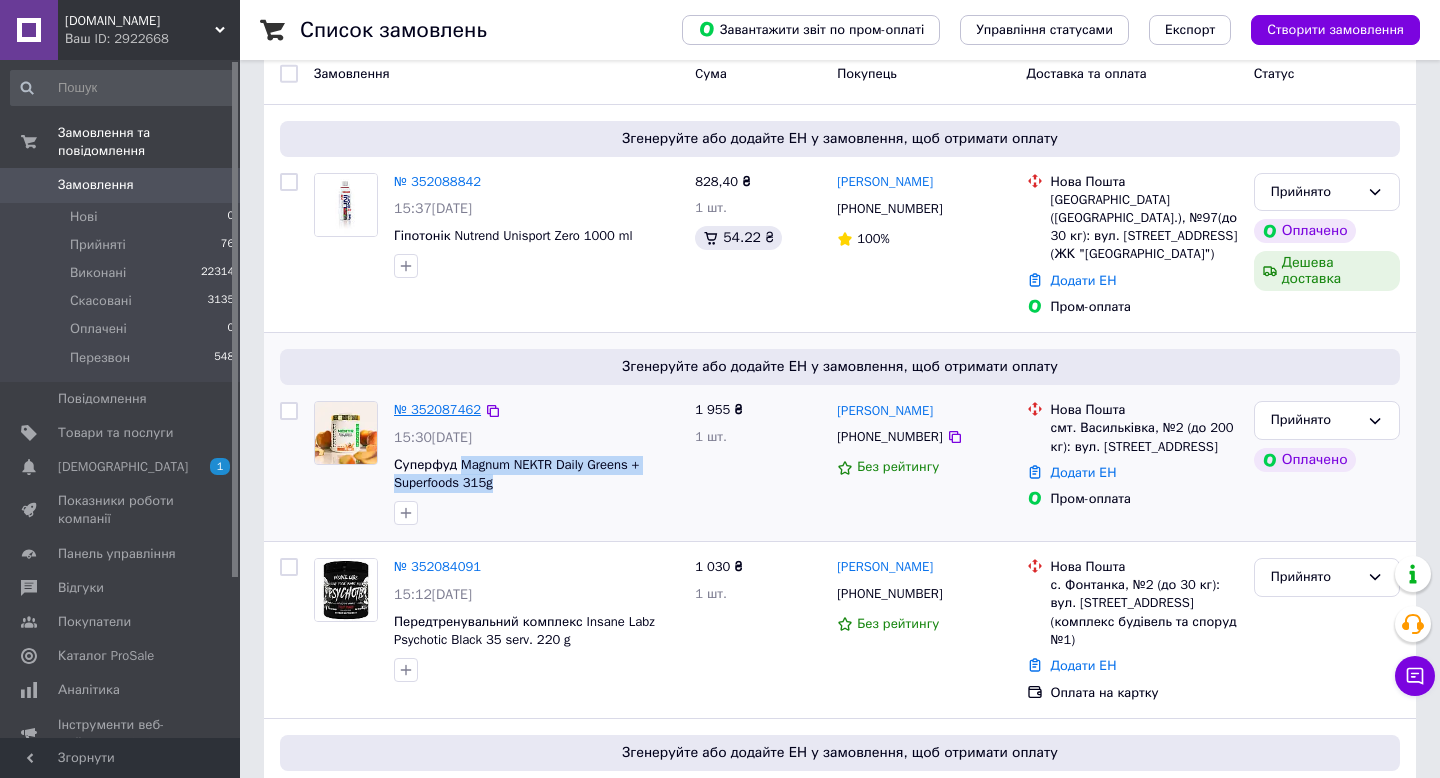 click on "№ 352087462" at bounding box center [437, 409] 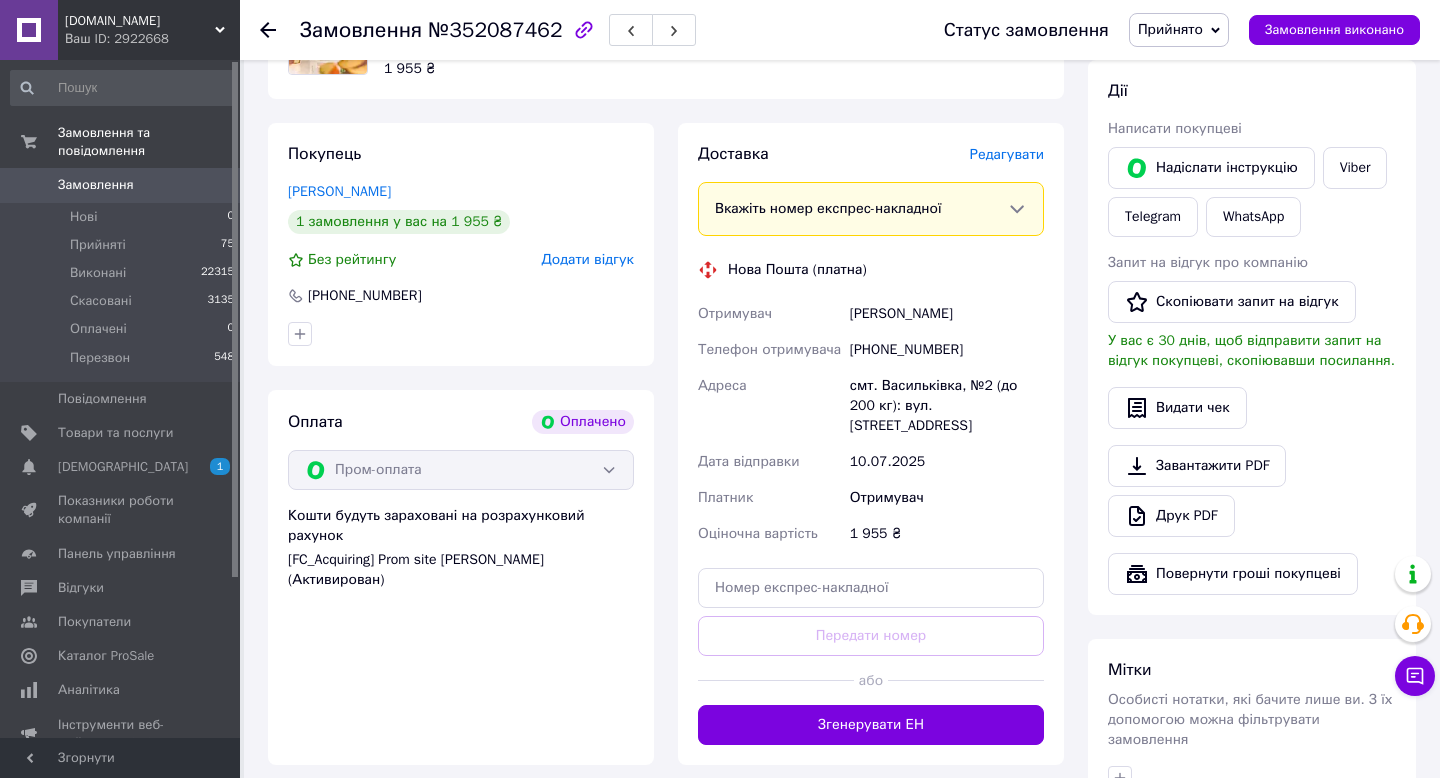 scroll, scrollTop: 814, scrollLeft: 0, axis: vertical 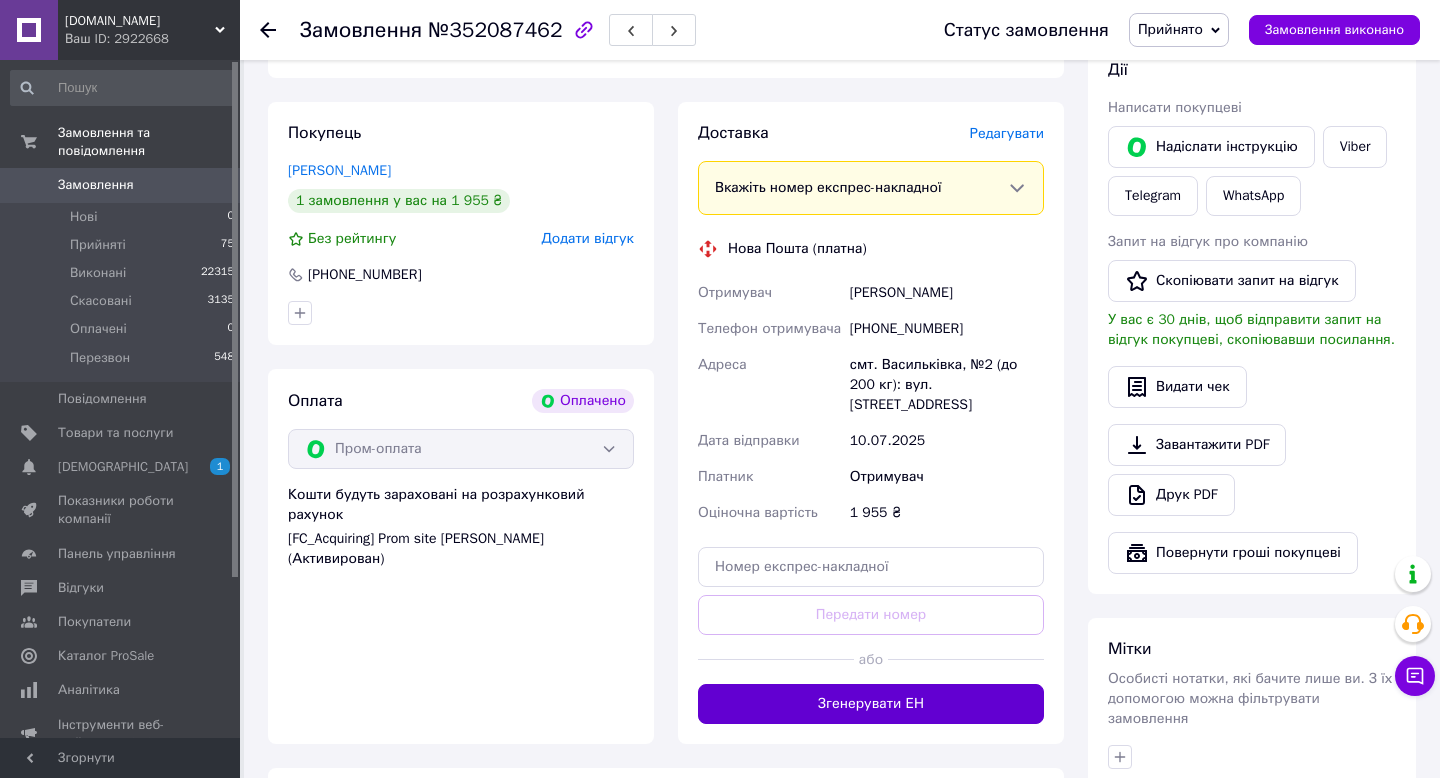click on "Згенерувати ЕН" at bounding box center [871, 704] 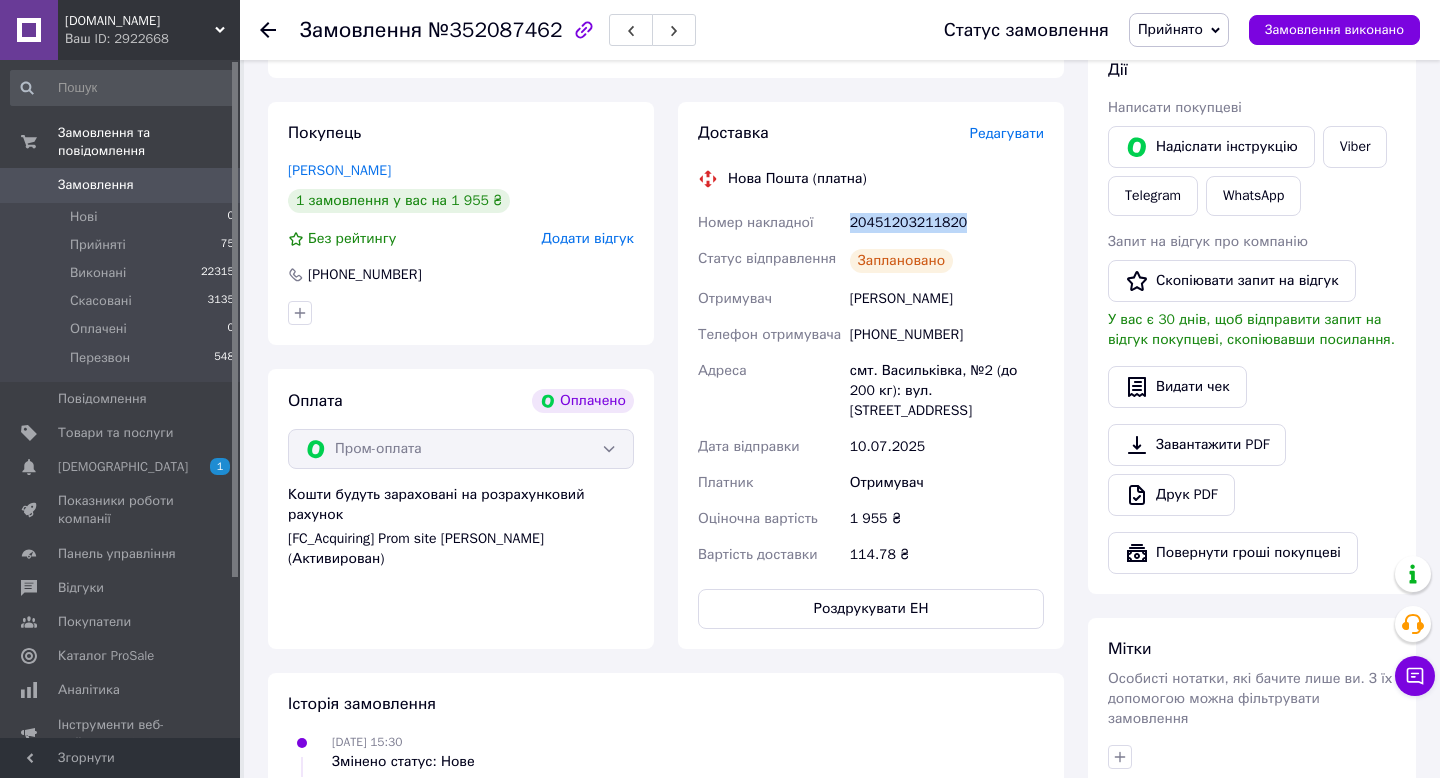 drag, startPoint x: 971, startPoint y: 227, endPoint x: 839, endPoint y: 226, distance: 132.00378 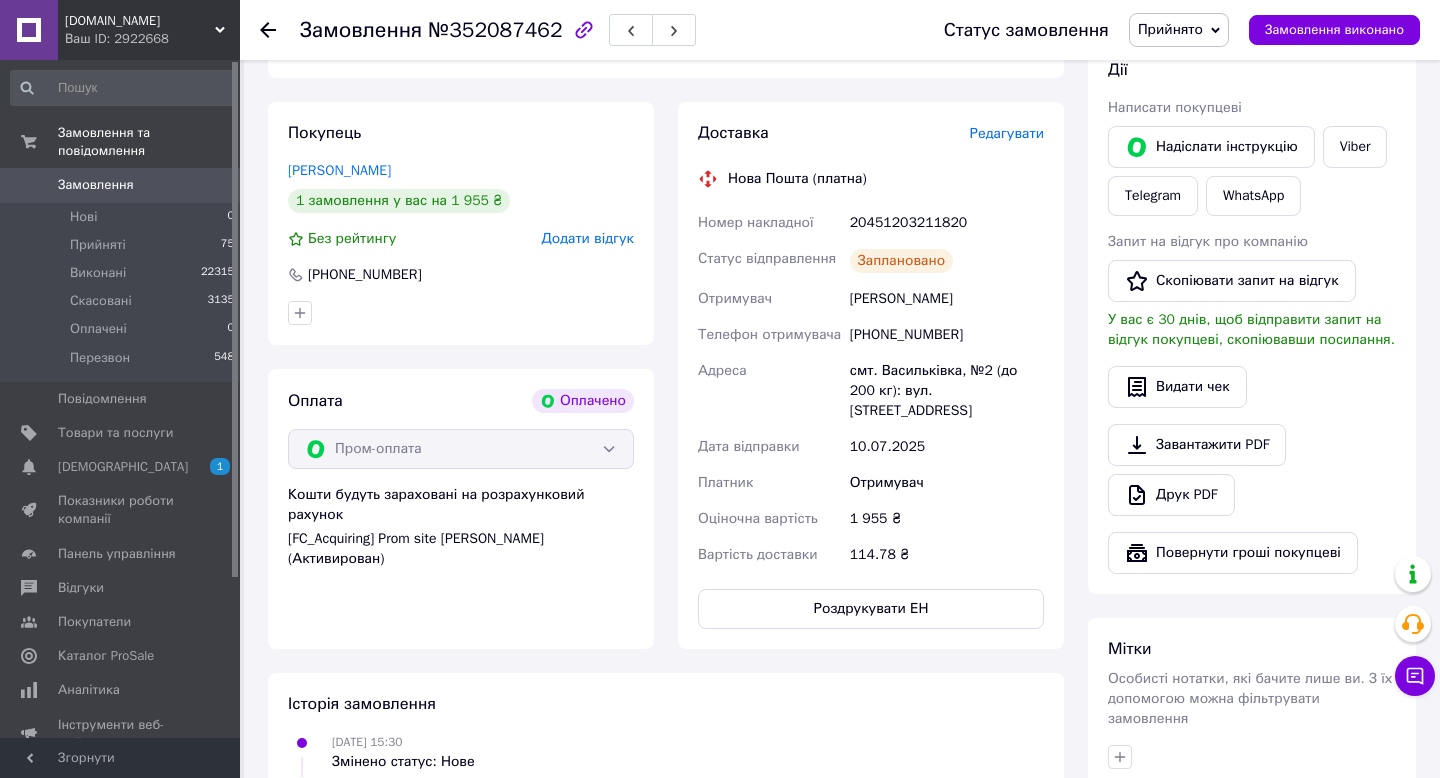 click 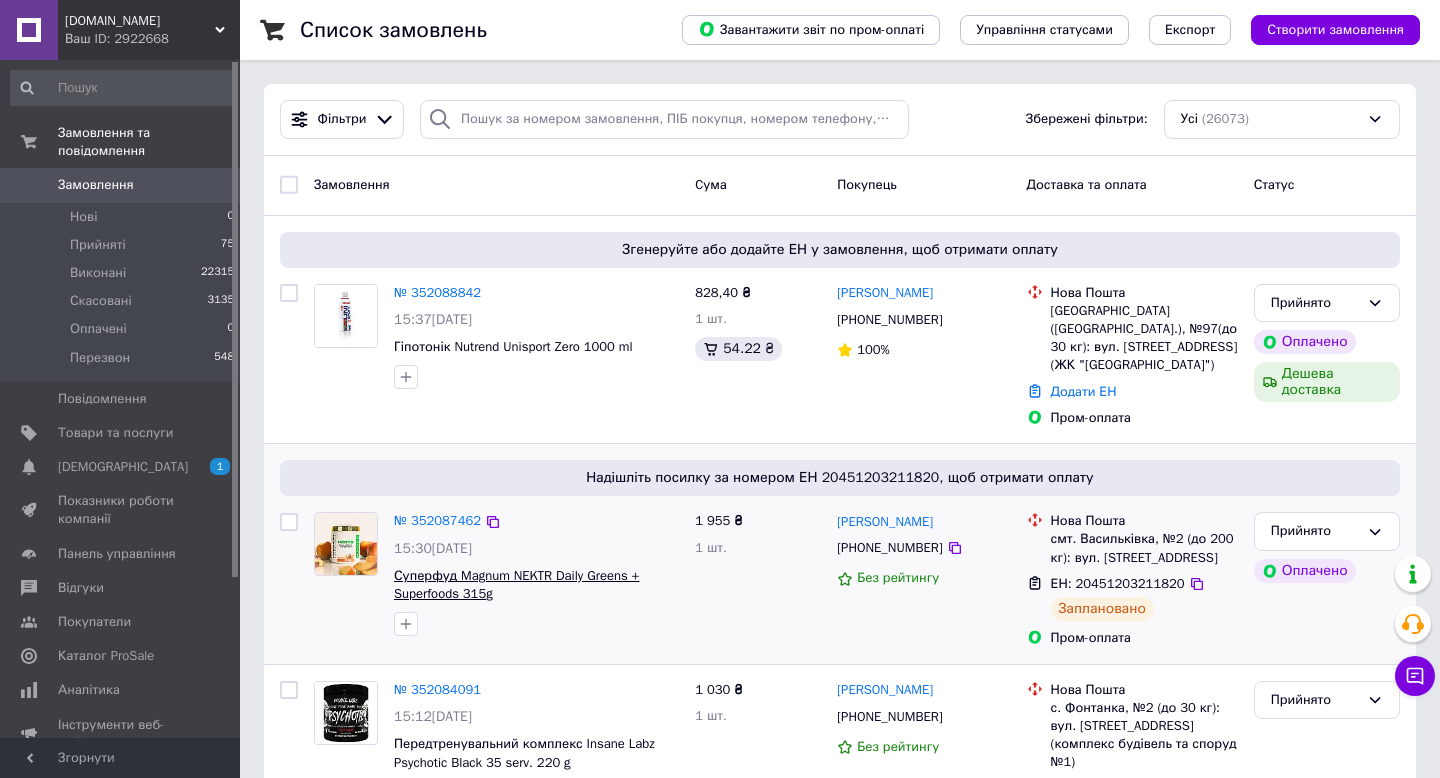 click on "Суперфуд Magnum NEKTR Daily Greens + Superfoods 315g" at bounding box center [516, 585] 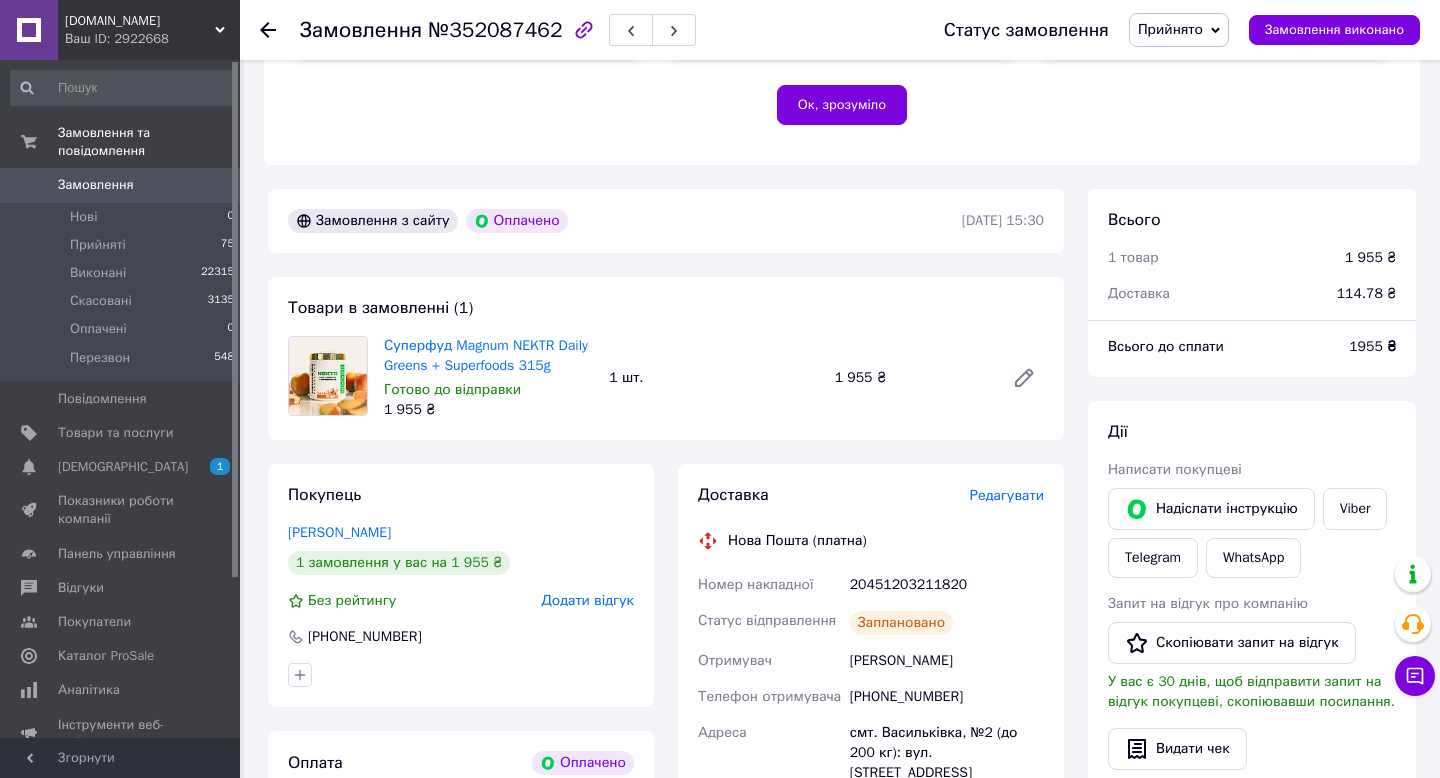 scroll, scrollTop: 458, scrollLeft: 0, axis: vertical 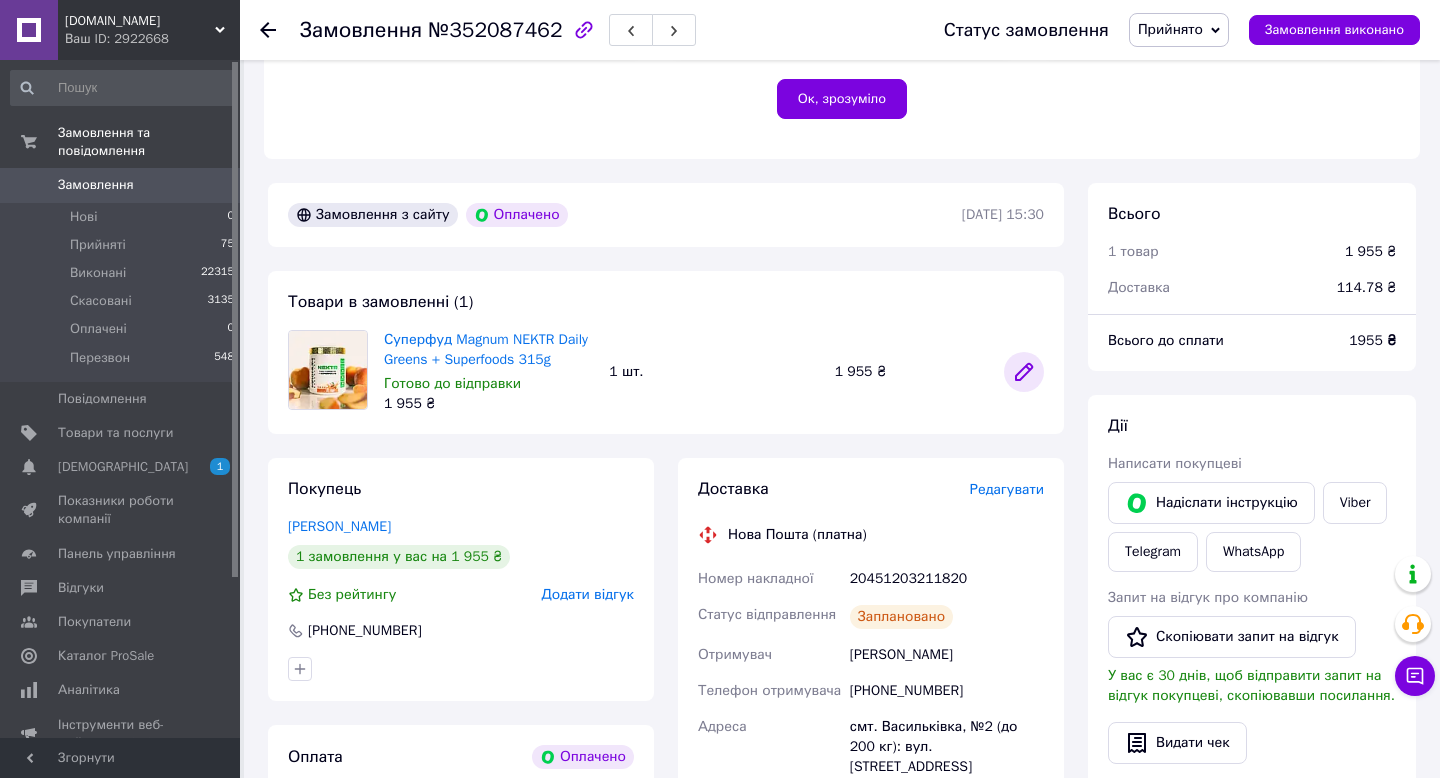 click 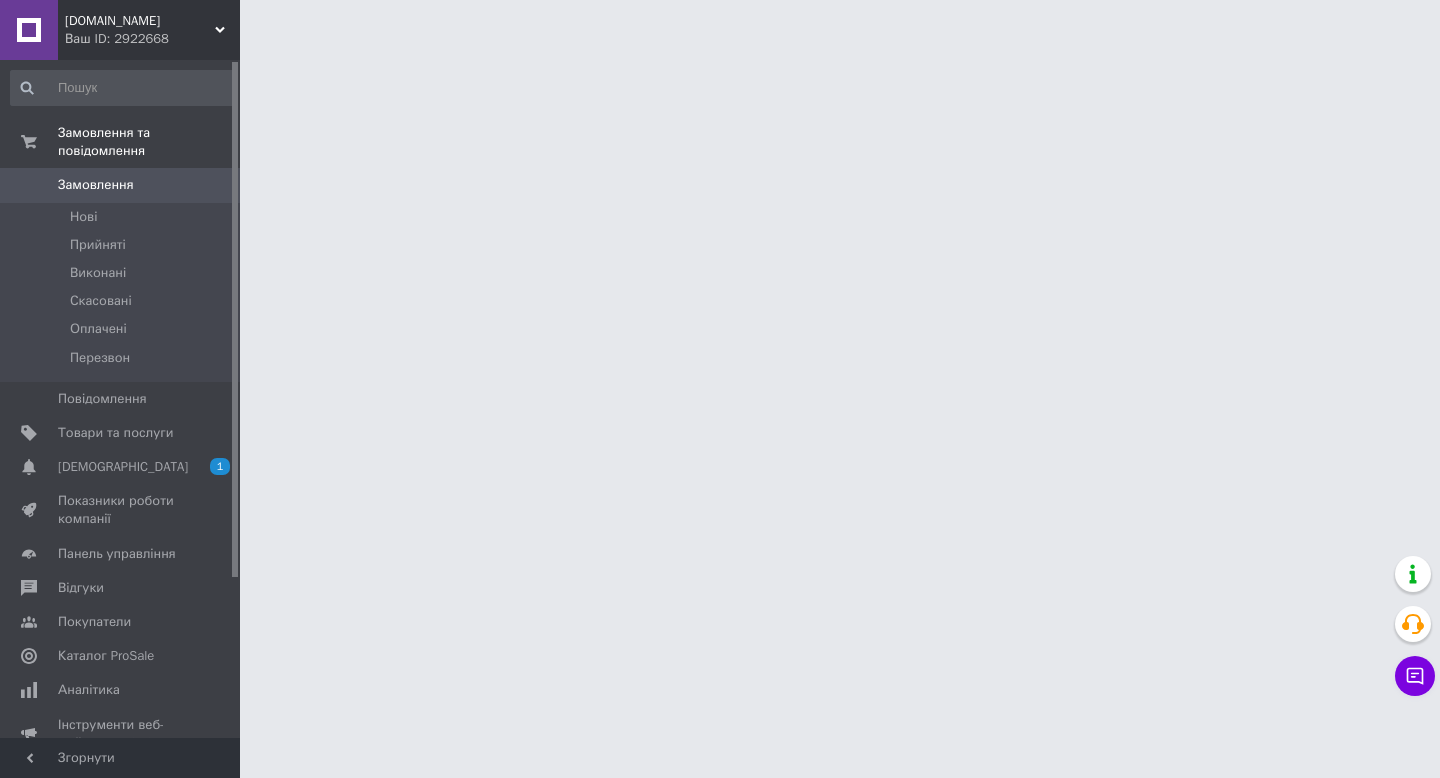 scroll, scrollTop: 0, scrollLeft: 0, axis: both 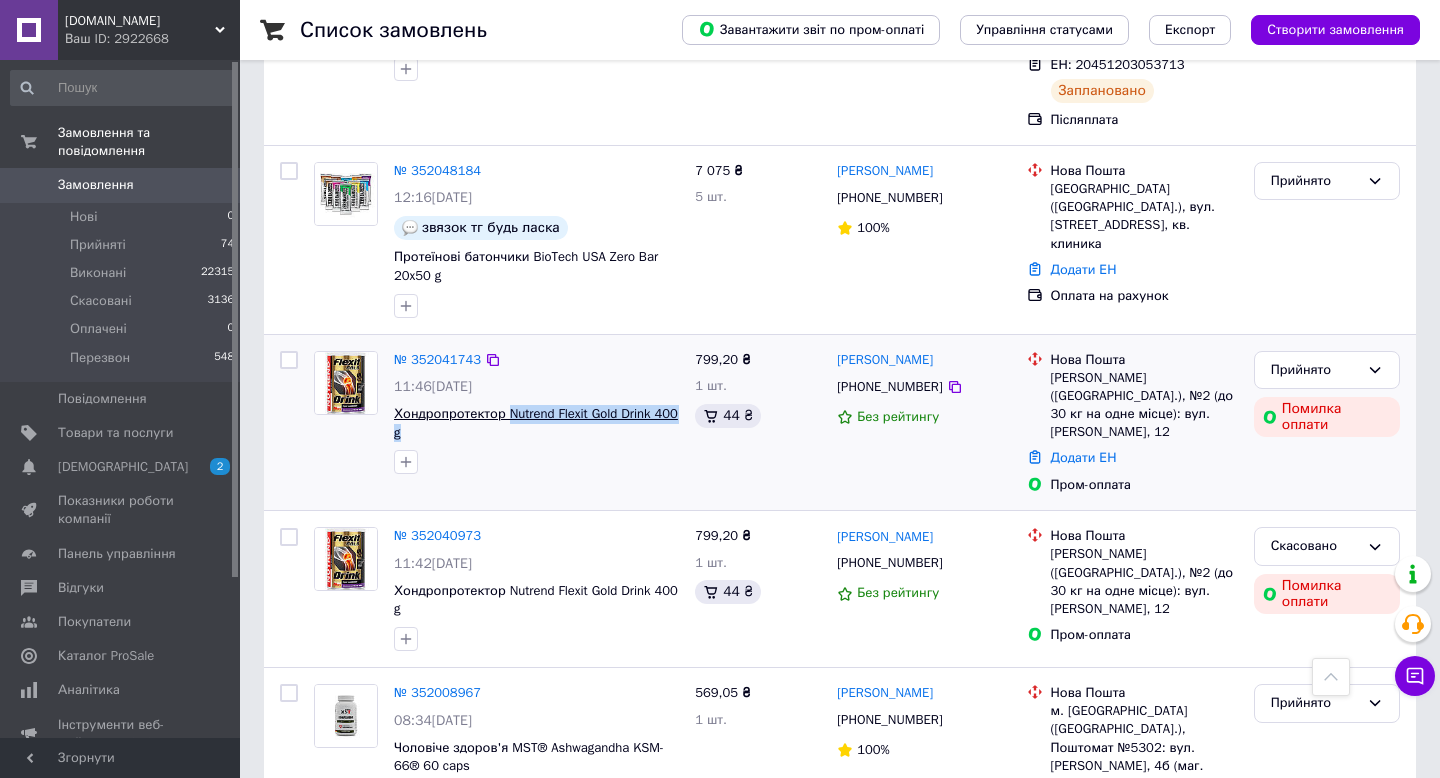 drag, startPoint x: 512, startPoint y: 375, endPoint x: 511, endPoint y: 356, distance: 19.026299 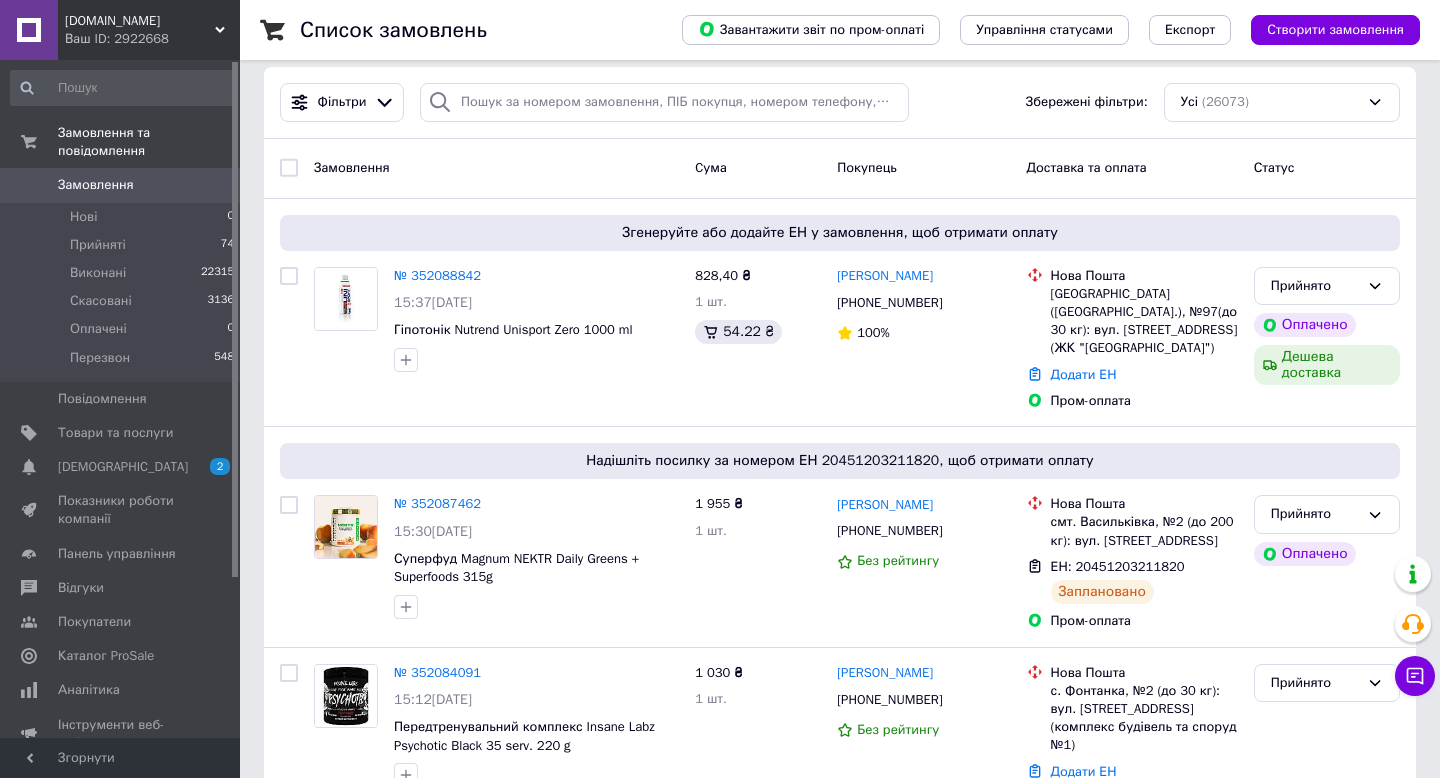 scroll, scrollTop: 16, scrollLeft: 0, axis: vertical 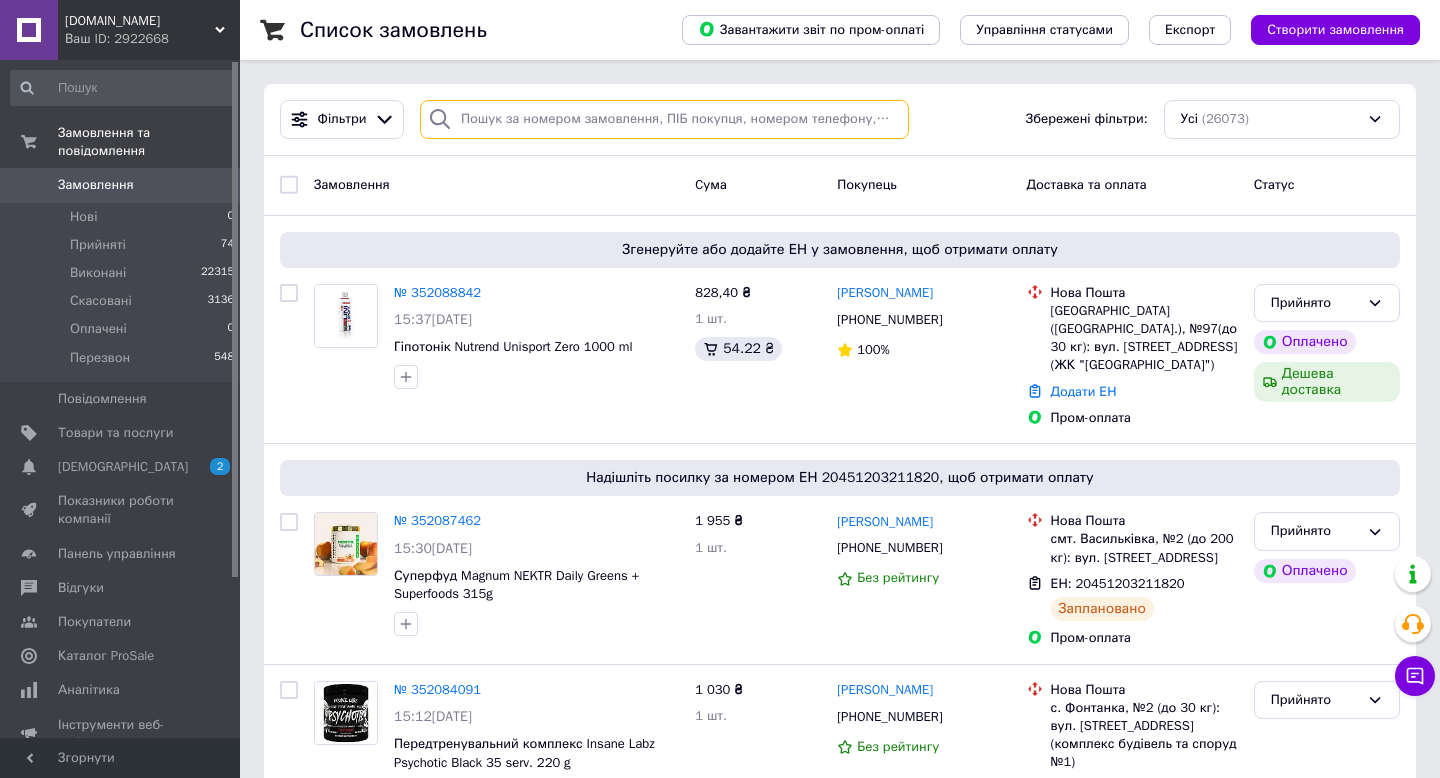 click at bounding box center (664, 119) 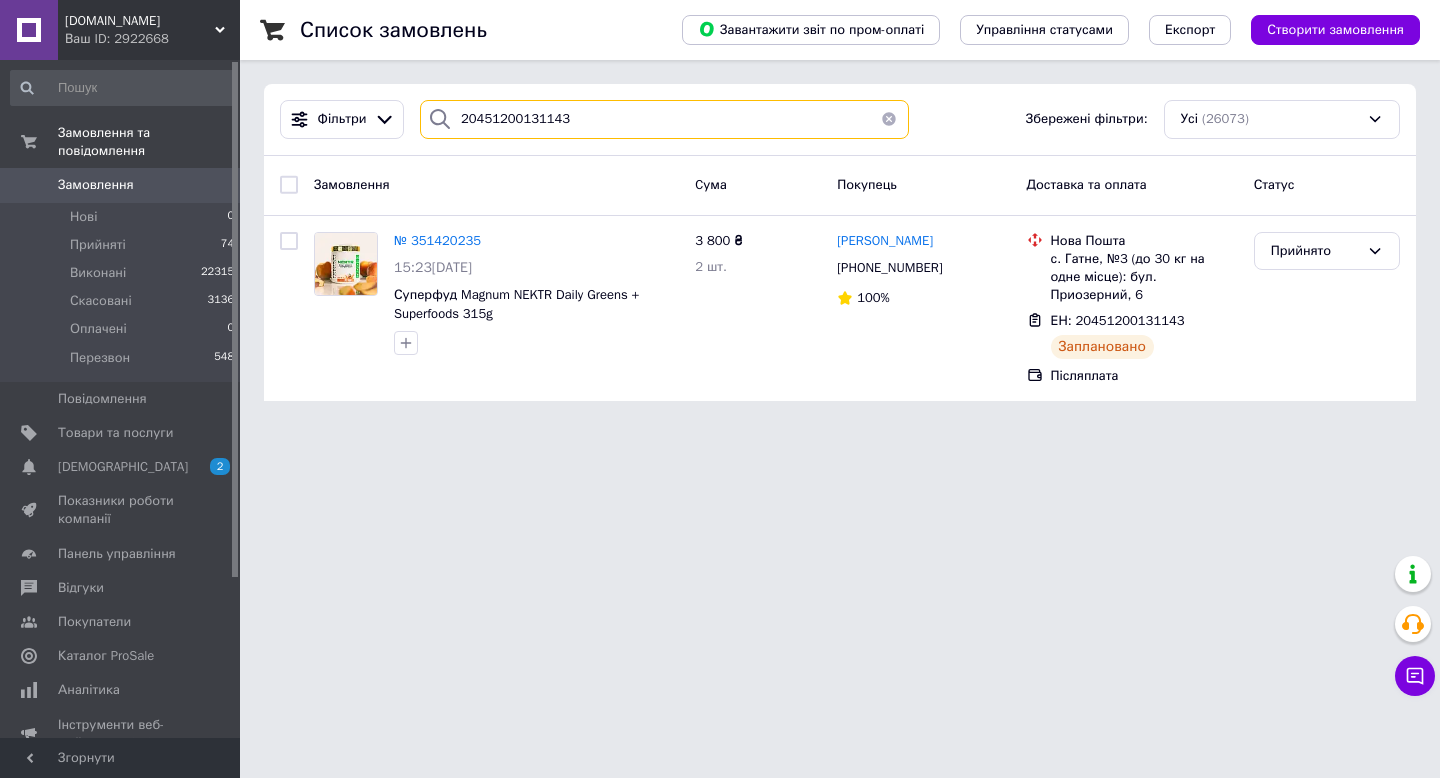 type on "20451200131143" 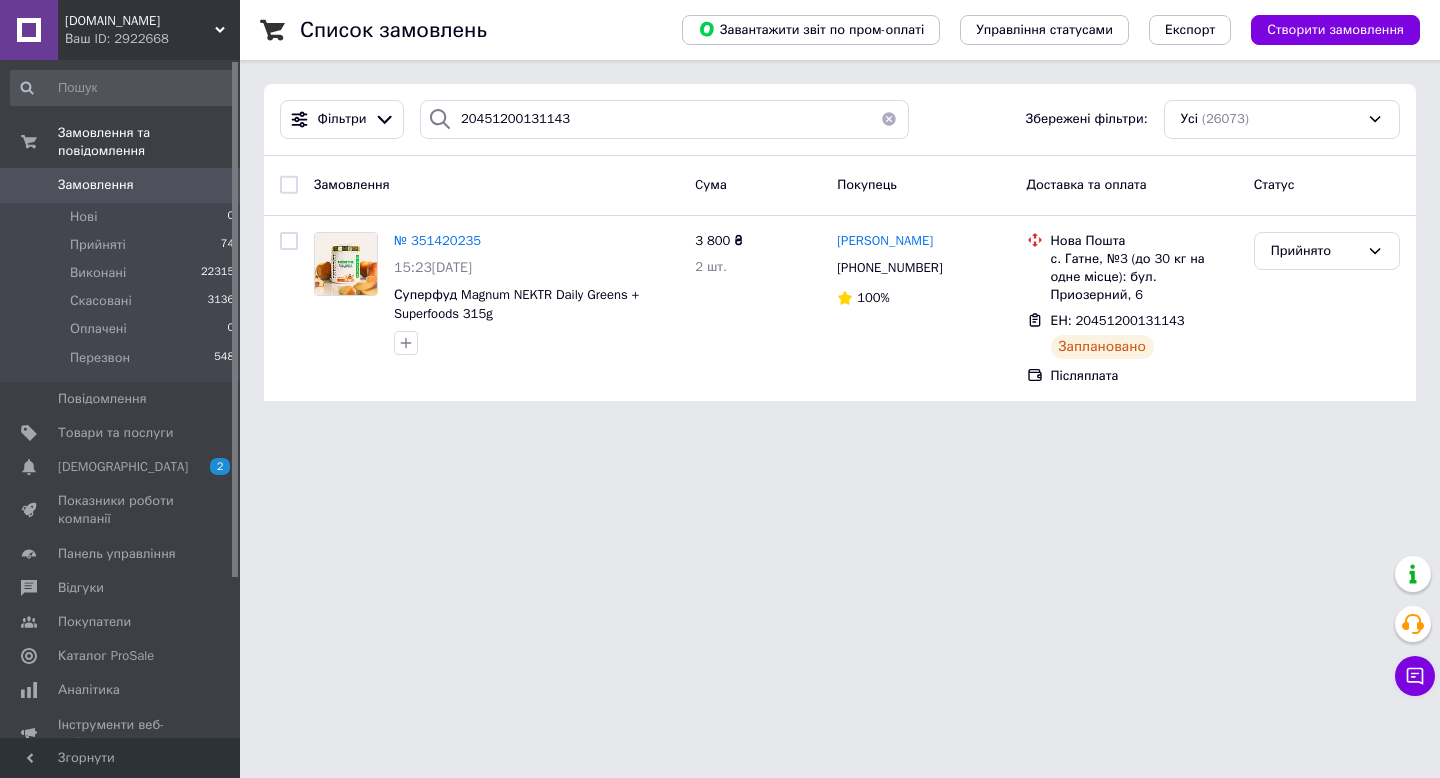 click at bounding box center (889, 119) 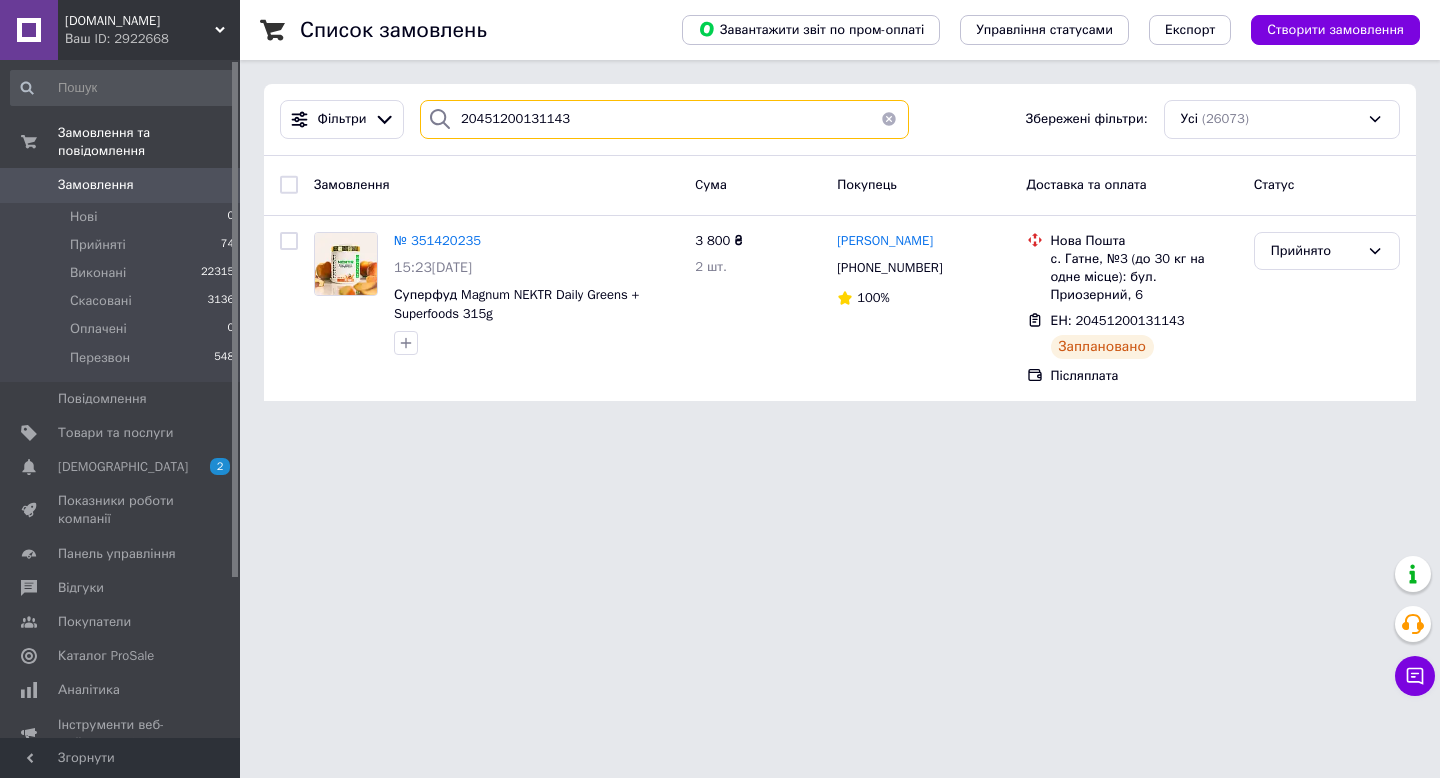 type 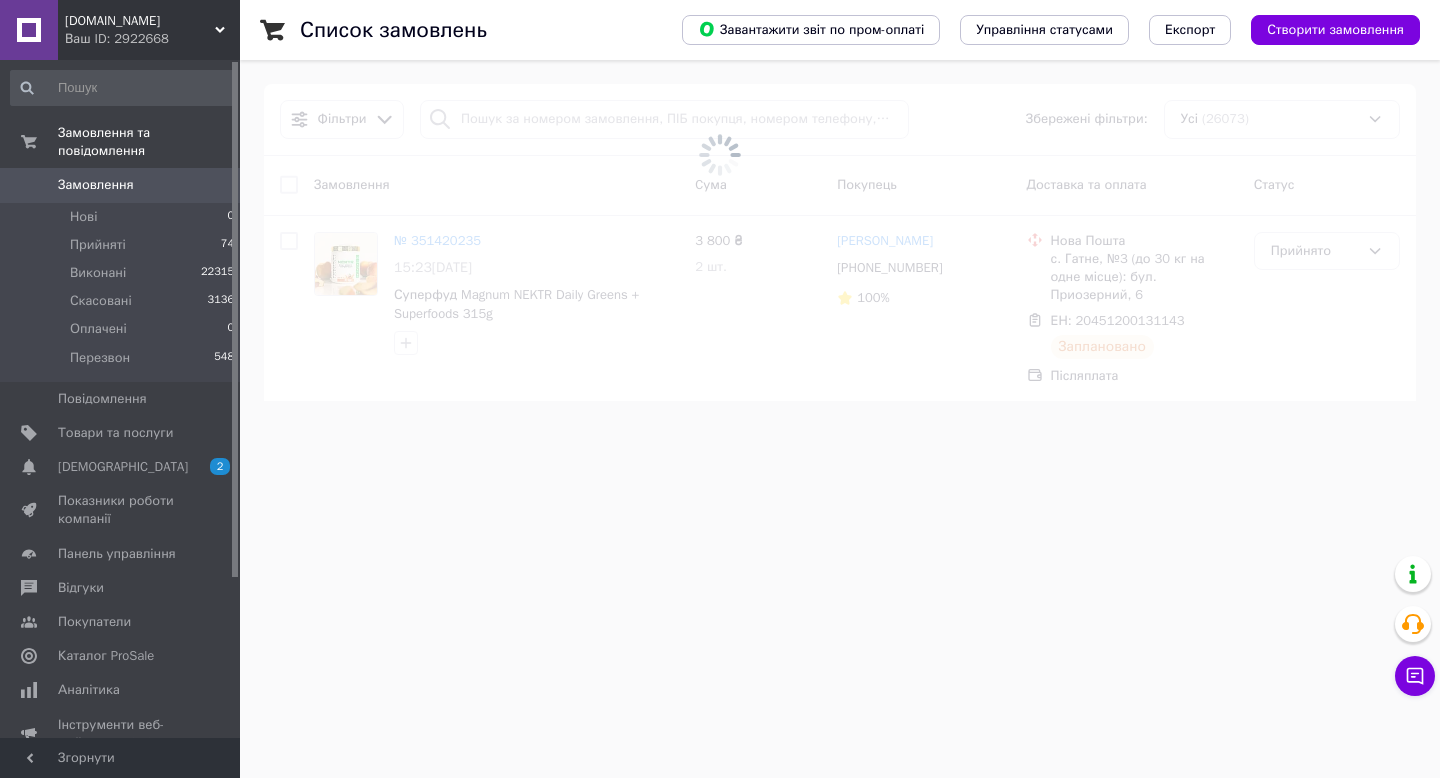 click on "Замовлення 0" at bounding box center [123, 185] 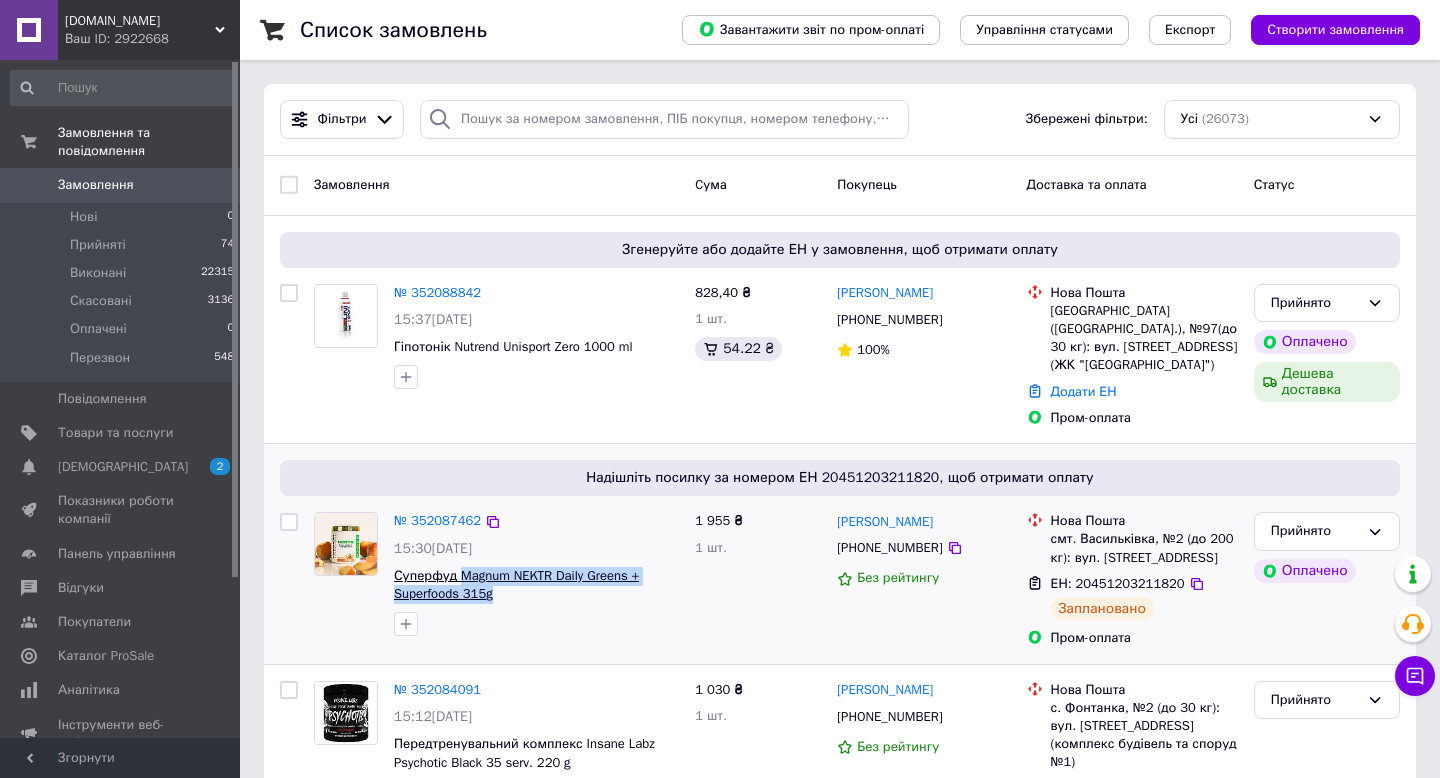 drag, startPoint x: 505, startPoint y: 597, endPoint x: 464, endPoint y: 570, distance: 49.09175 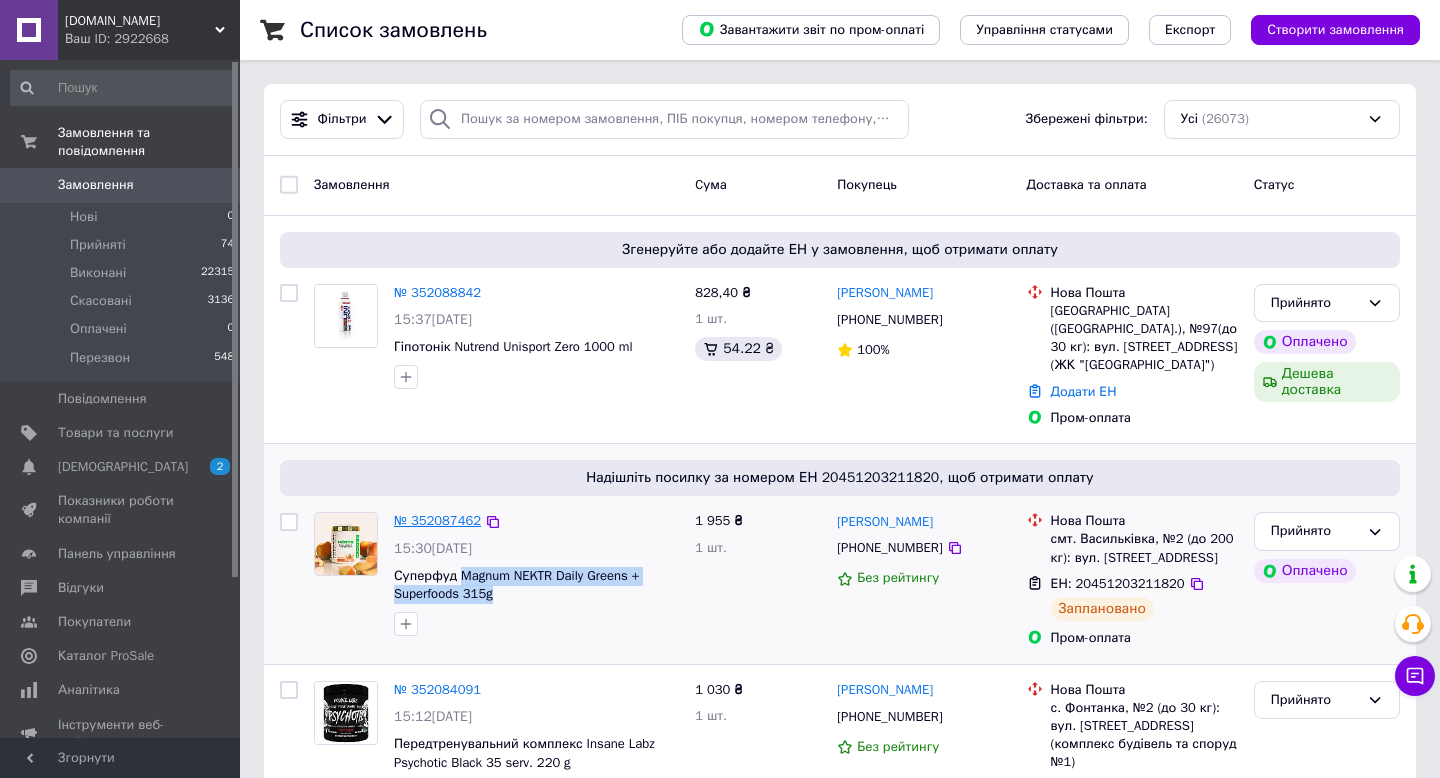 click on "№ 352087462" at bounding box center [437, 520] 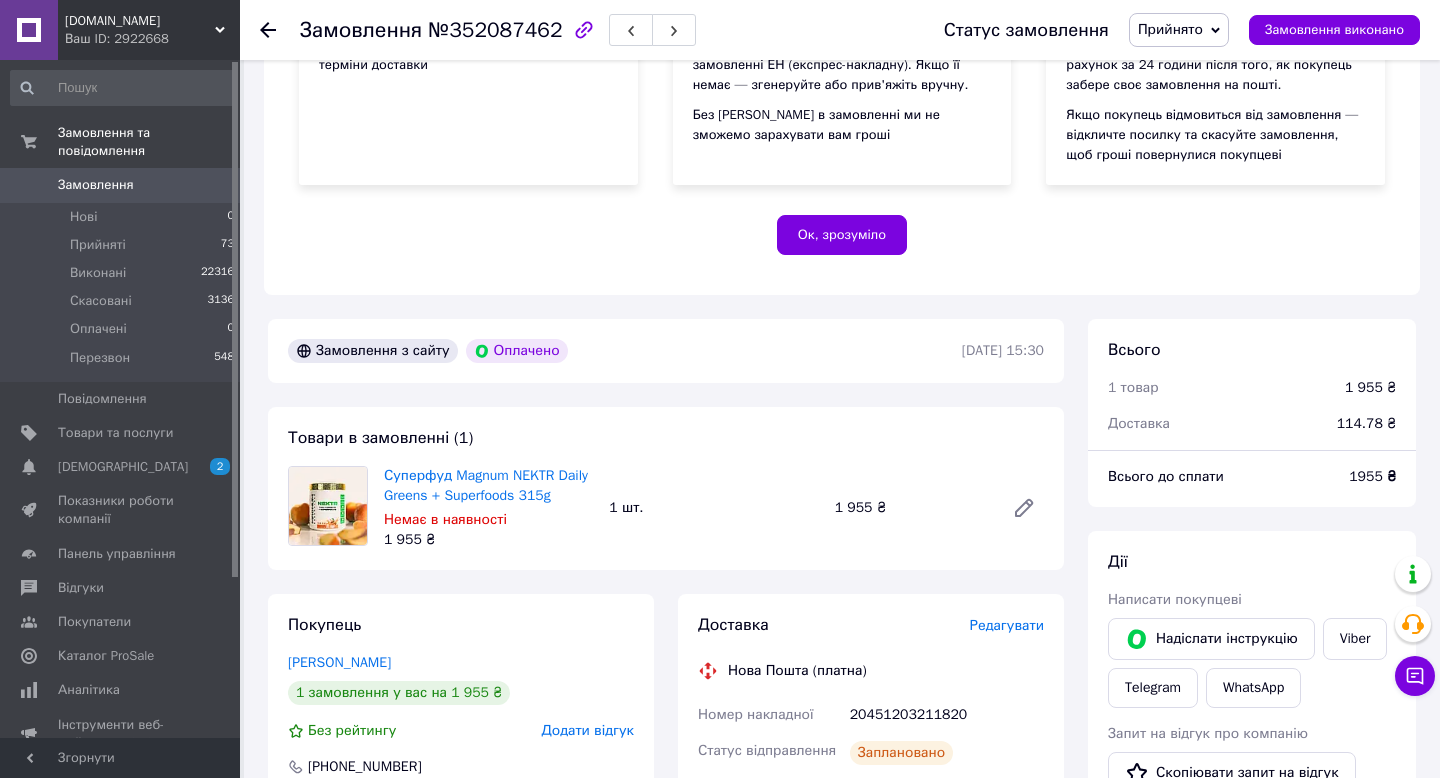 scroll, scrollTop: 0, scrollLeft: 0, axis: both 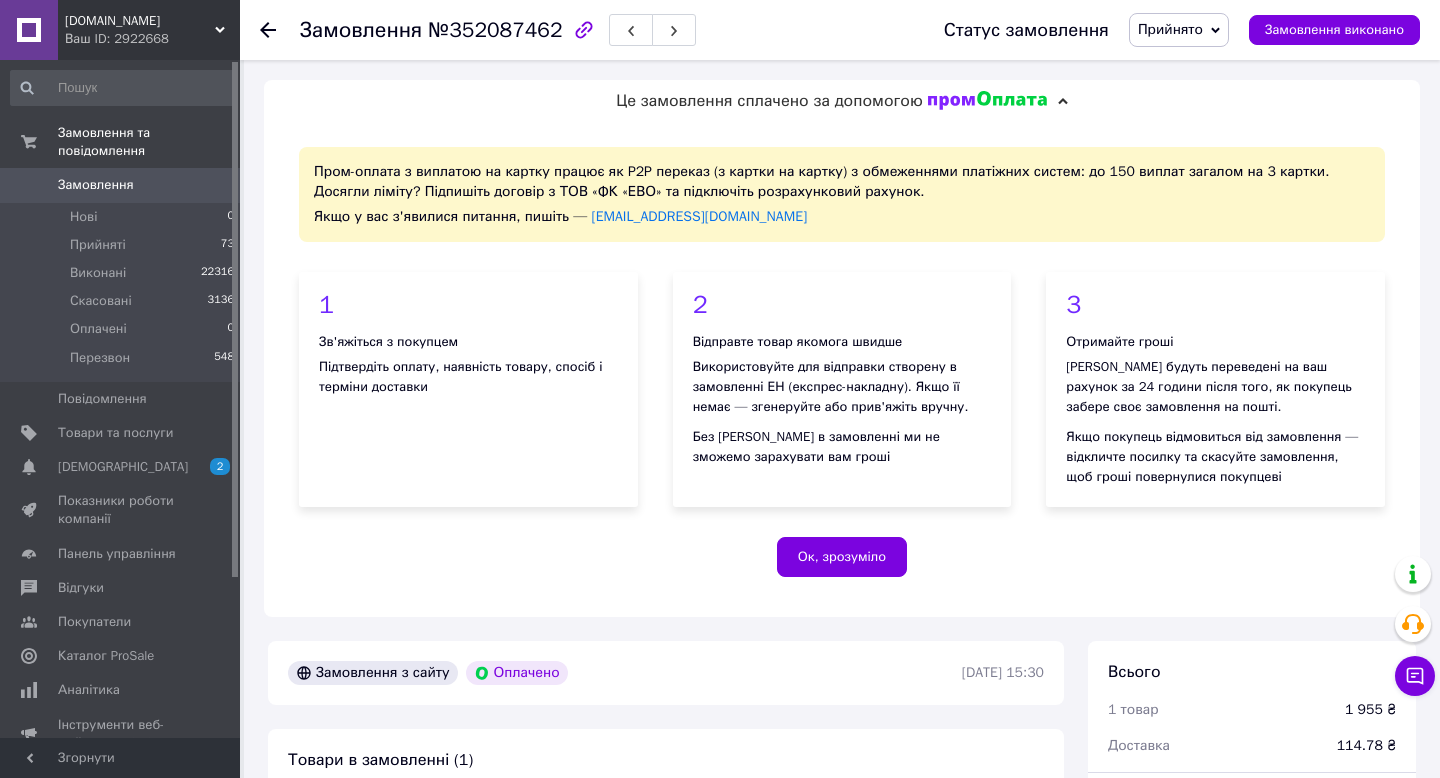 click 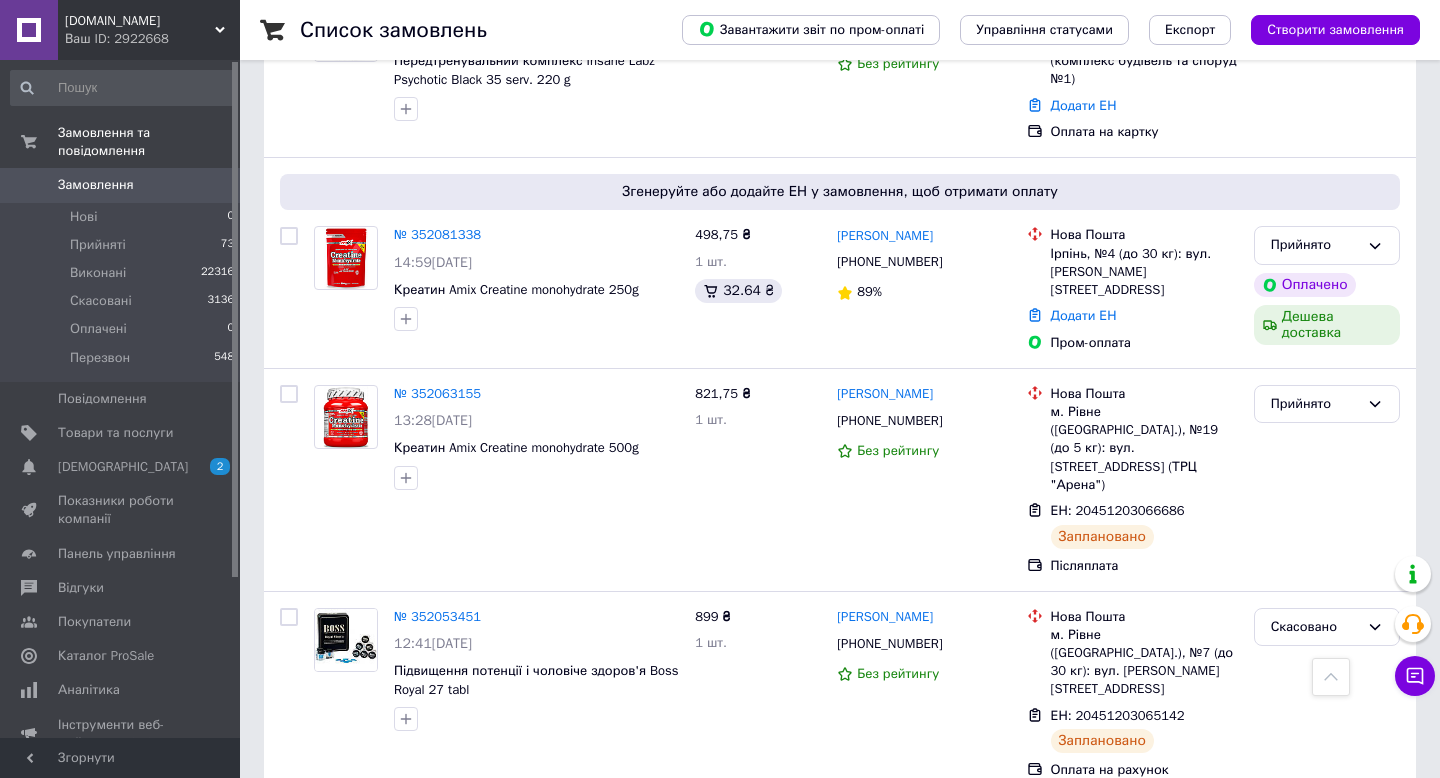 scroll, scrollTop: 0, scrollLeft: 0, axis: both 